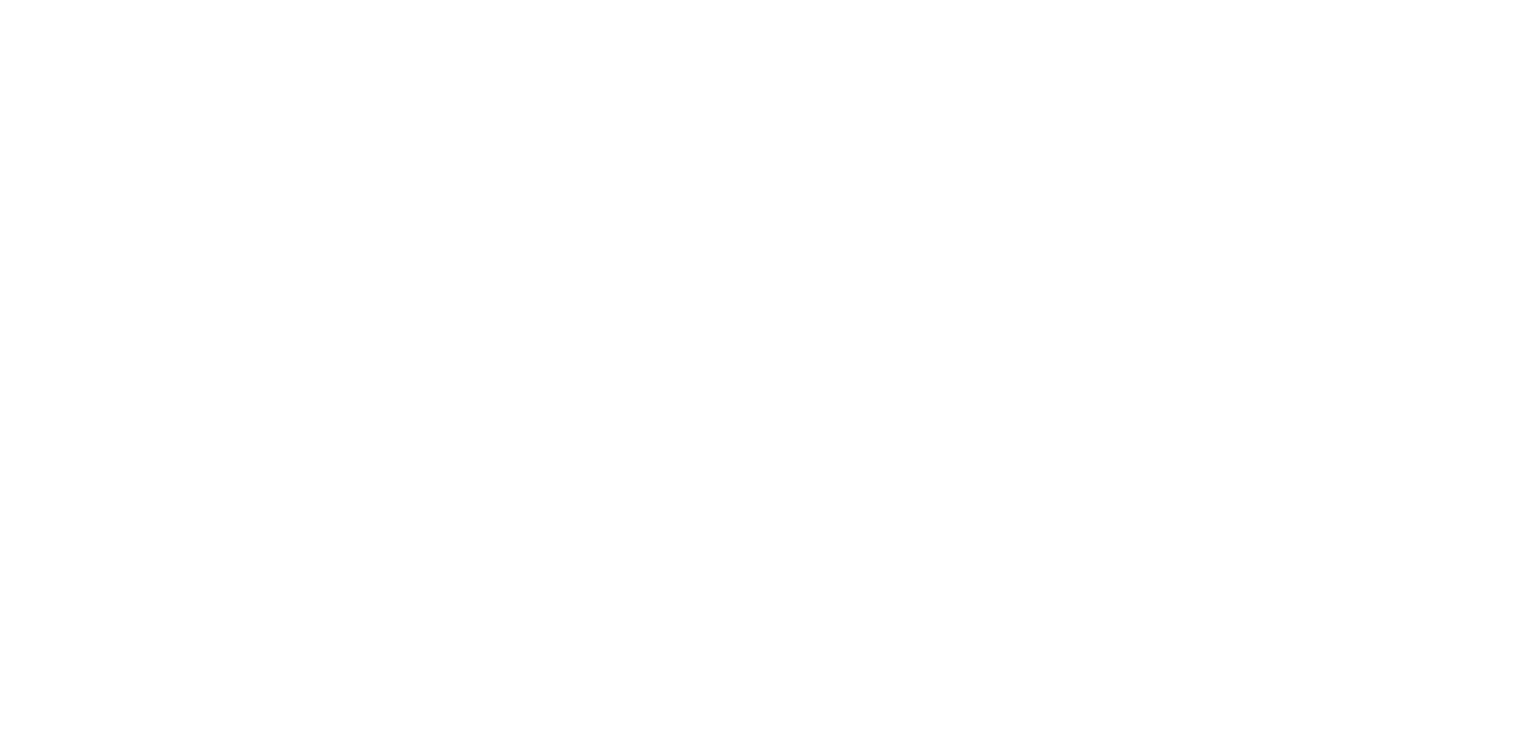 scroll, scrollTop: 0, scrollLeft: 0, axis: both 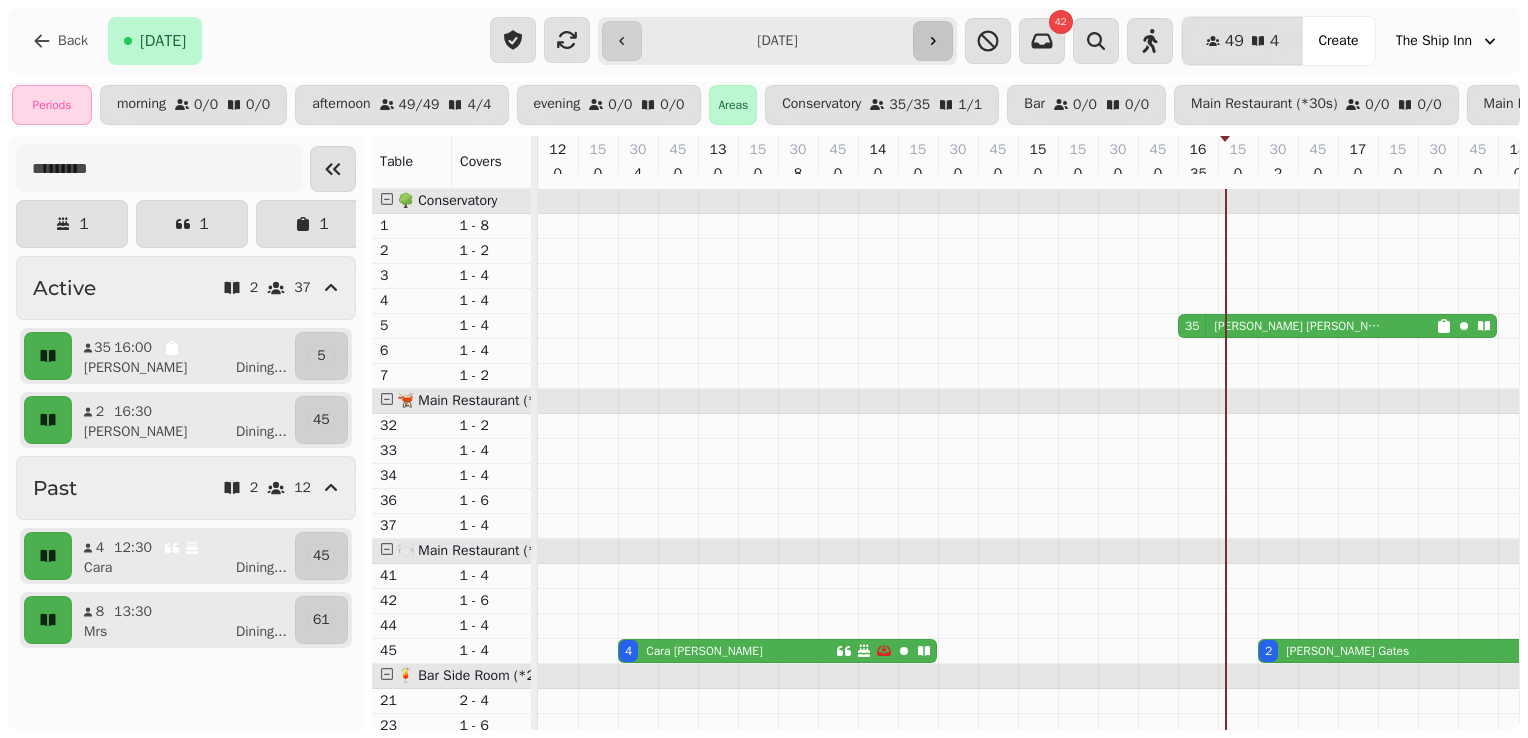 click 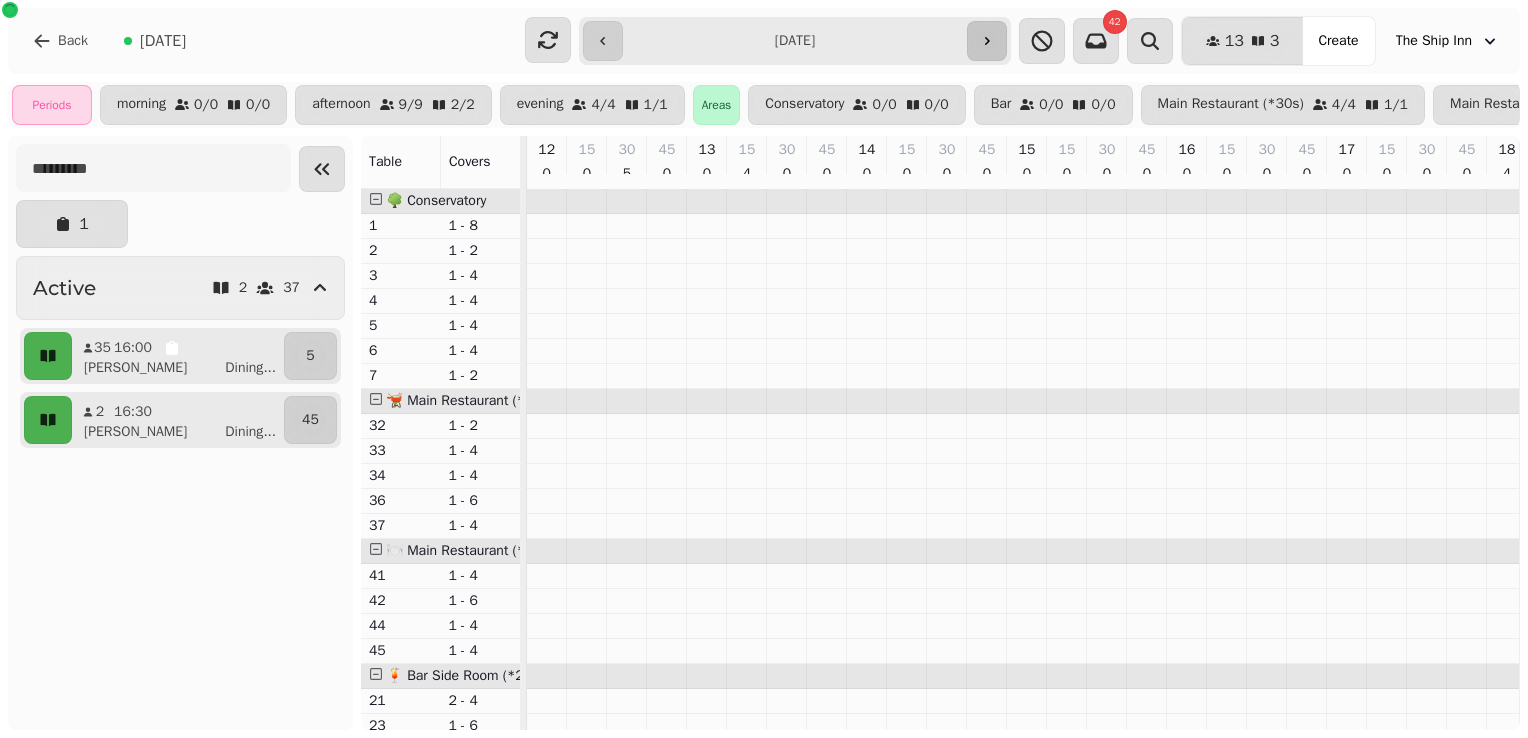 scroll, scrollTop: 0, scrollLeft: 690, axis: horizontal 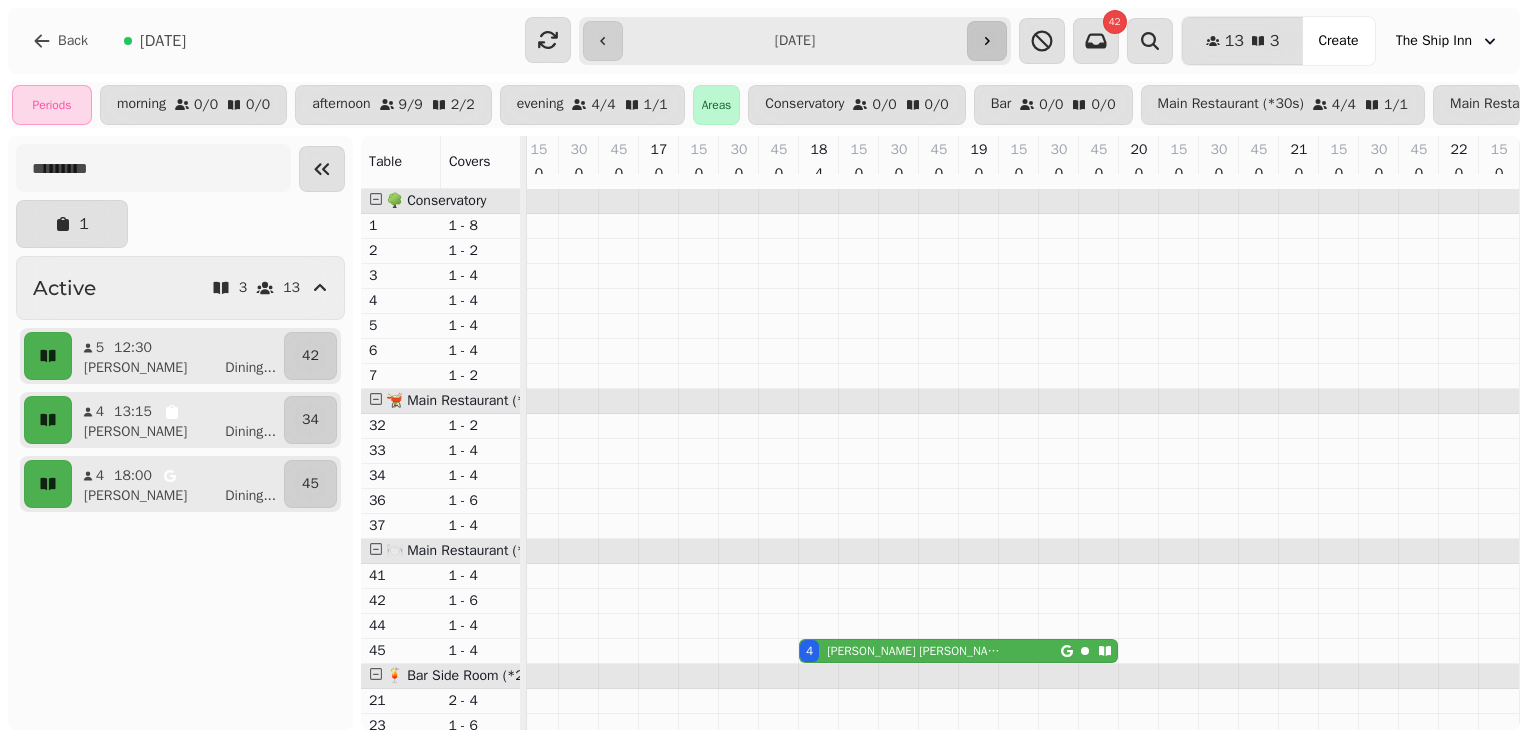 click 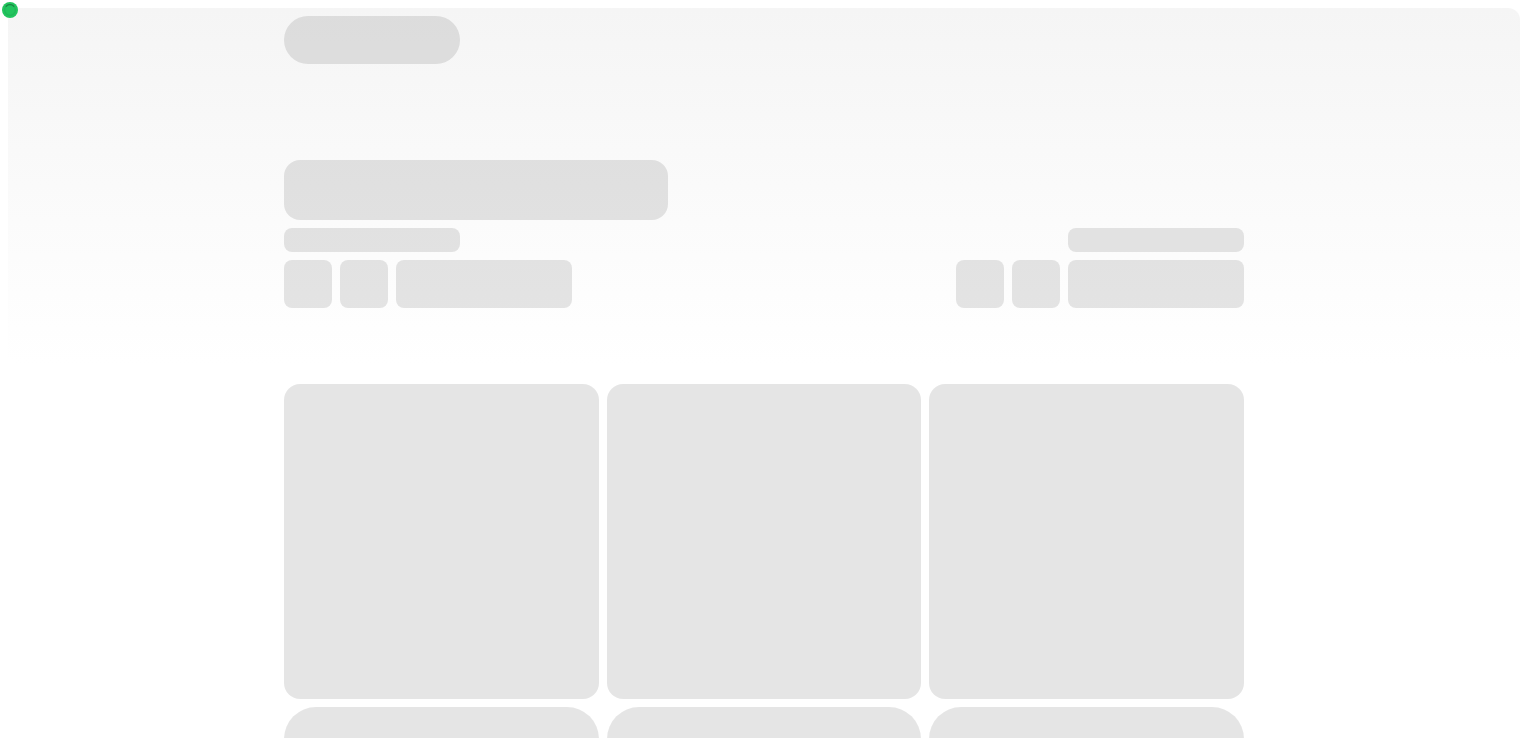 scroll, scrollTop: 0, scrollLeft: 0, axis: both 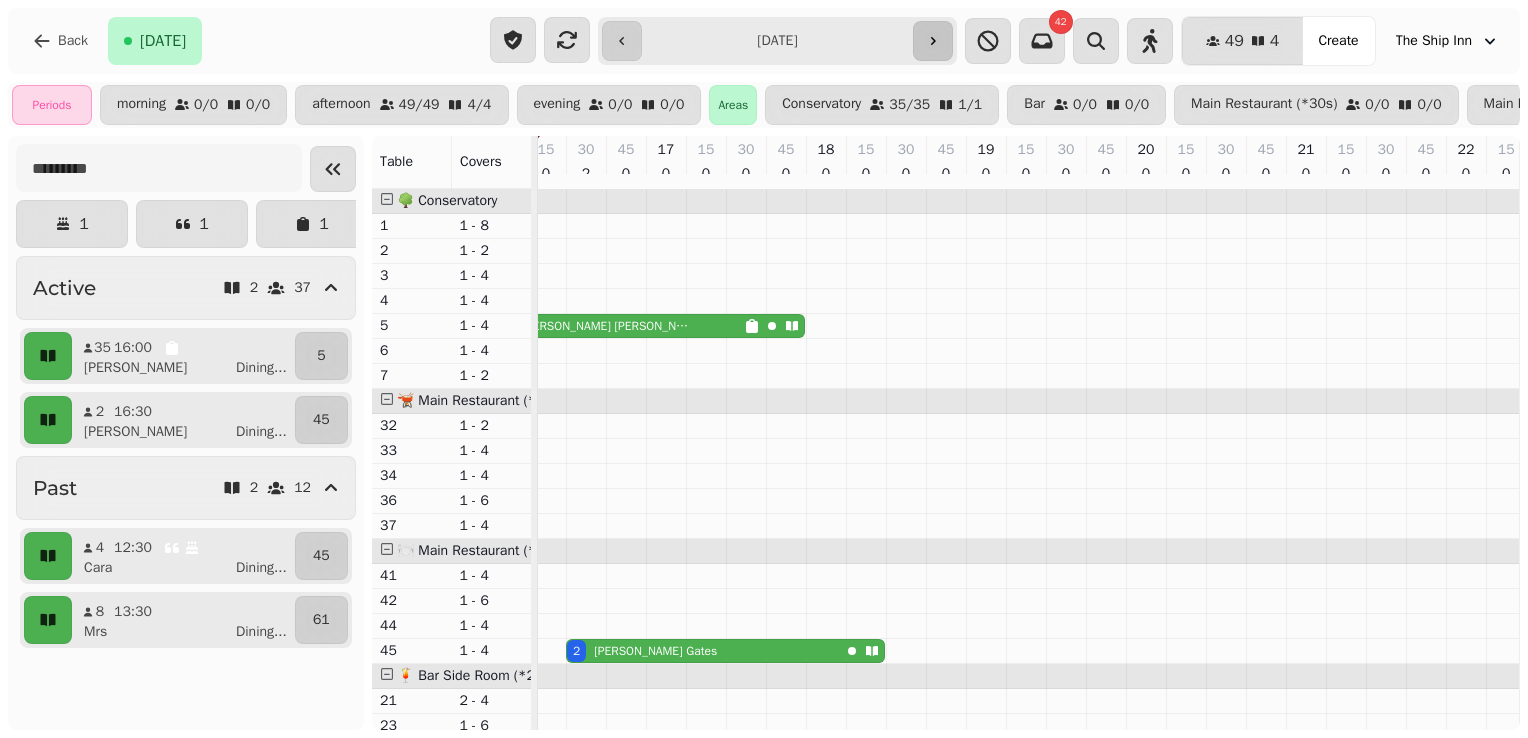 click 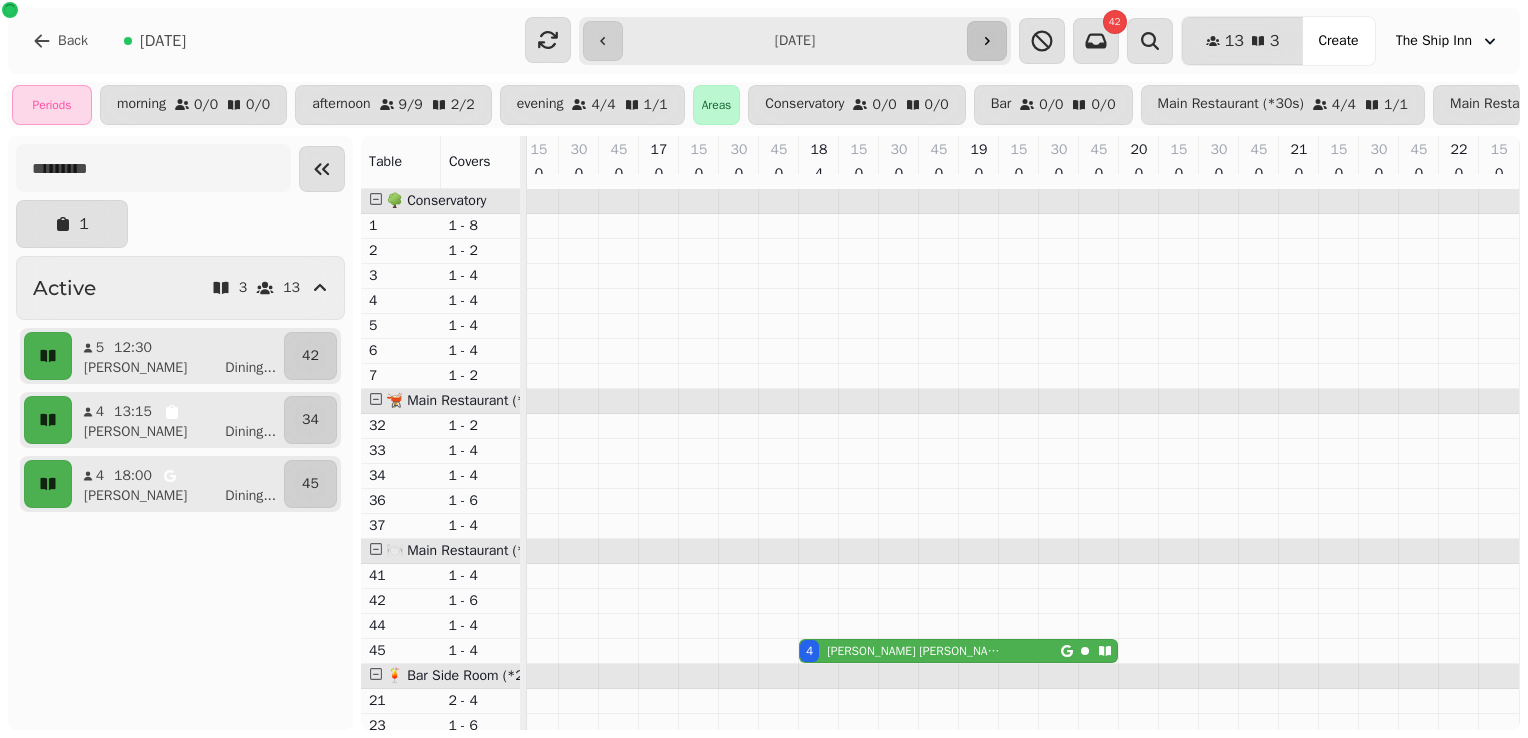 click at bounding box center (987, 41) 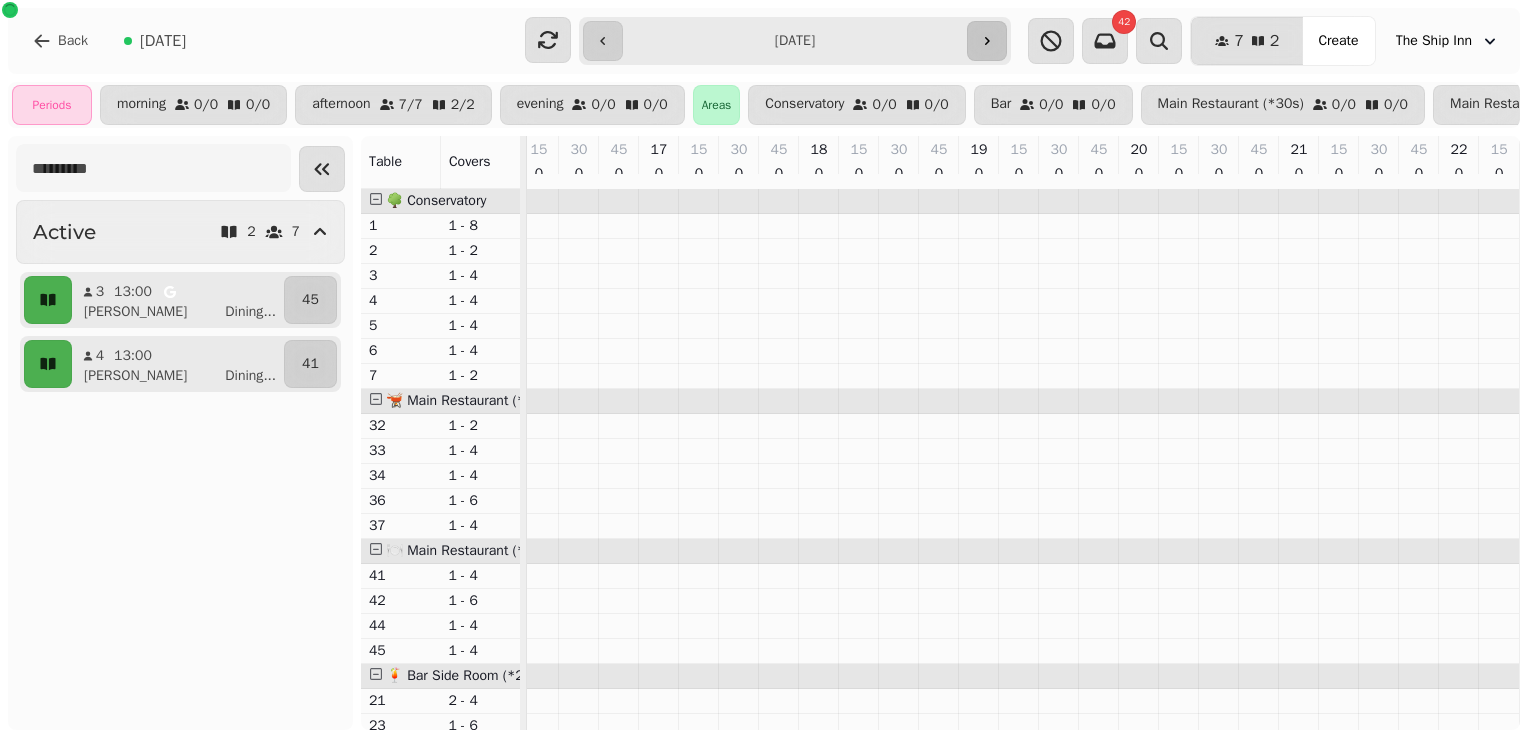 click 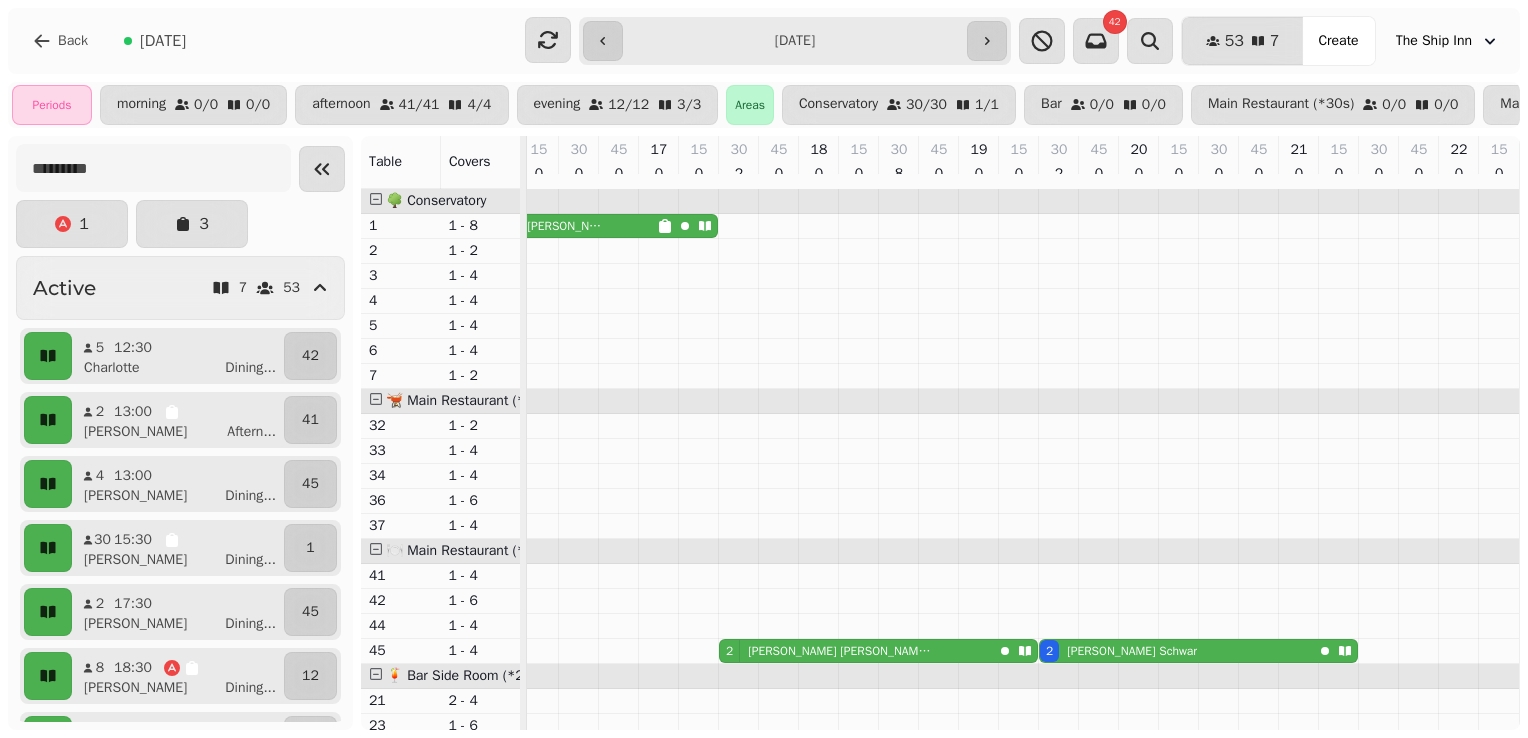 scroll, scrollTop: 0, scrollLeft: 452, axis: horizontal 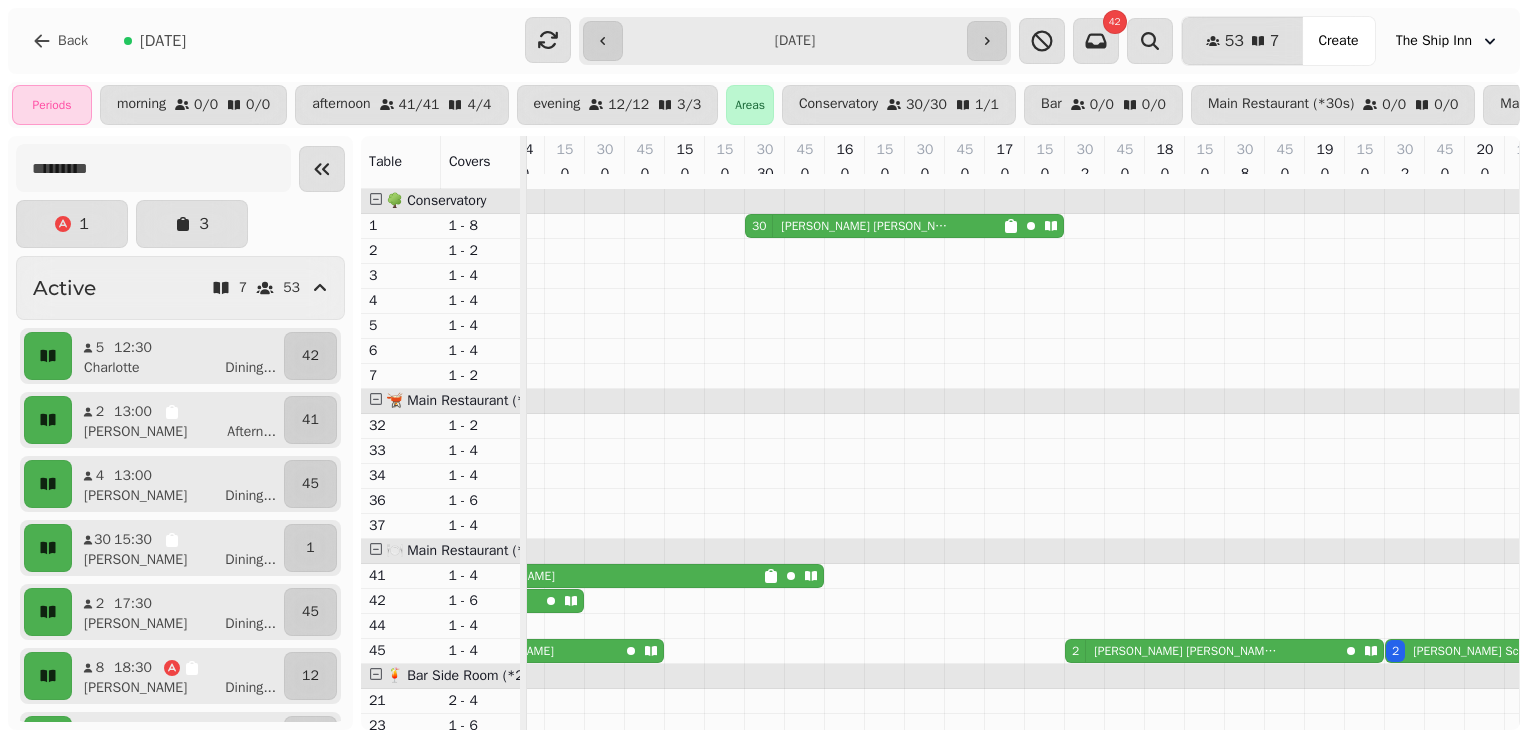 click on "30" at bounding box center [759, 226] 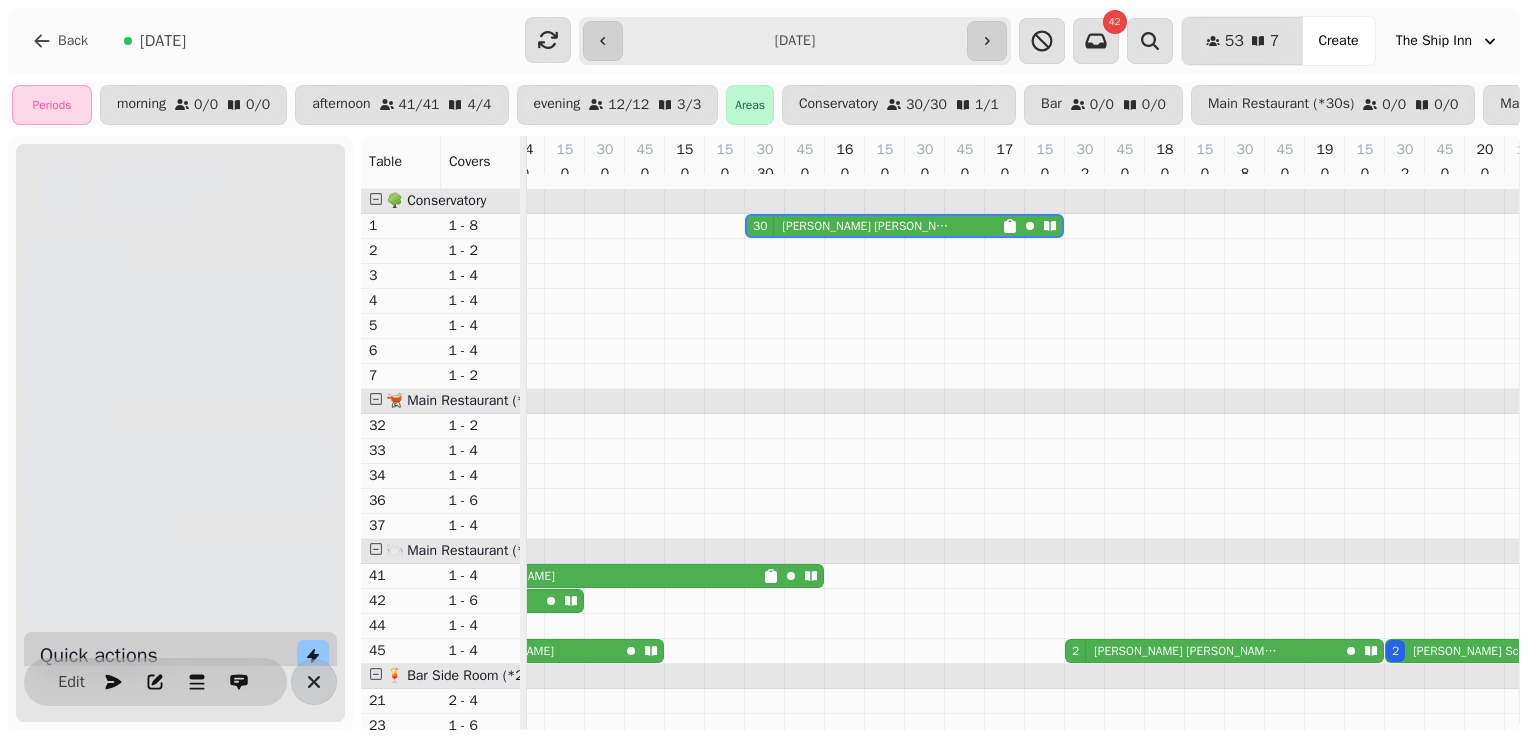 scroll, scrollTop: 0, scrollLeft: 547, axis: horizontal 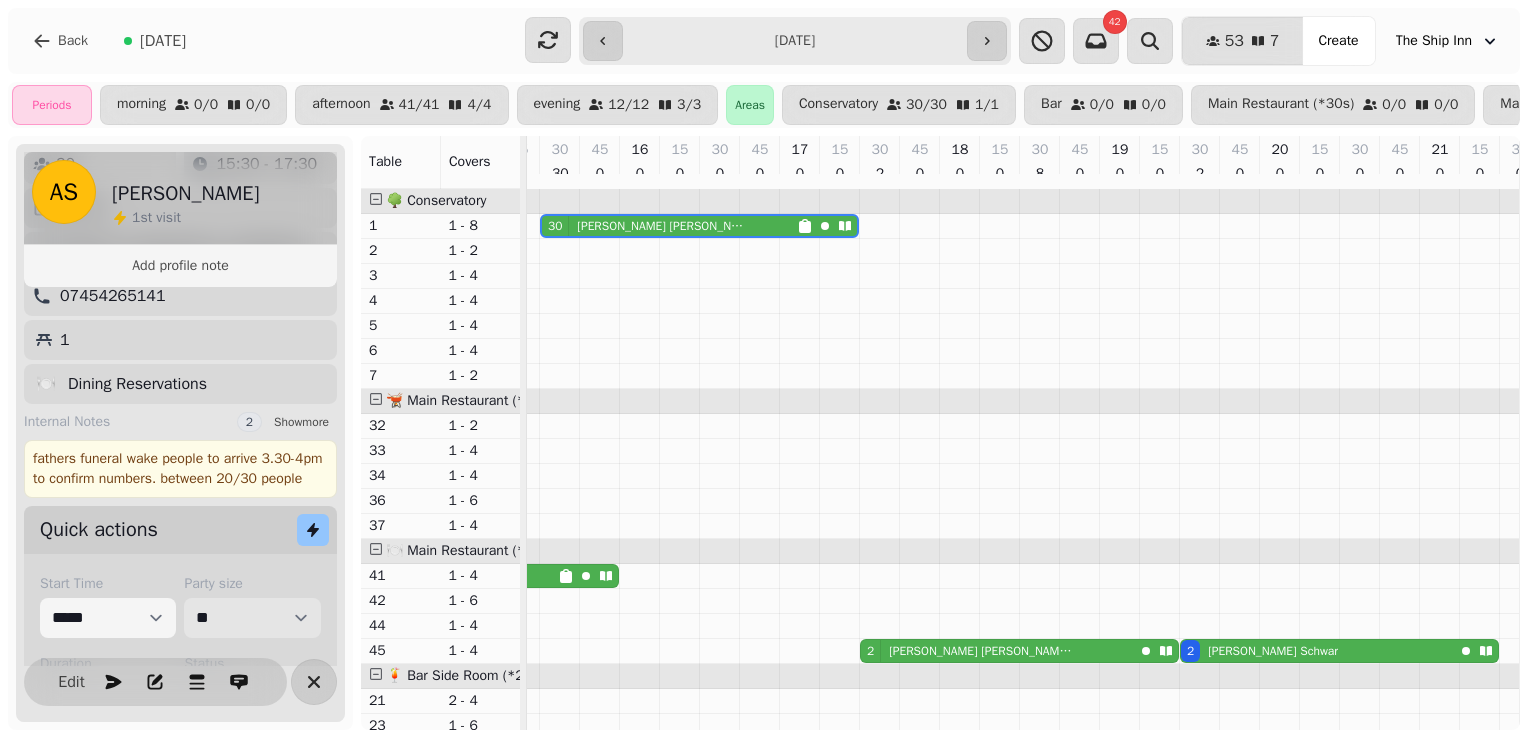 click on "* * * * * * * * * ** ** ** ** ** ** ** ** ** ** ** ** ** ** ** ** ** ** ** ** ** ** ** ** ** ** ** ** ** ** ** ** ** ** ** ** ** ** ** ** ** ** ** ** ** ** ** ** ** ** ** ** ** ** ** ** ** ** ** ** ** ** ** ** ** ** ** ** ** ** ** ** ** ** ** ** ** ** ** ** ** ** ** ** ** ** ** ** ** ** *** *** *** *** *** *** *** *** *** *** *** *** *** *** *** *** *** *** *** *** *** *** *** *** *** *** *** *** *** *** *** *** *** *** *** *** *** *** *** *** *** *** *** *** *** *** *** *** *** *** *** *** *** *** *** *** *** *** *** *** *** *** *** *** *** *** *** *** *** *** *** *** *** *** *** *** *** *** *** *** *** *** *** *** *** *** *** *** *** *** *** *** *** *** *** *** *** *** *** *** *** *** *** *** *** *** *** *** *** *** *** *** *** *** *** *** *** *** *** *** *** *** *** *** *** *** *** *** *** *** *** *** *** *** *** *** *** *** *** *** *** *** *** *** *** *** *** *** *** *** ***" at bounding box center [252, 618] 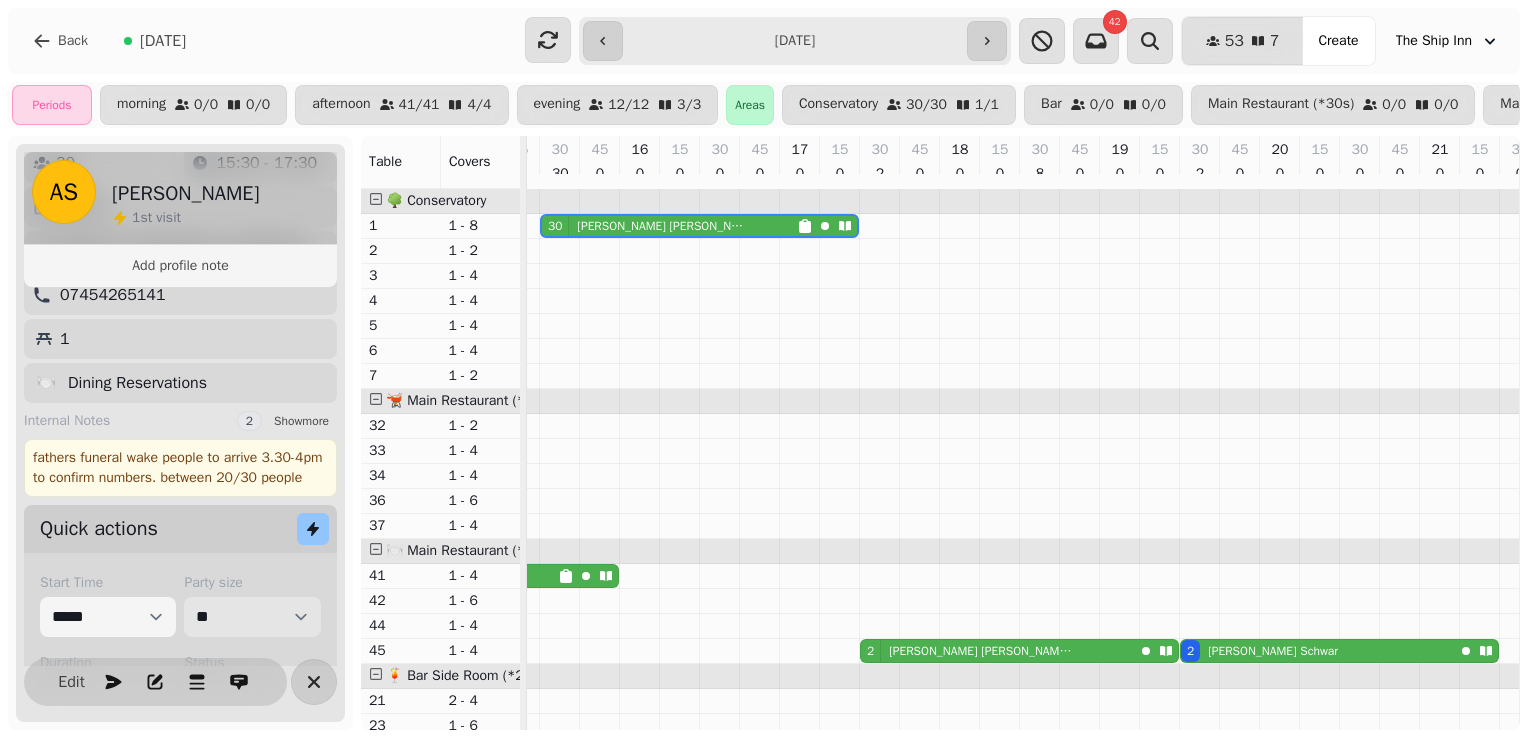 select on "**" 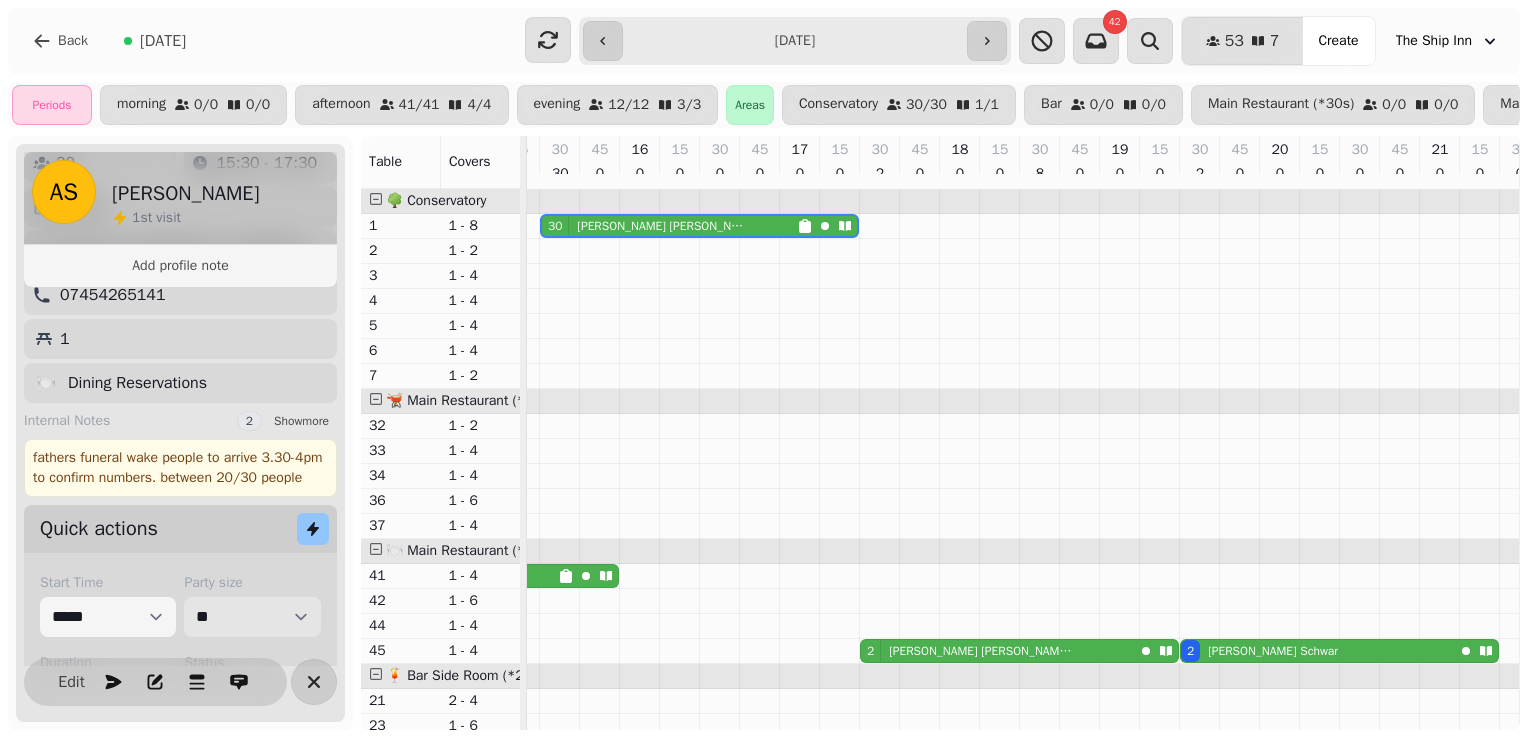 click on "* * * * * * * * * ** ** ** ** ** ** ** ** ** ** ** ** ** ** ** ** ** ** ** ** ** ** ** ** ** ** ** ** ** ** ** ** ** ** ** ** ** ** ** ** ** ** ** ** ** ** ** ** ** ** ** ** ** ** ** ** ** ** ** ** ** ** ** ** ** ** ** ** ** ** ** ** ** ** ** ** ** ** ** ** ** ** ** ** ** ** ** ** ** ** *** *** *** *** *** *** *** *** *** *** *** *** *** *** *** *** *** *** *** *** *** *** *** *** *** *** *** *** *** *** *** *** *** *** *** *** *** *** *** *** *** *** *** *** *** *** *** *** *** *** *** *** *** *** *** *** *** *** *** *** *** *** *** *** *** *** *** *** *** *** *** *** *** *** *** *** *** *** *** *** *** *** *** *** *** *** *** *** *** *** *** *** *** *** *** *** *** *** *** *** *** *** *** *** *** *** *** *** *** *** *** *** *** *** *** *** *** *** *** *** *** *** *** *** *** *** *** *** *** *** *** *** *** *** *** *** *** *** *** *** *** *** *** *** *** *** *** *** *** *** ***" at bounding box center (252, 617) 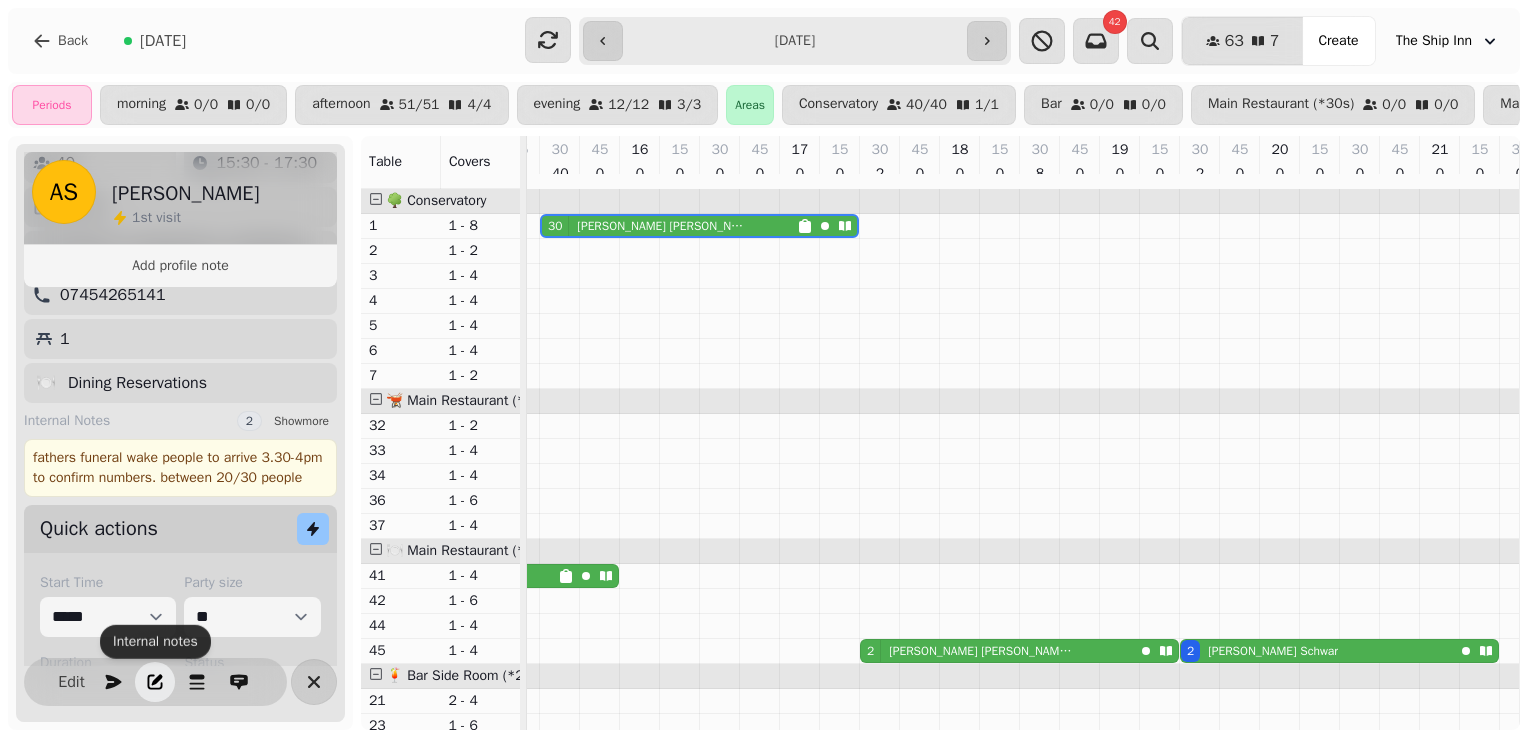 click 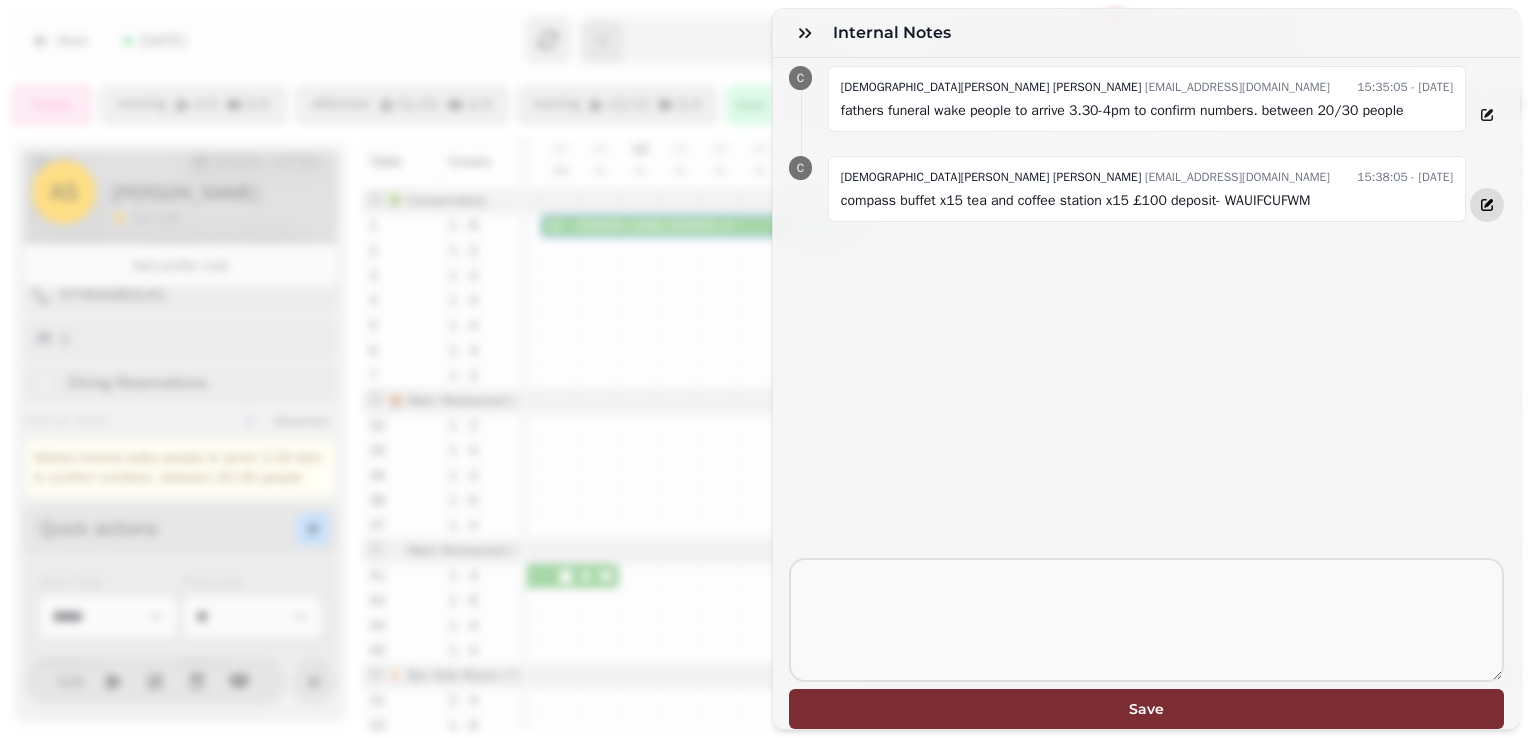 click 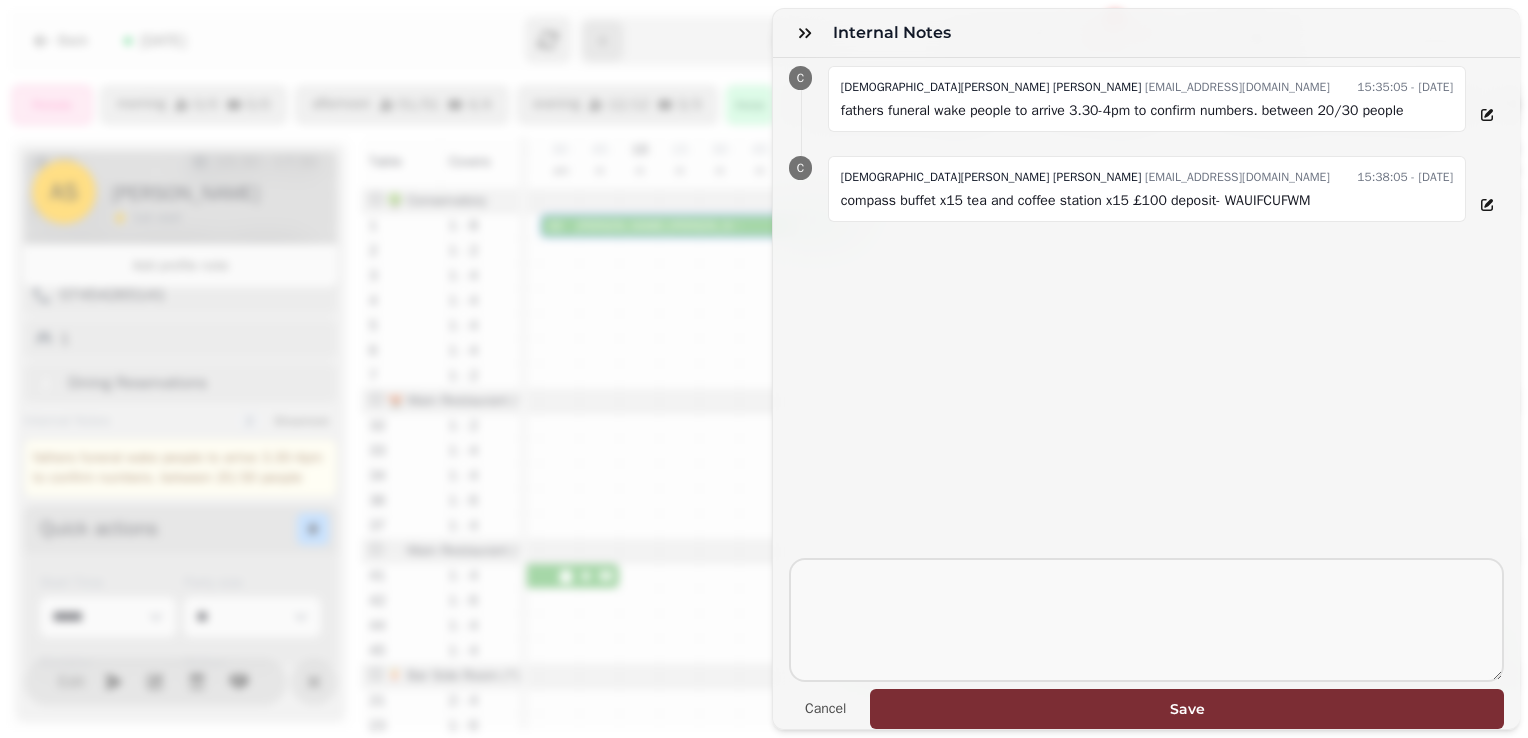 click on "C Christian Martin Sanz   christian@gbinns.co.uk 15:35:05 - 2025-07-07 fathers funeral wake
people to arrive 3.30-4pm
to confirm numbers. between 20/30 people C Christian Martin Sanz   christian@gbinns.co.uk 15:38:05 - 2025-07-07 compass buffet x15
tea and coffee station x15
£100 deposit- WAUIFCUFWM" at bounding box center (1146, 308) 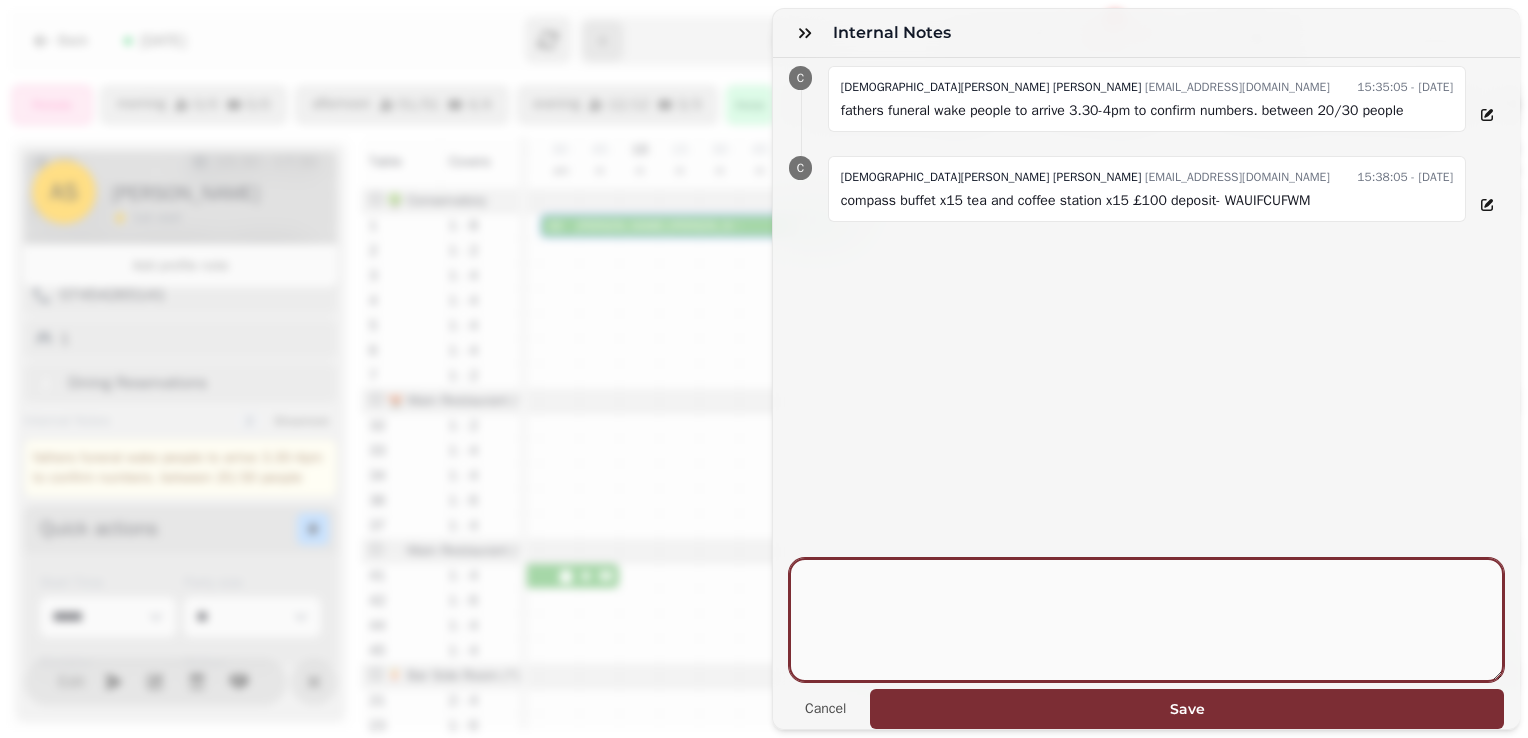 click at bounding box center [1146, 620] 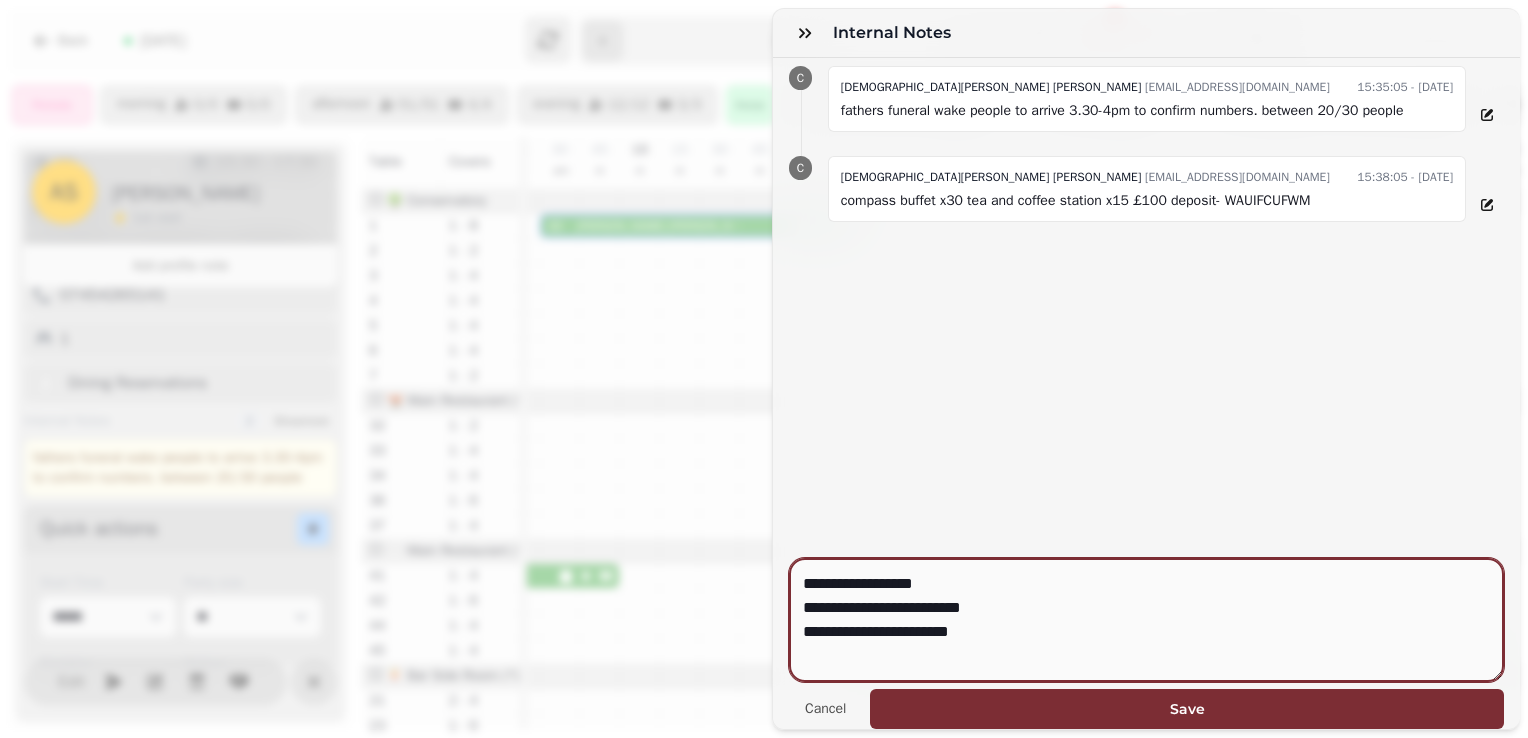 click on "**********" at bounding box center (1146, 620) 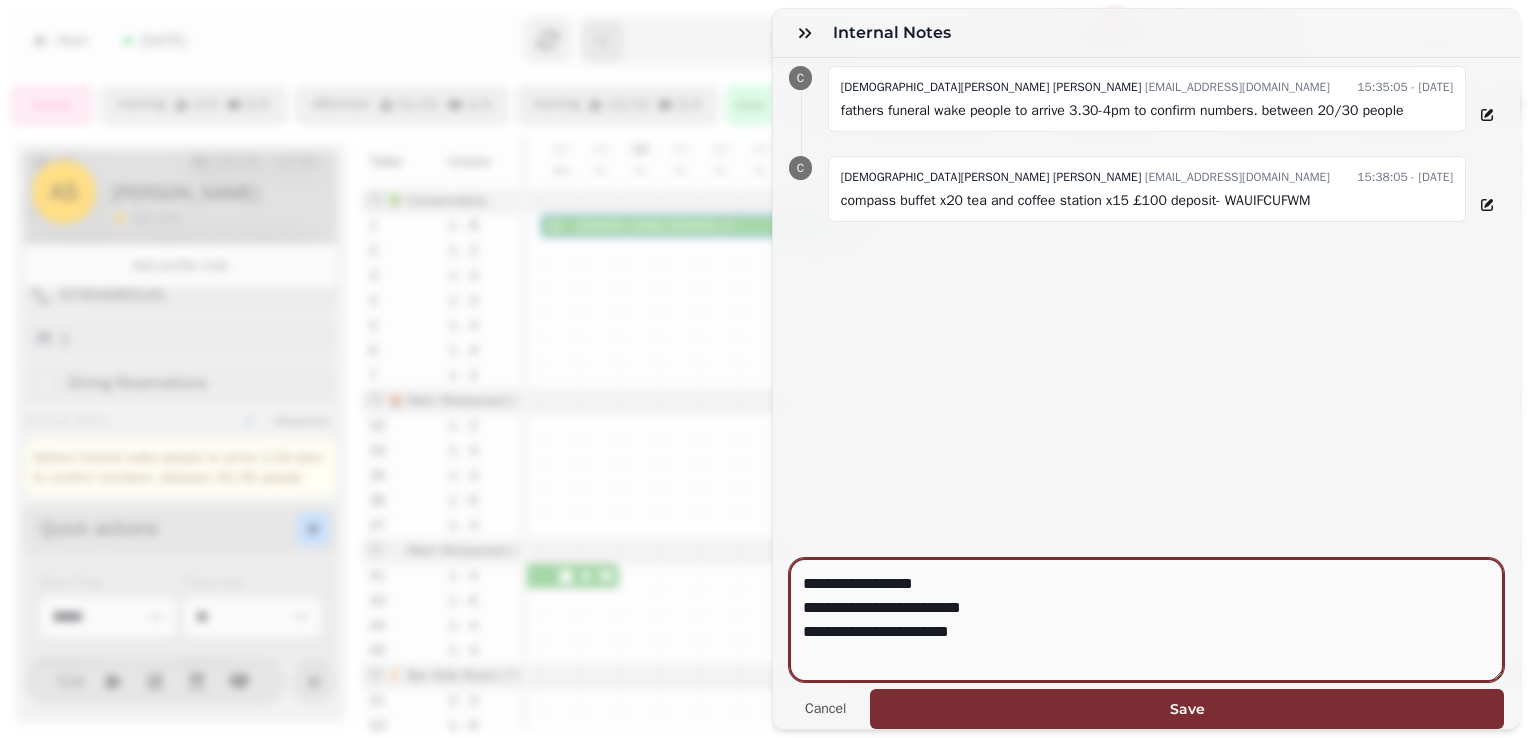 click on "**********" at bounding box center (1146, 620) 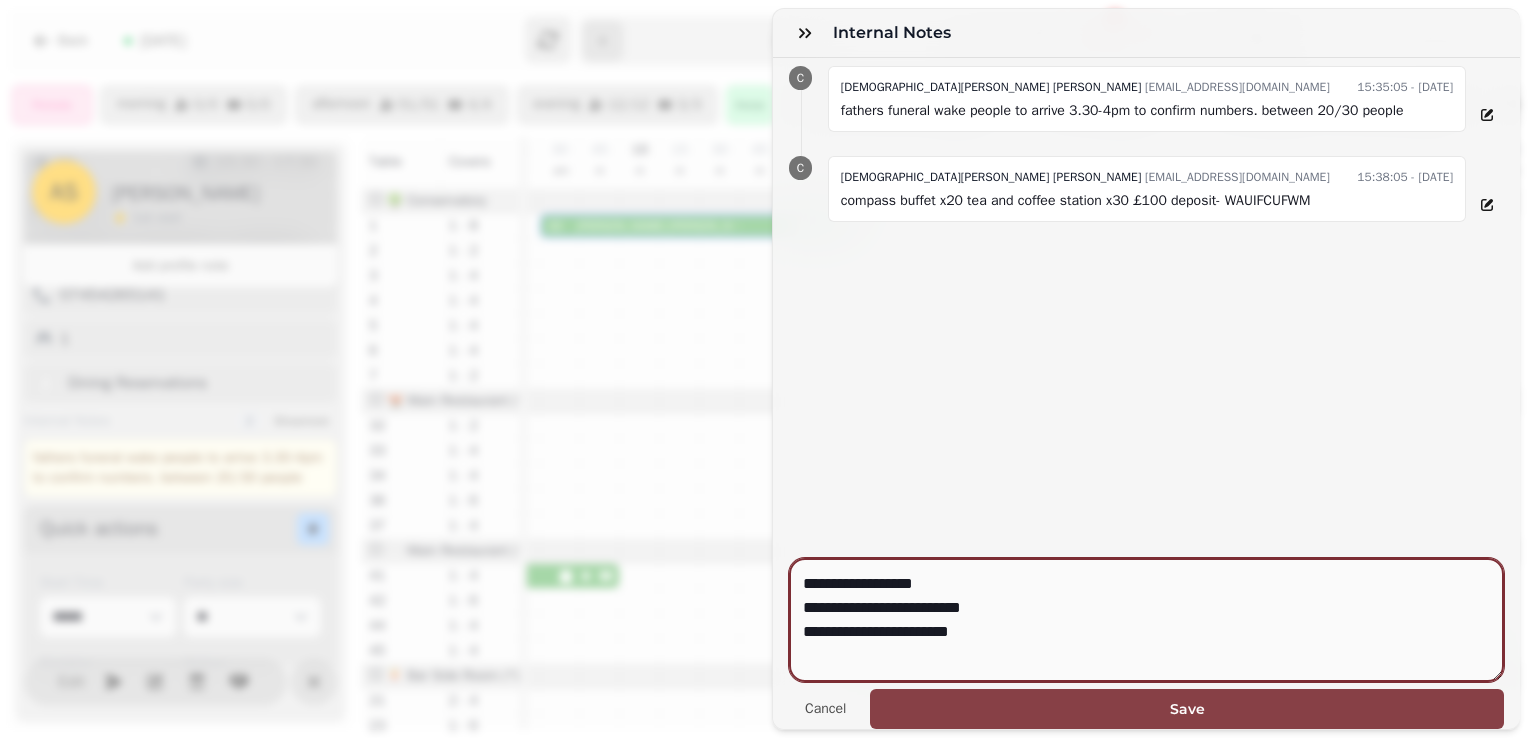 type on "**********" 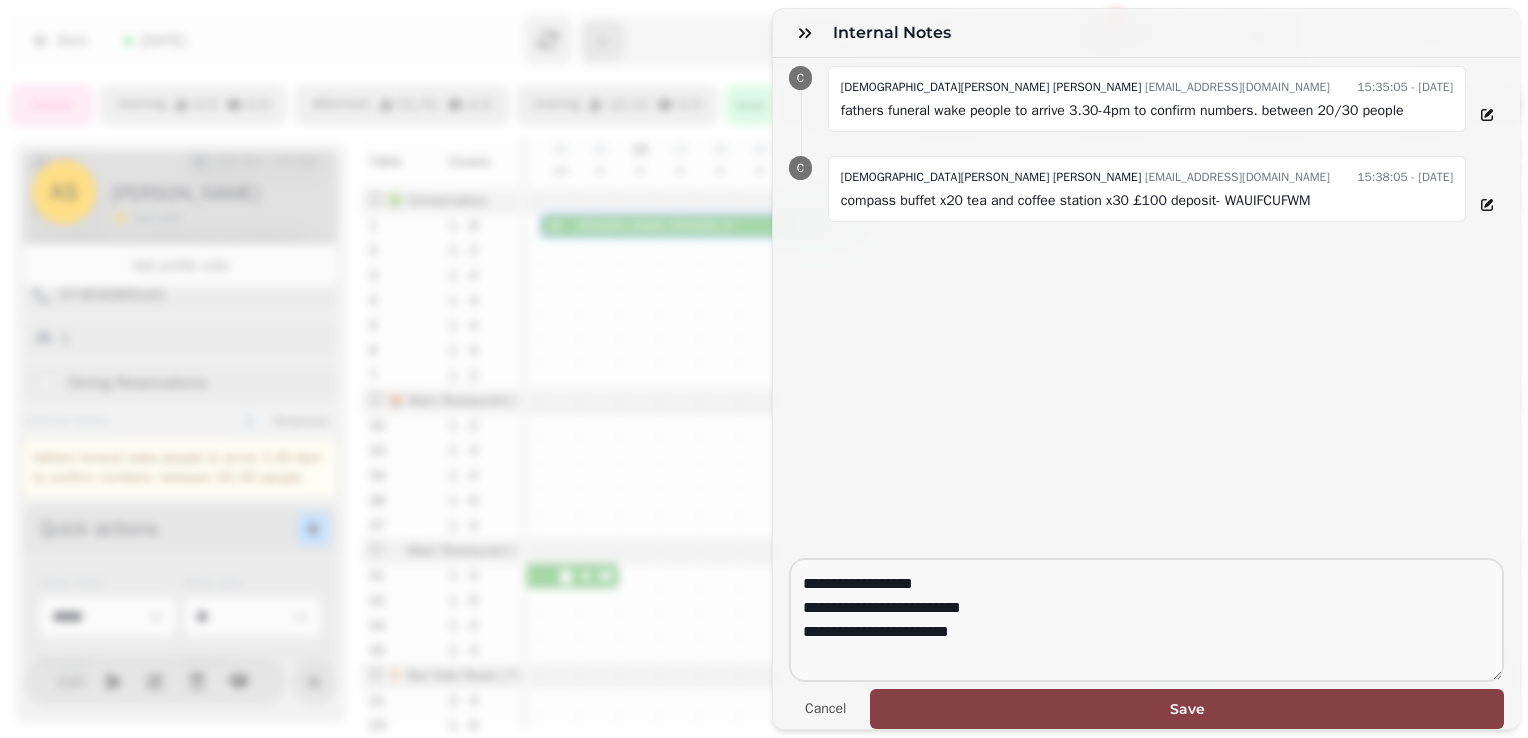 click on "Save" at bounding box center [1187, 709] 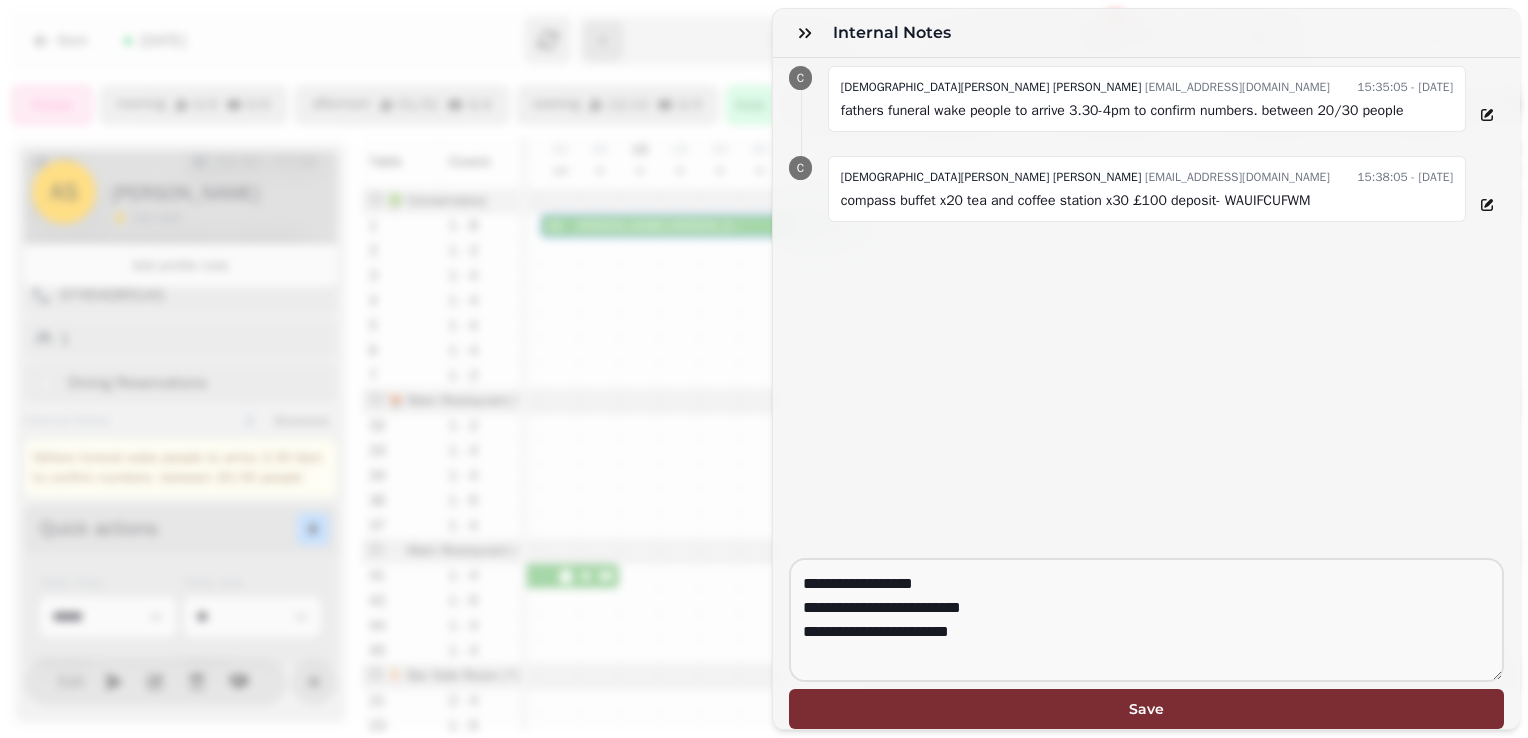 click on "**********" at bounding box center [764, 377] 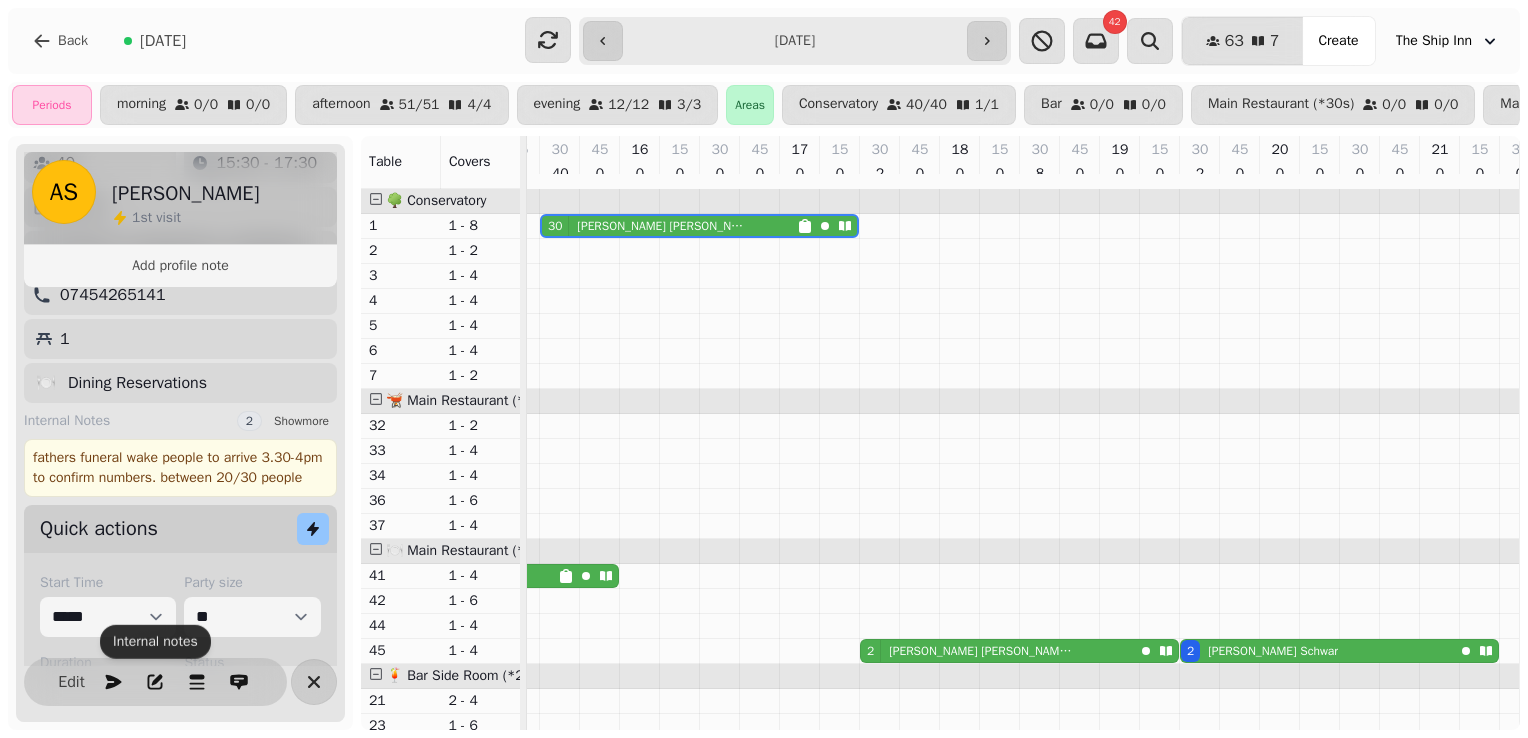 scroll, scrollTop: 320, scrollLeft: 0, axis: vertical 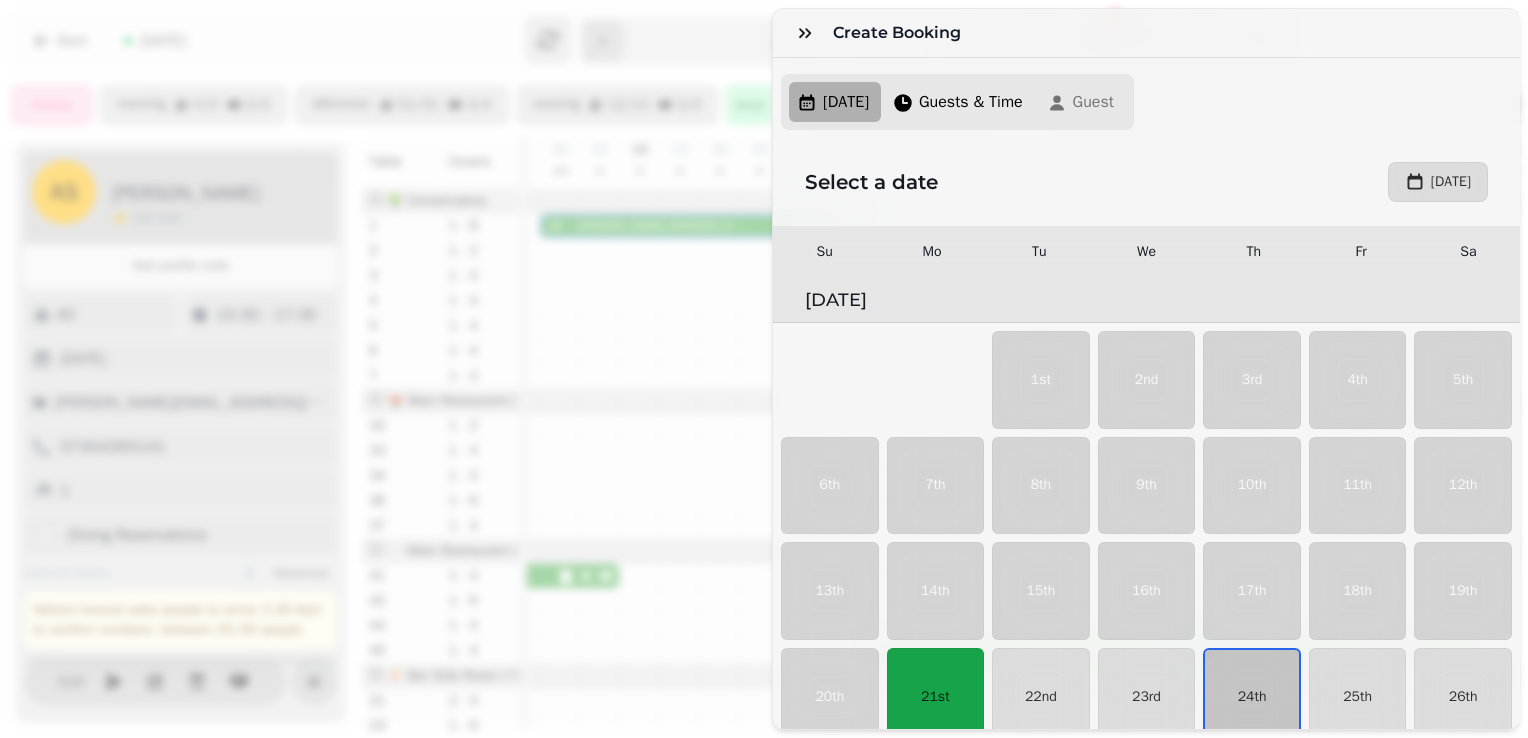 click on "Create Booking Thu, Jul 24, 25 Guests & Time Guest Select a date July 24th, 2025 Su Mo Tu We Th Fr Sa July 2025 1st 2nd 3rd 4th 5th 6th 7th 8th 9th 10th 11th 12th 13th 14th 15th 16th 17th 18th 19th 20th 21st 22nd 23rd 24th 25th 26th 27th 28th 29th 30th 31st August 2025 1st 2nd 3rd 4th 5th 6th 7th 8th 9th 10th 11th 12th 13th 14th 15th 16th 17th 18th 19th 20th 21st 22nd 23rd 24th 25th 26th 27th 28th 29th 30th 31st September 2025 1st 2nd 3rd 4th 5th 6th 7th 8th 9th 10th 11th 12th 13th 14th 15th 16th 17th 18th 19th 20th 21st 22nd 23rd 24th 25th 26th 27th 28th 29th 30th October 2025 1st 2nd 3rd 4th 5th 6th 7th 8th 9th 10th 11th 12th 13th 14th 15th 16th 17th 18th 19th 20th 21st 22nd 23rd 24th 25th 26th 27th 28th 29th 30th 31st November 2025 1st 2nd 3rd 4th 5th 6th 7th 8th 9th 10th 11th 12th 13th 14th 15th 16th 17th 18th 19th 20th 21st 22nd 23rd 24th 25th 26th 27th 28th 29th 30th December 2025 1st 2nd 3rd 4th 5th 6th 7th 8th 9th 10th 11th 12th 13th 14th 15th 16th 17th 18th 19th 20th 21st 22nd 23rd 24th 25th 26th 1st" at bounding box center (764, 385) 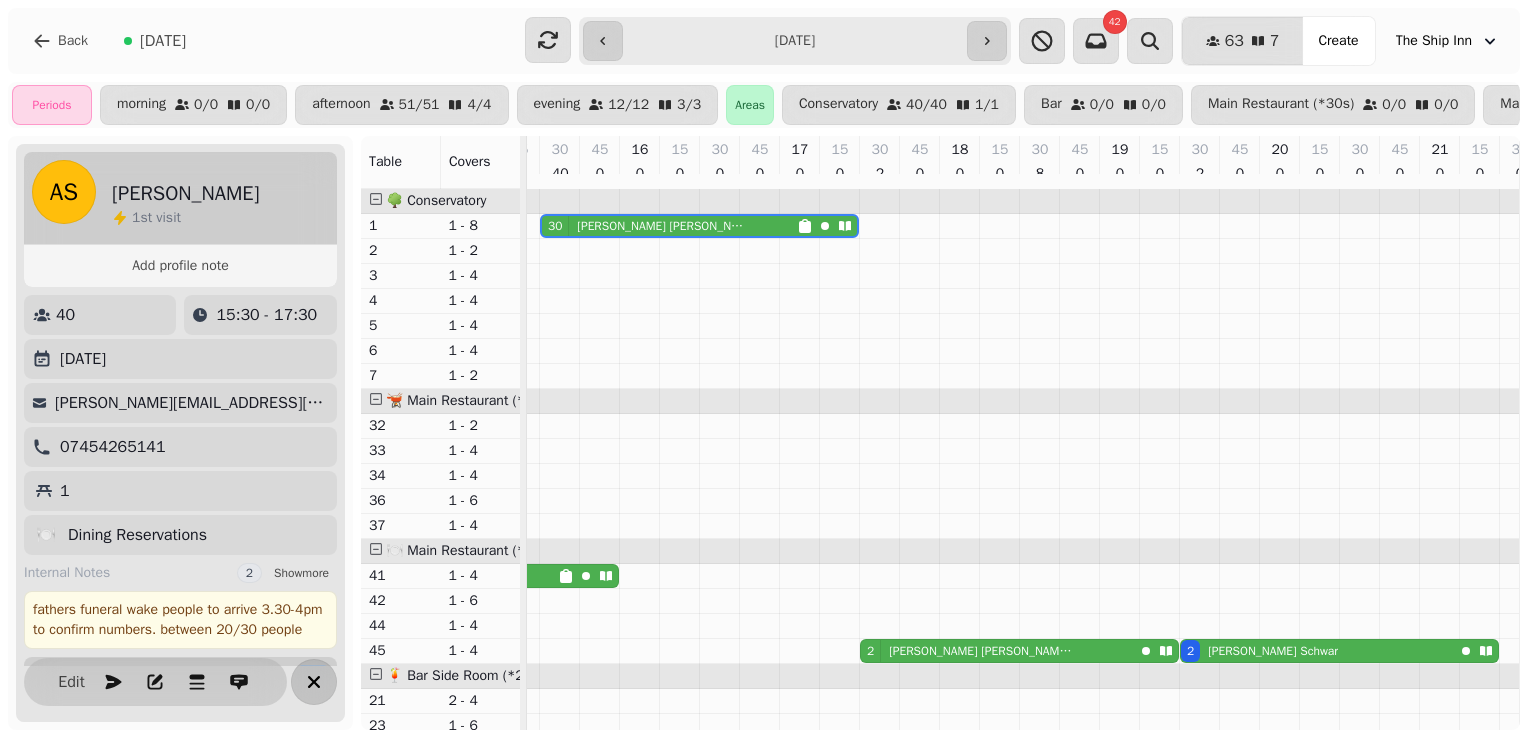 click 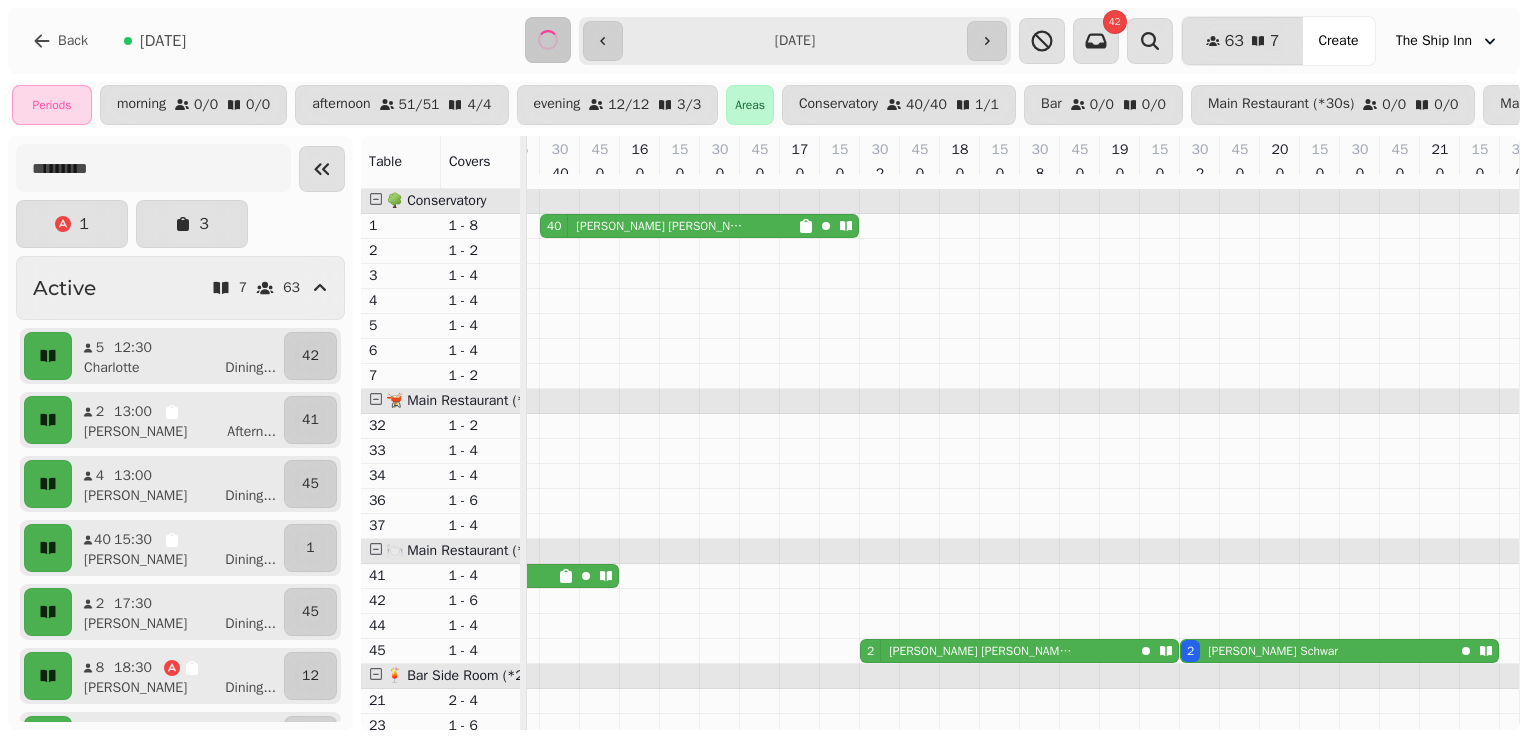 click on "[DATE]" at bounding box center (163, 41) 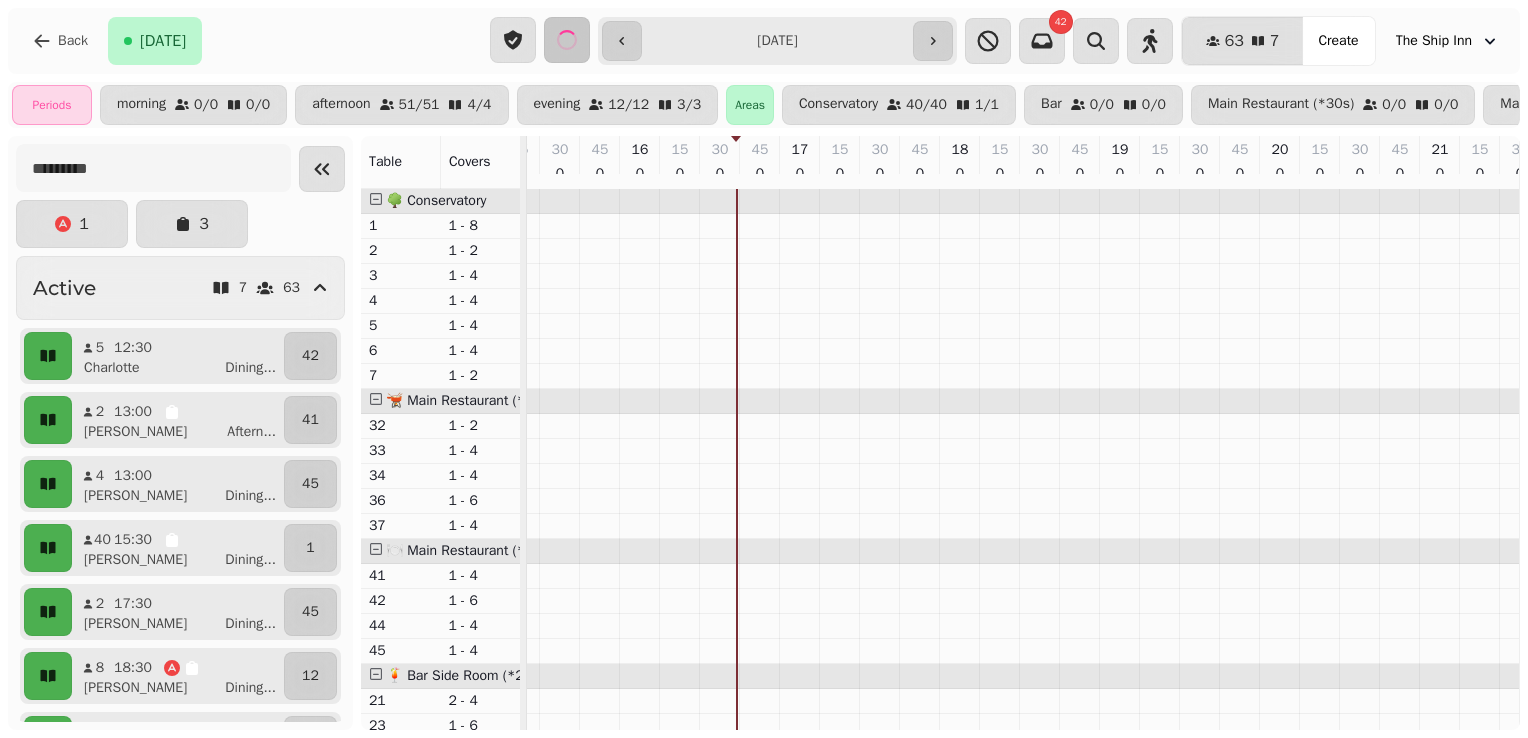 type on "**********" 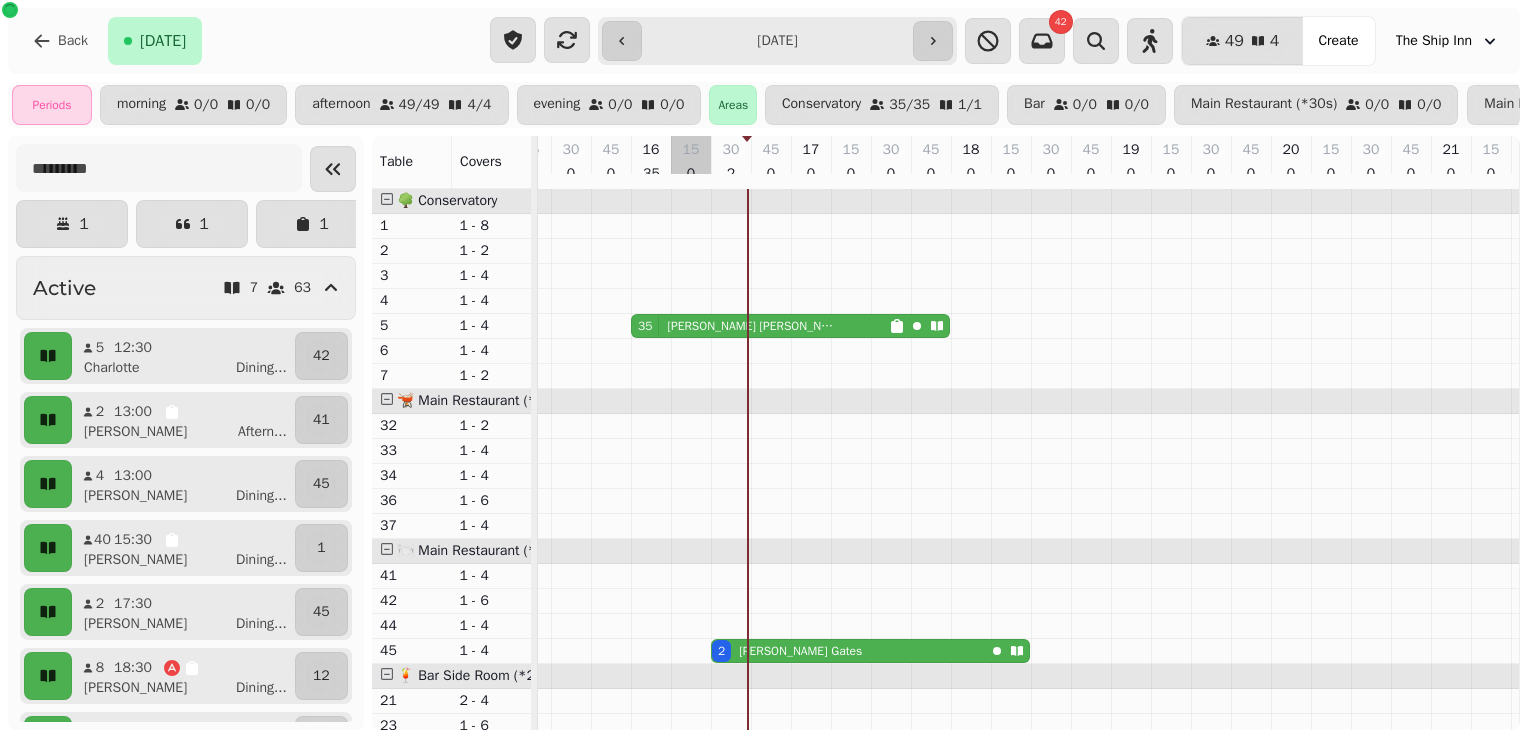 scroll, scrollTop: 0, scrollLeft: 692, axis: horizontal 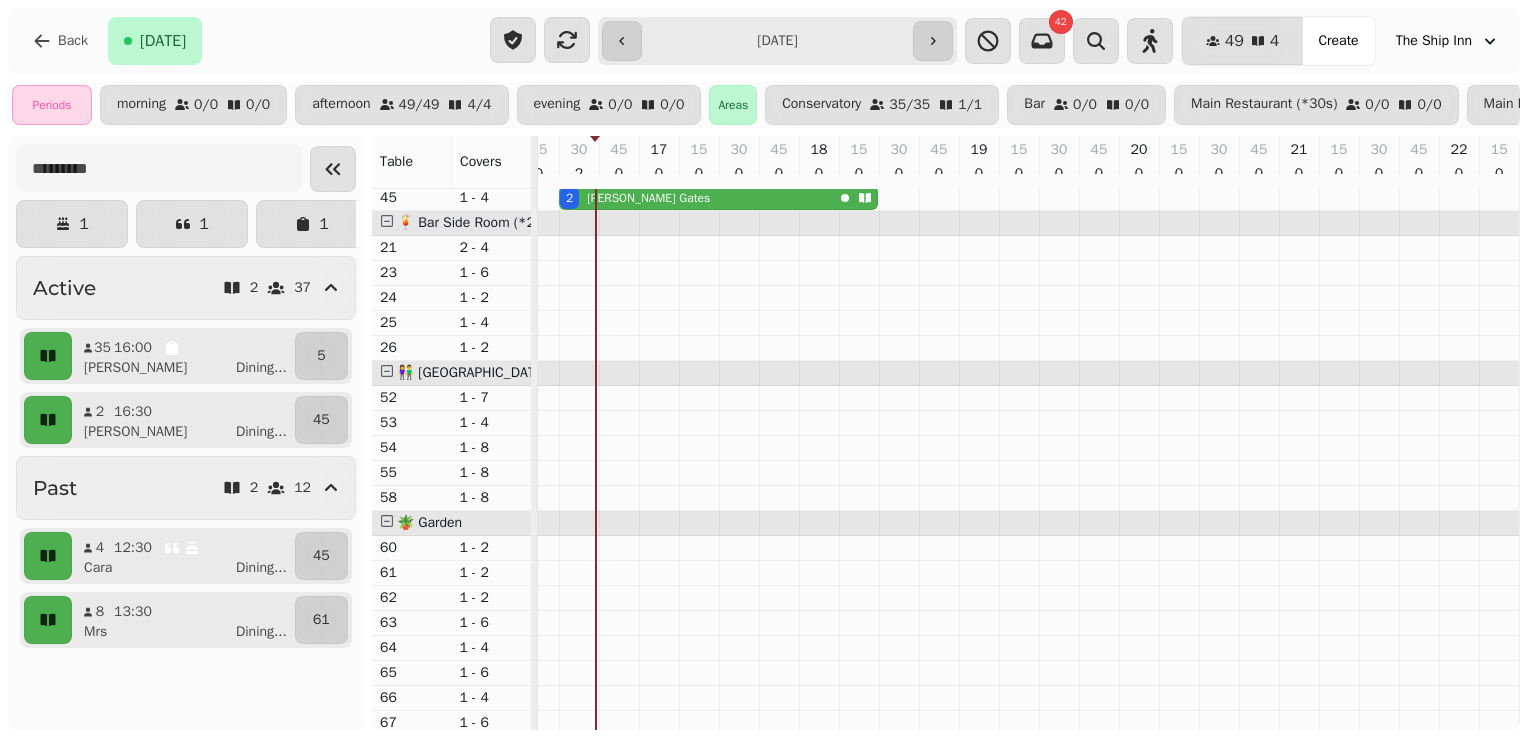 click at bounding box center (387, 521) 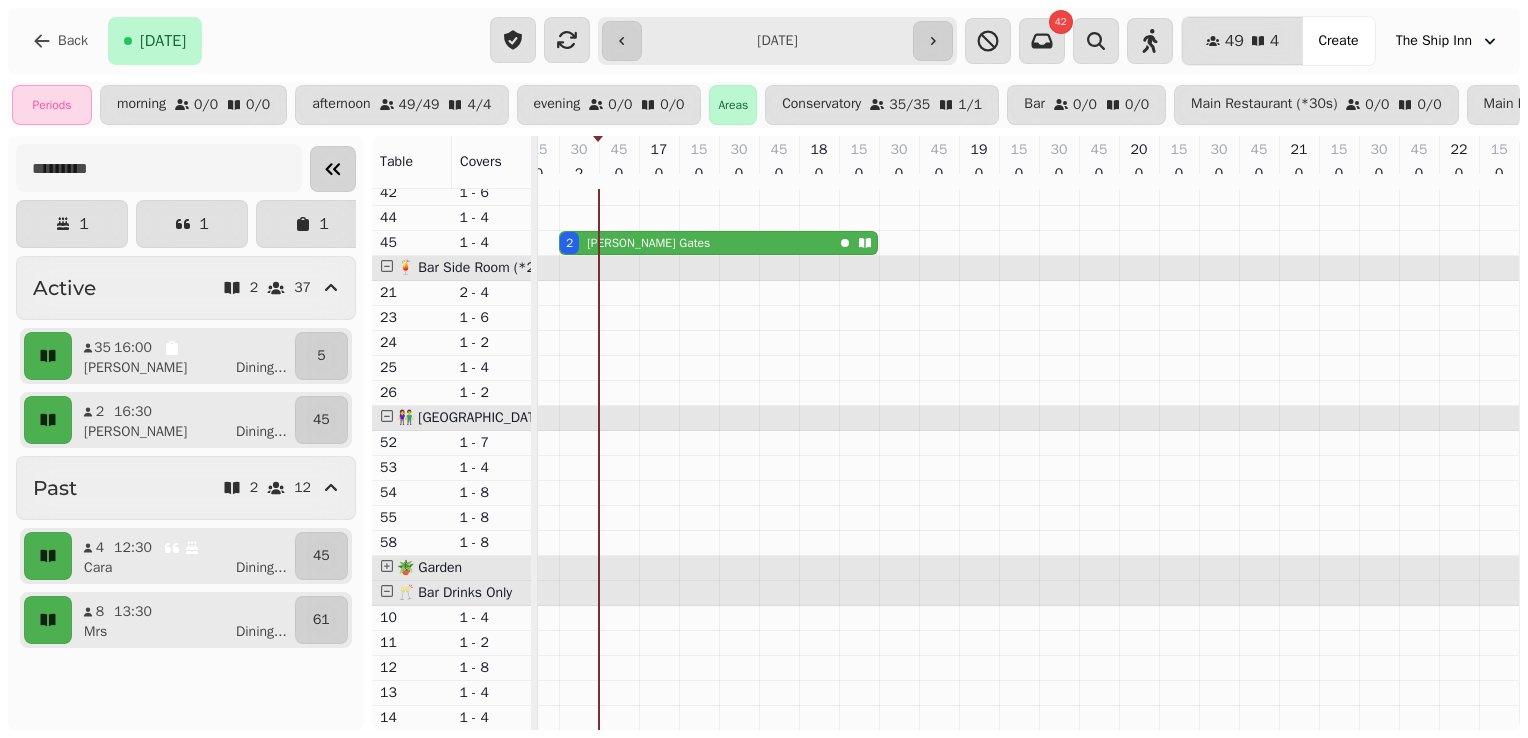 click 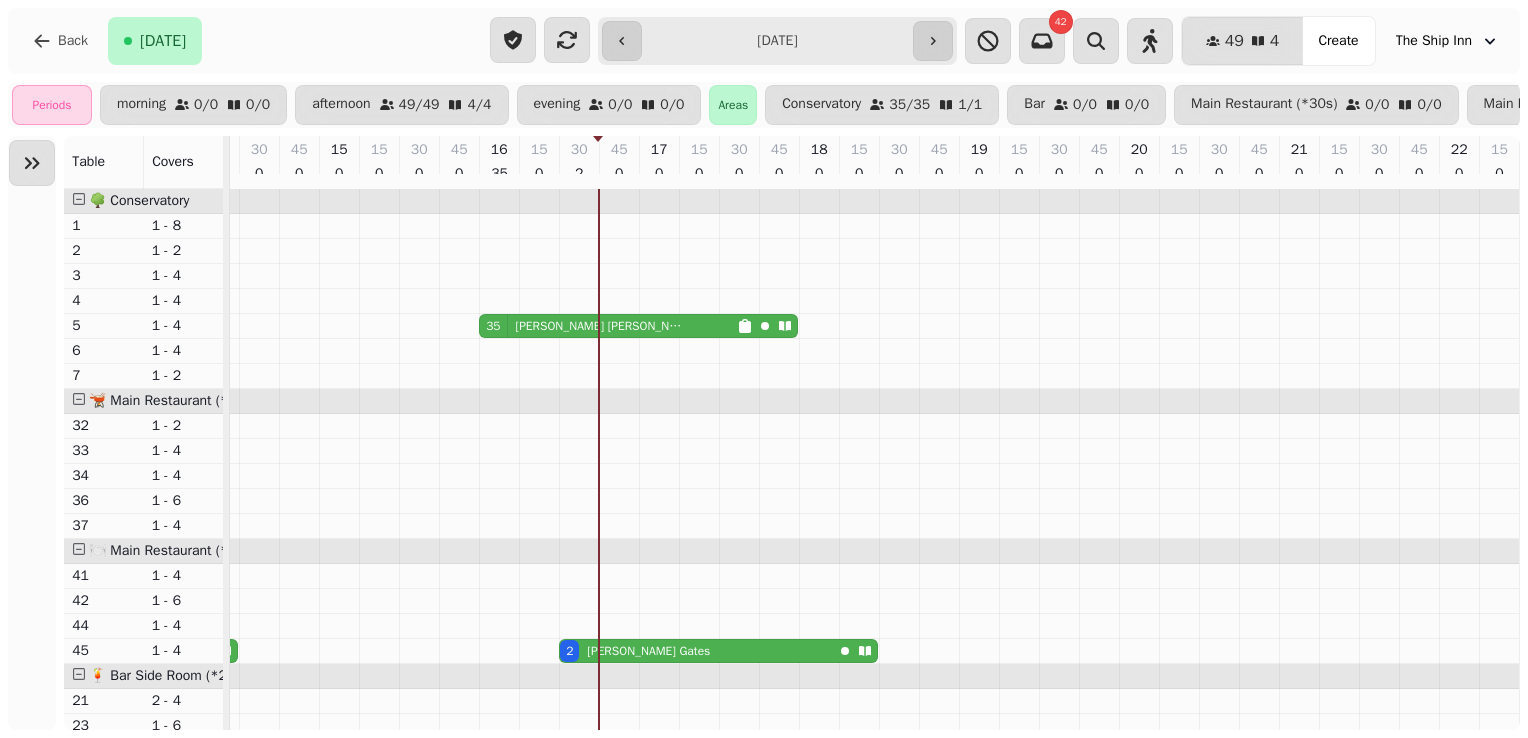click on "35 [PERSON_NAME]" at bounding box center (608, 326) 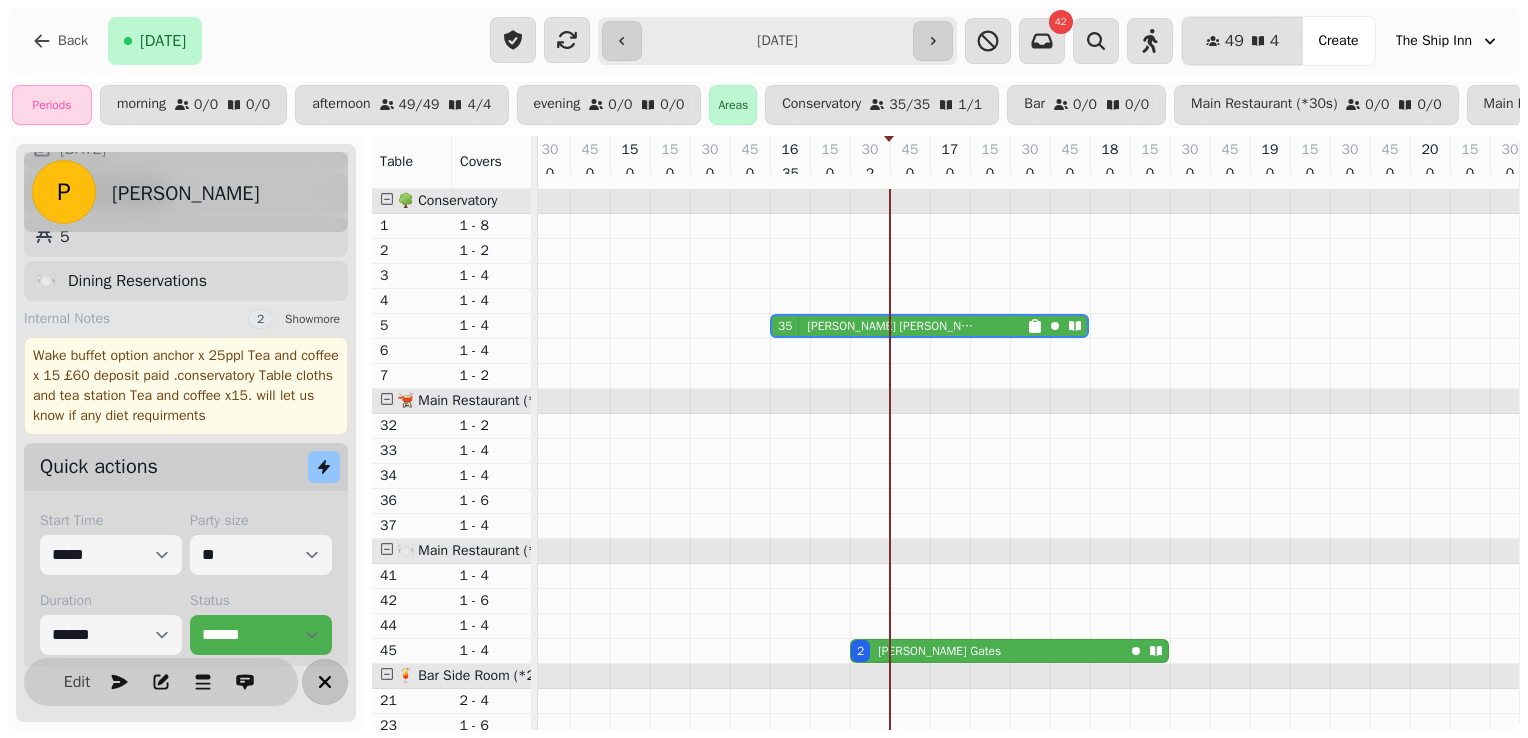 click 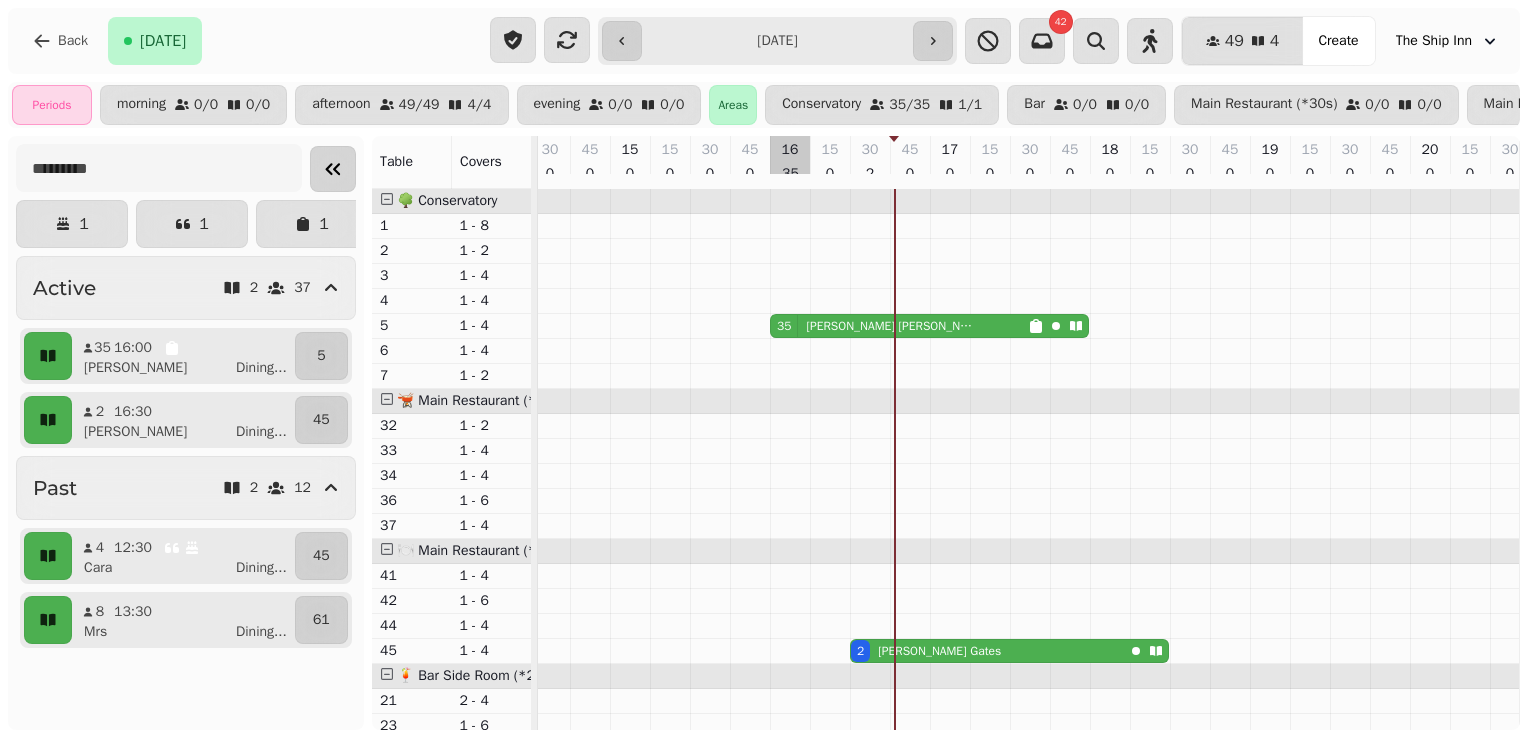 scroll, scrollTop: 0, scrollLeft: 0, axis: both 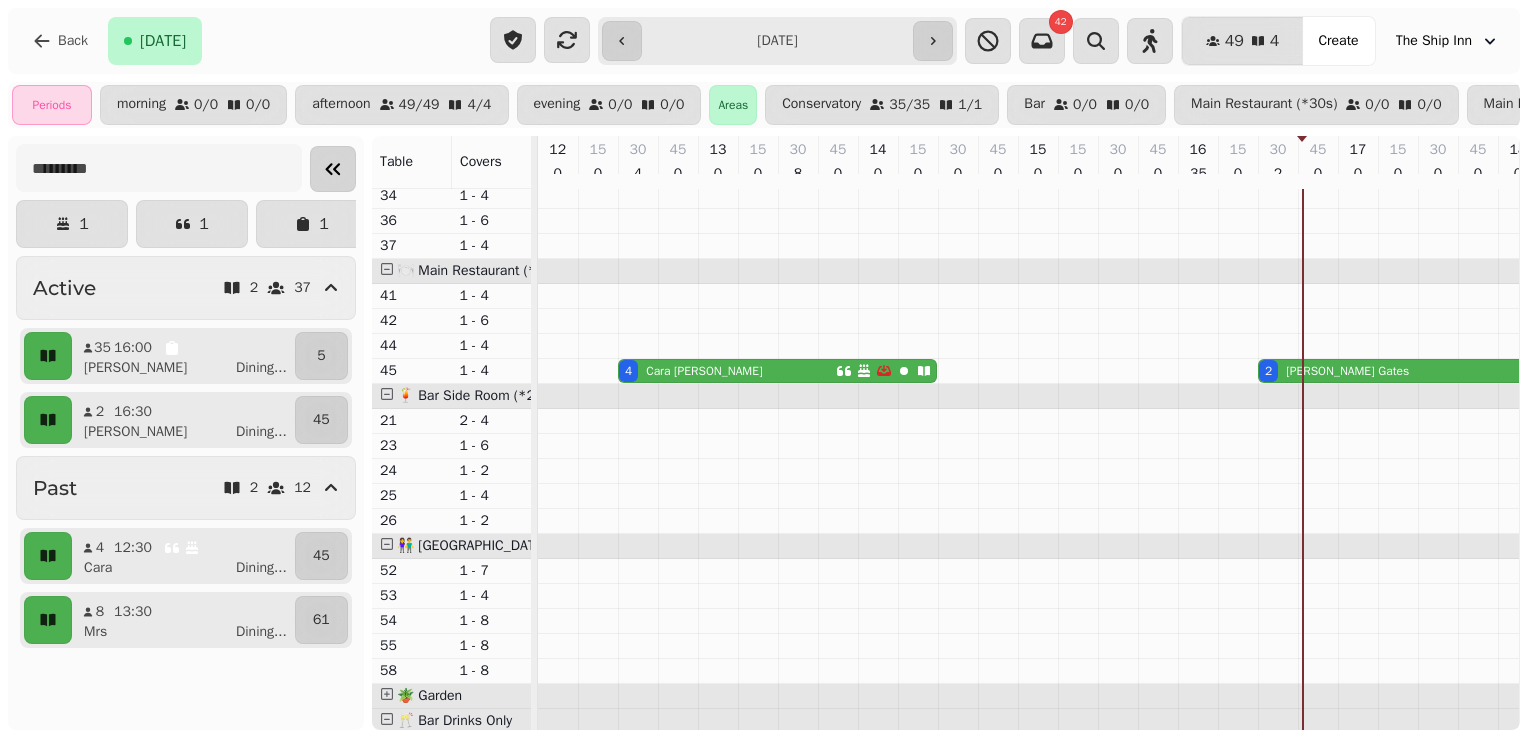 click on "4 Cara   Dickens" at bounding box center [727, 371] 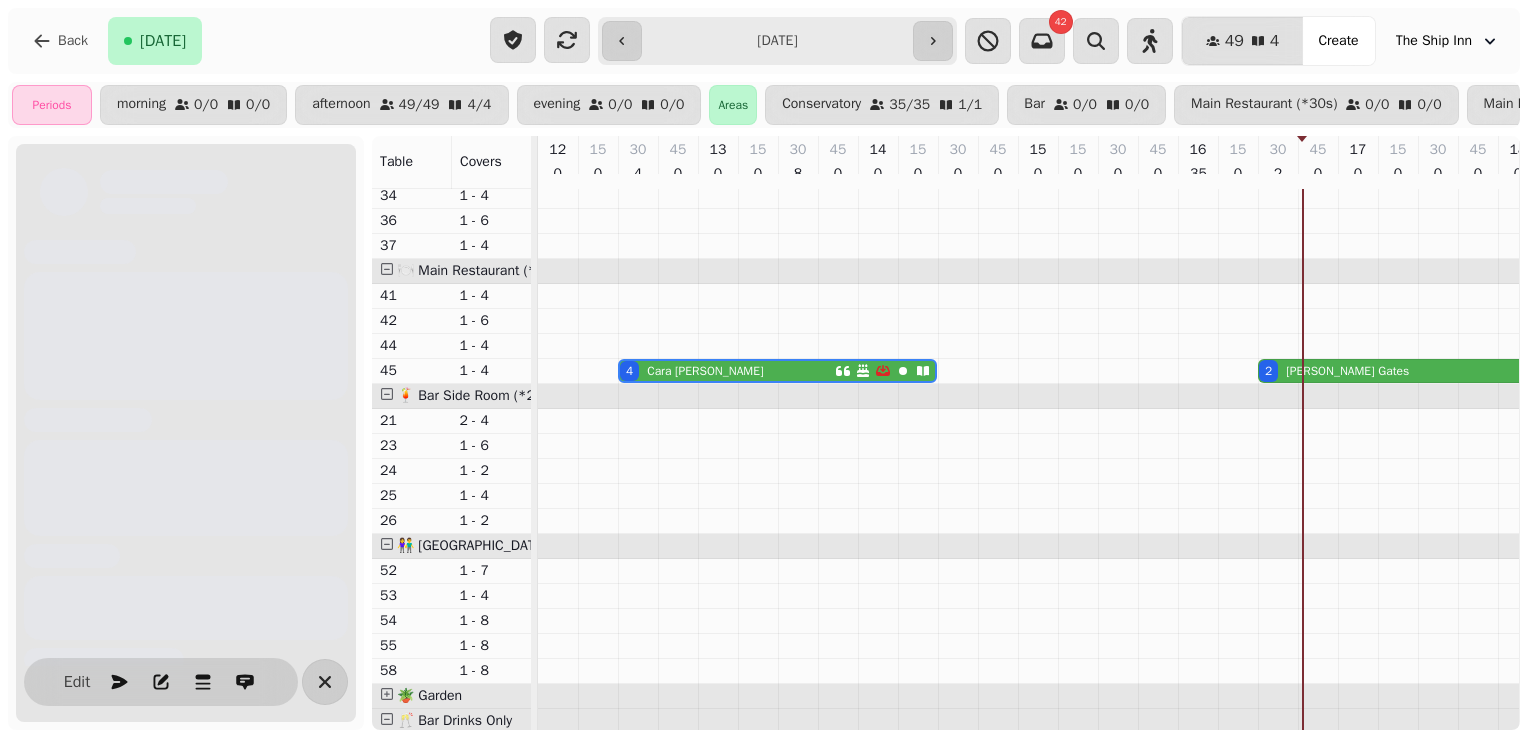 scroll, scrollTop: 0, scrollLeft: 67, axis: horizontal 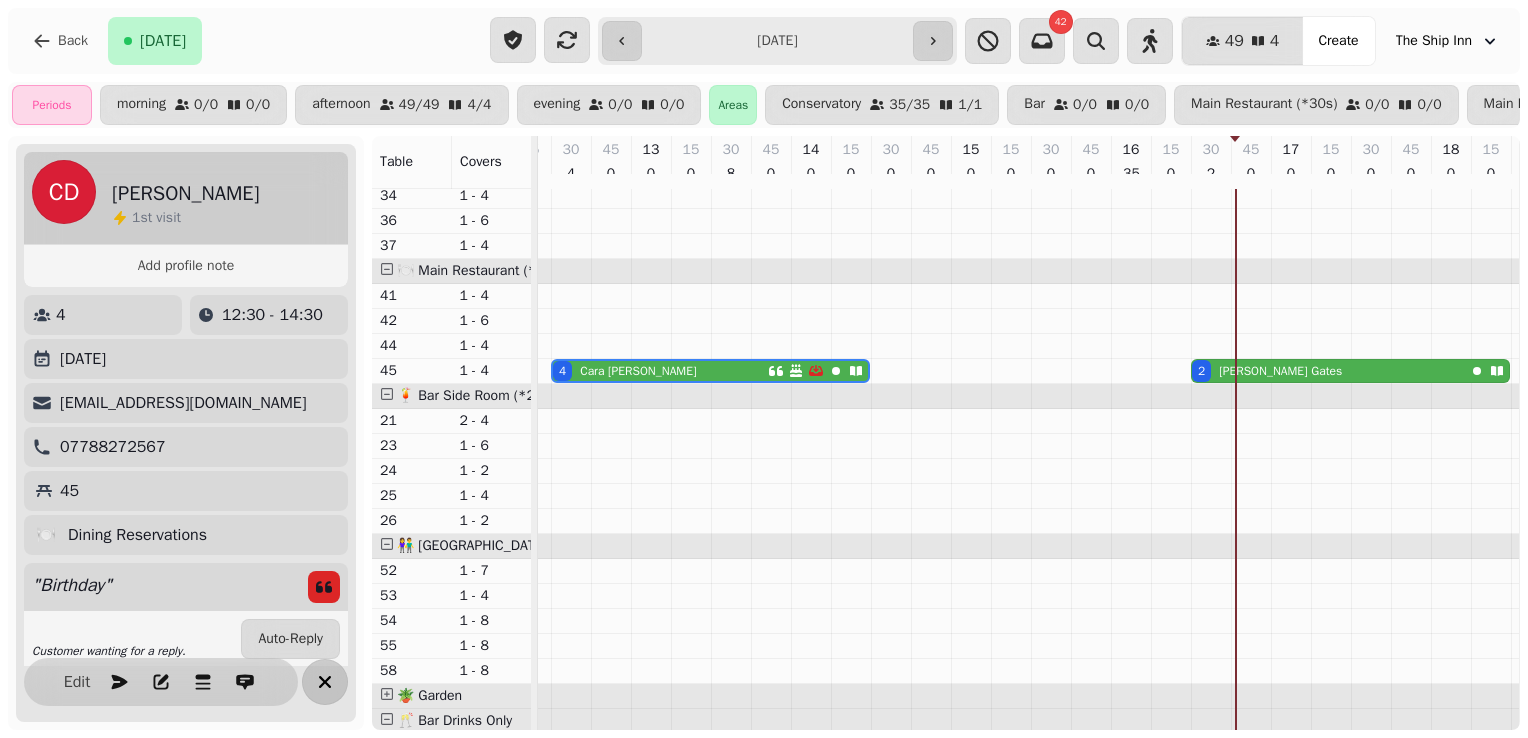 click 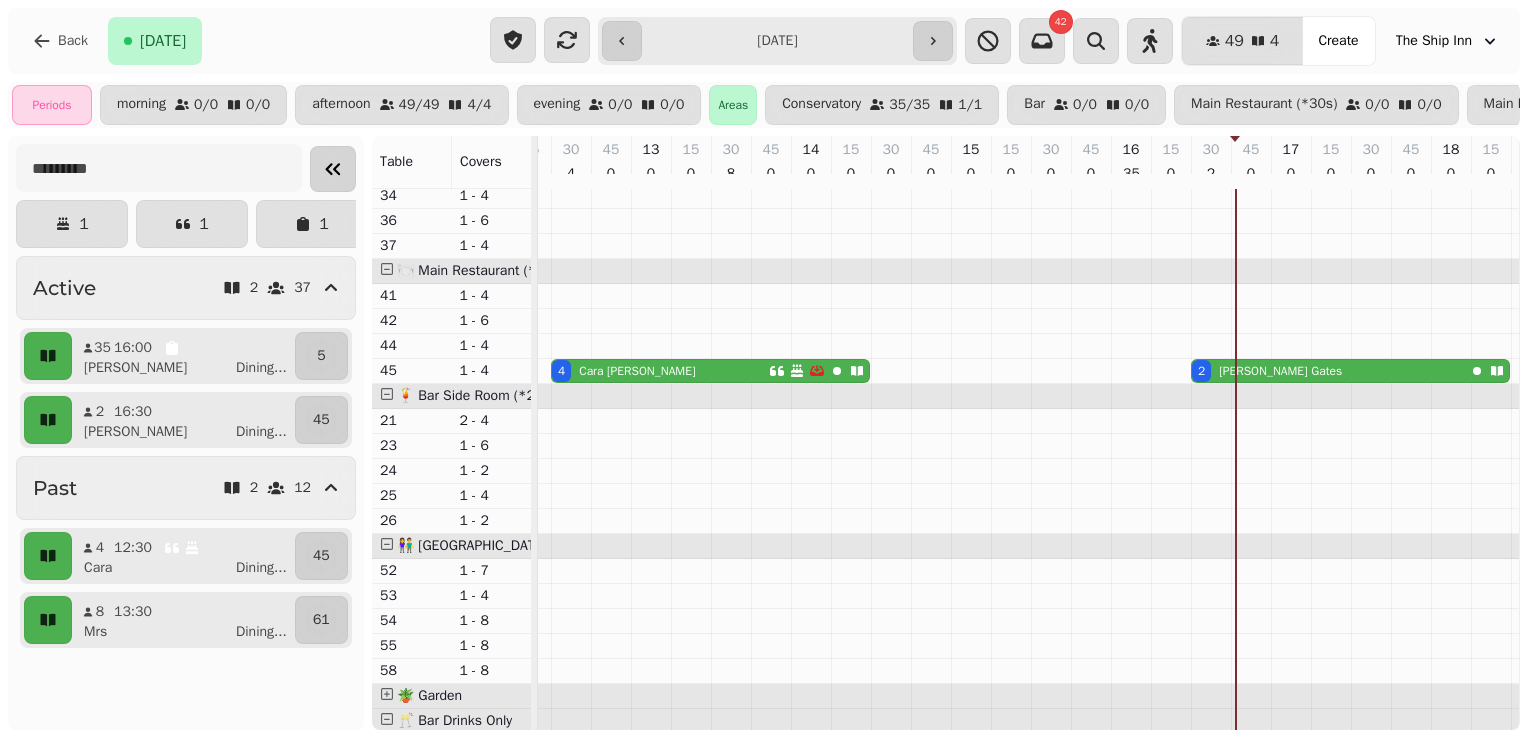 click 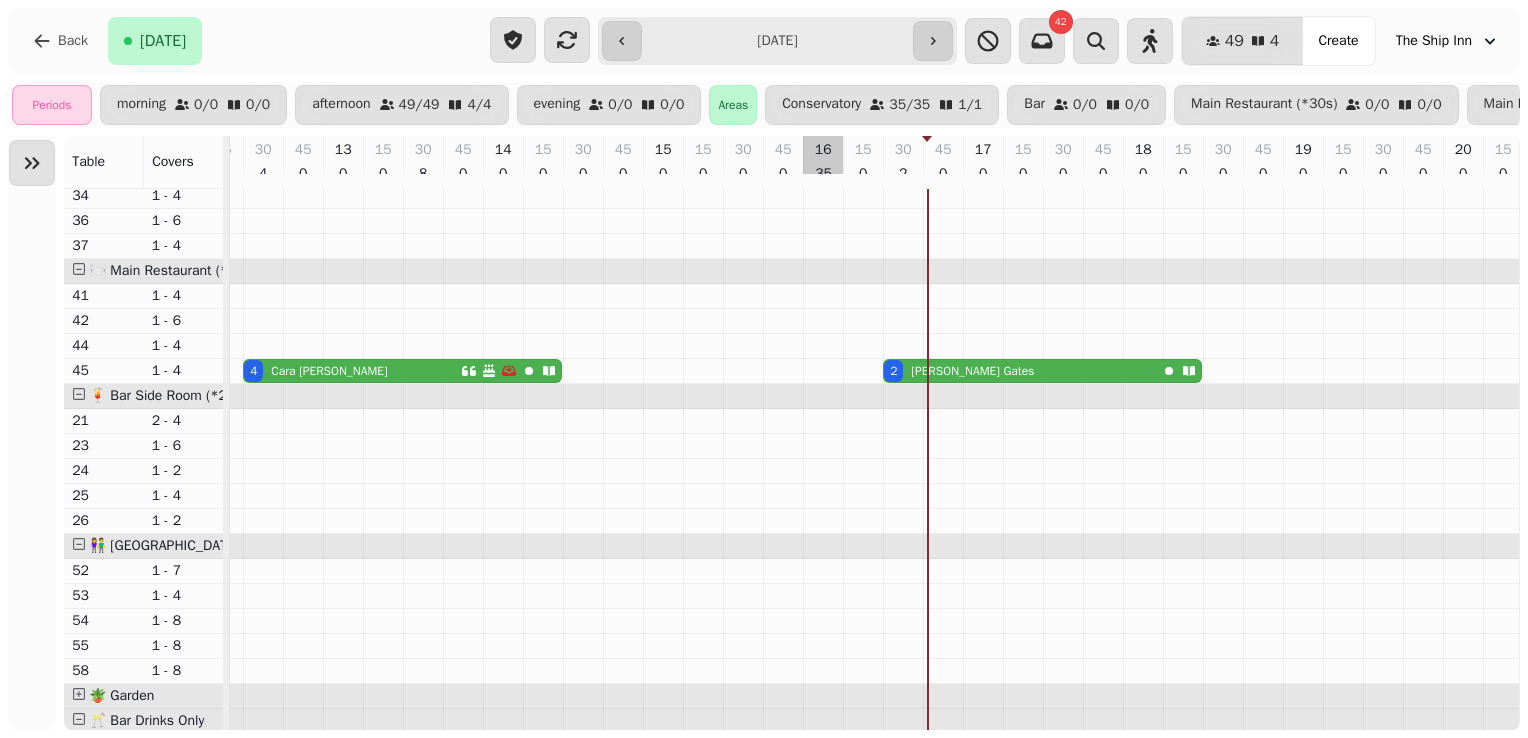 scroll, scrollTop: 280, scrollLeft: 317, axis: both 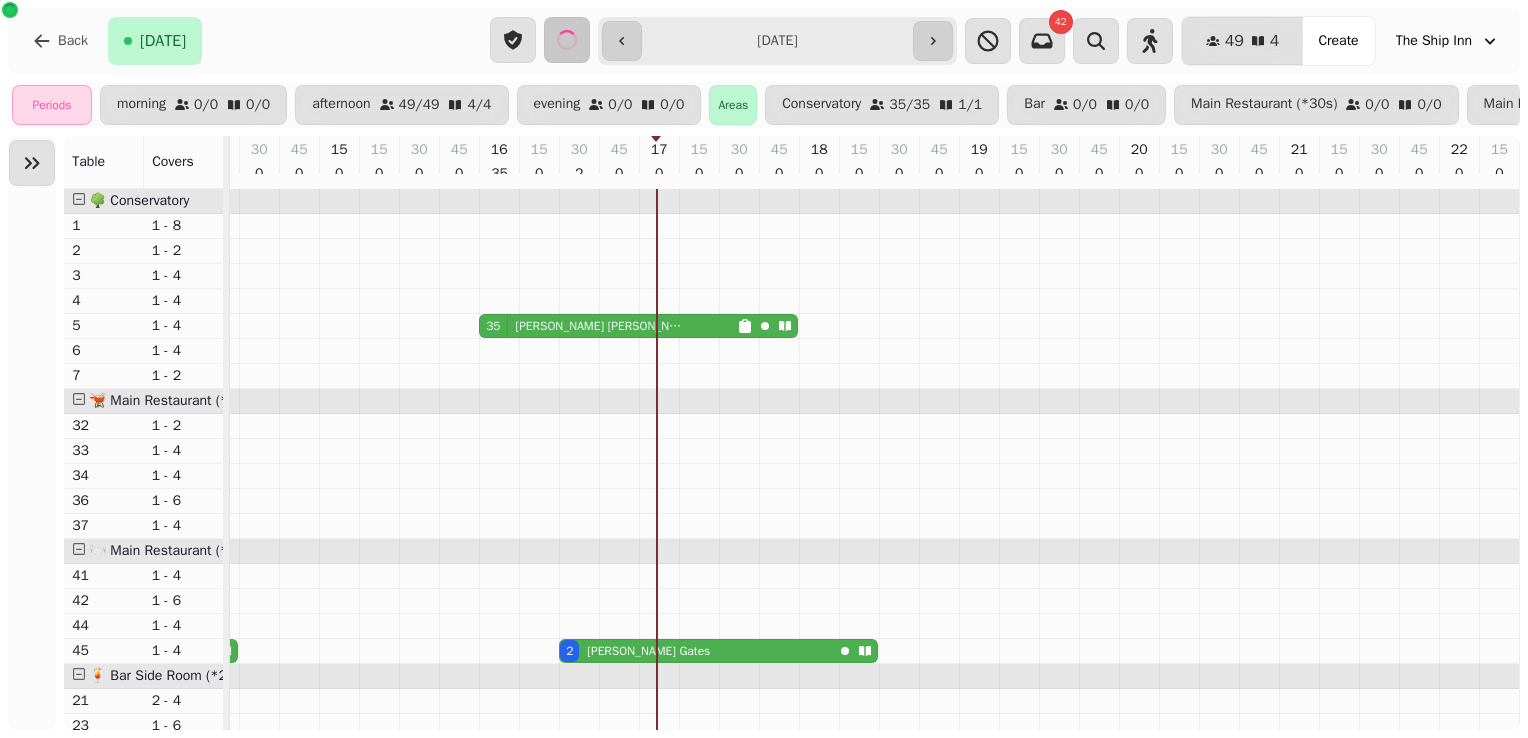 drag, startPoint x: 447, startPoint y: -74, endPoint x: 416, endPoint y: -70, distance: 31.257 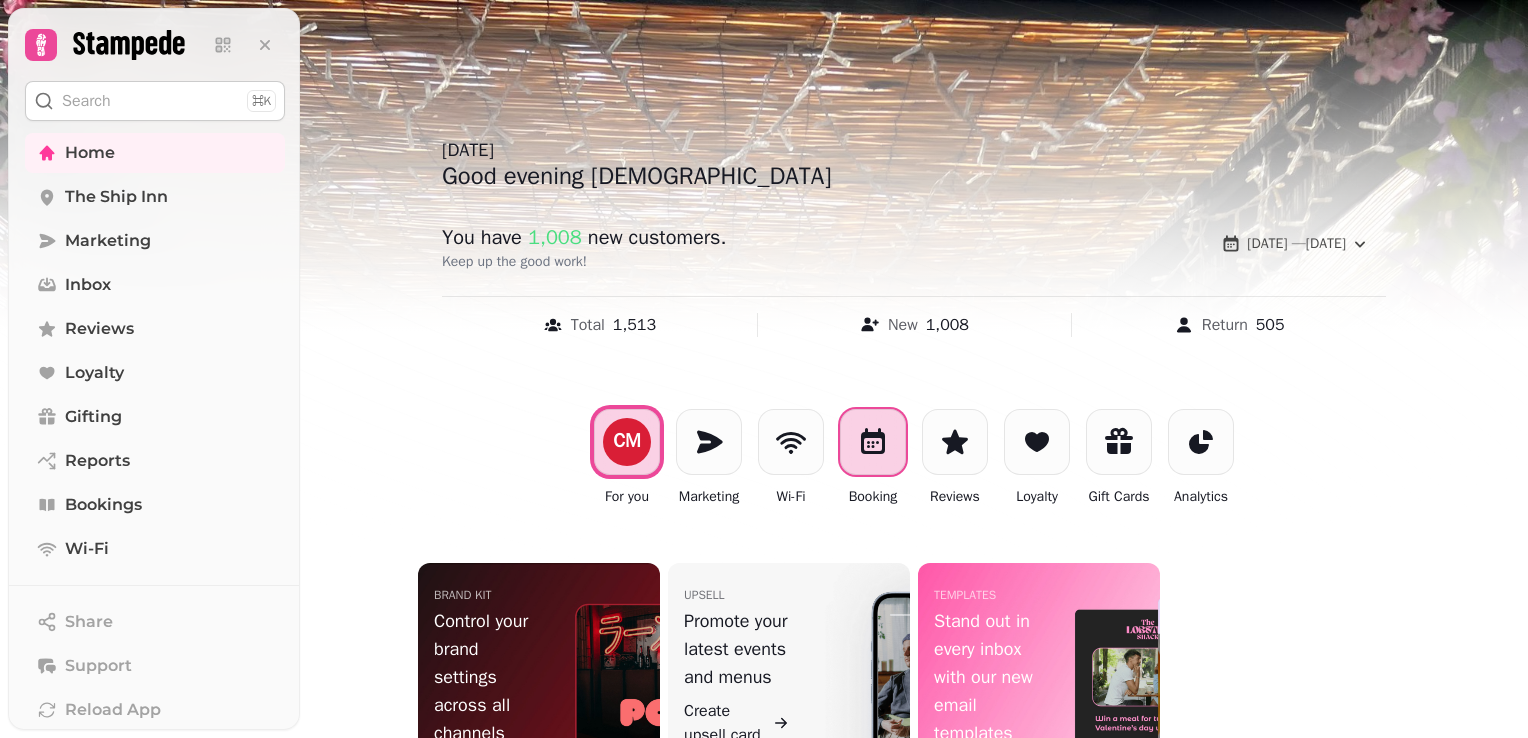 scroll, scrollTop: 0, scrollLeft: 0, axis: both 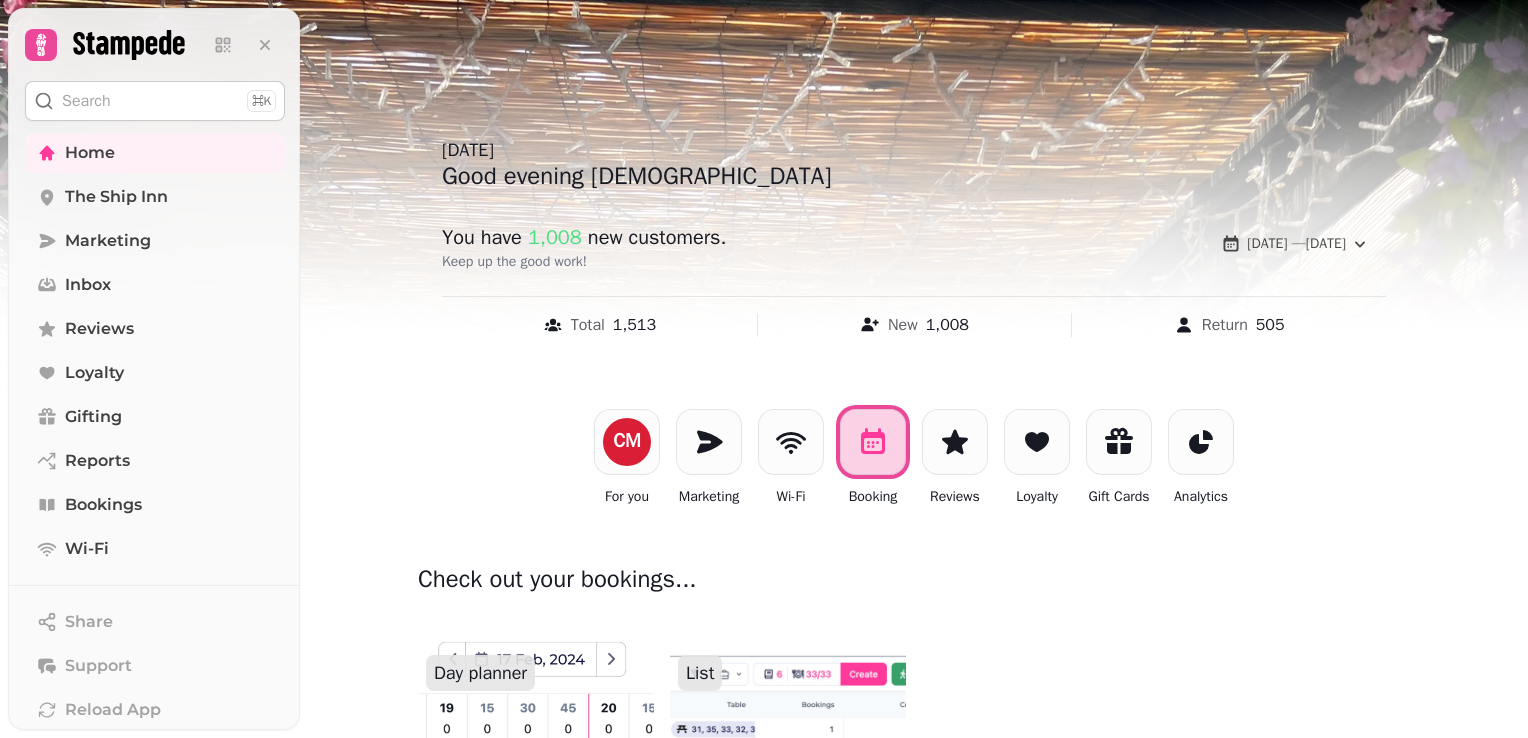 click at bounding box center [536, 731] 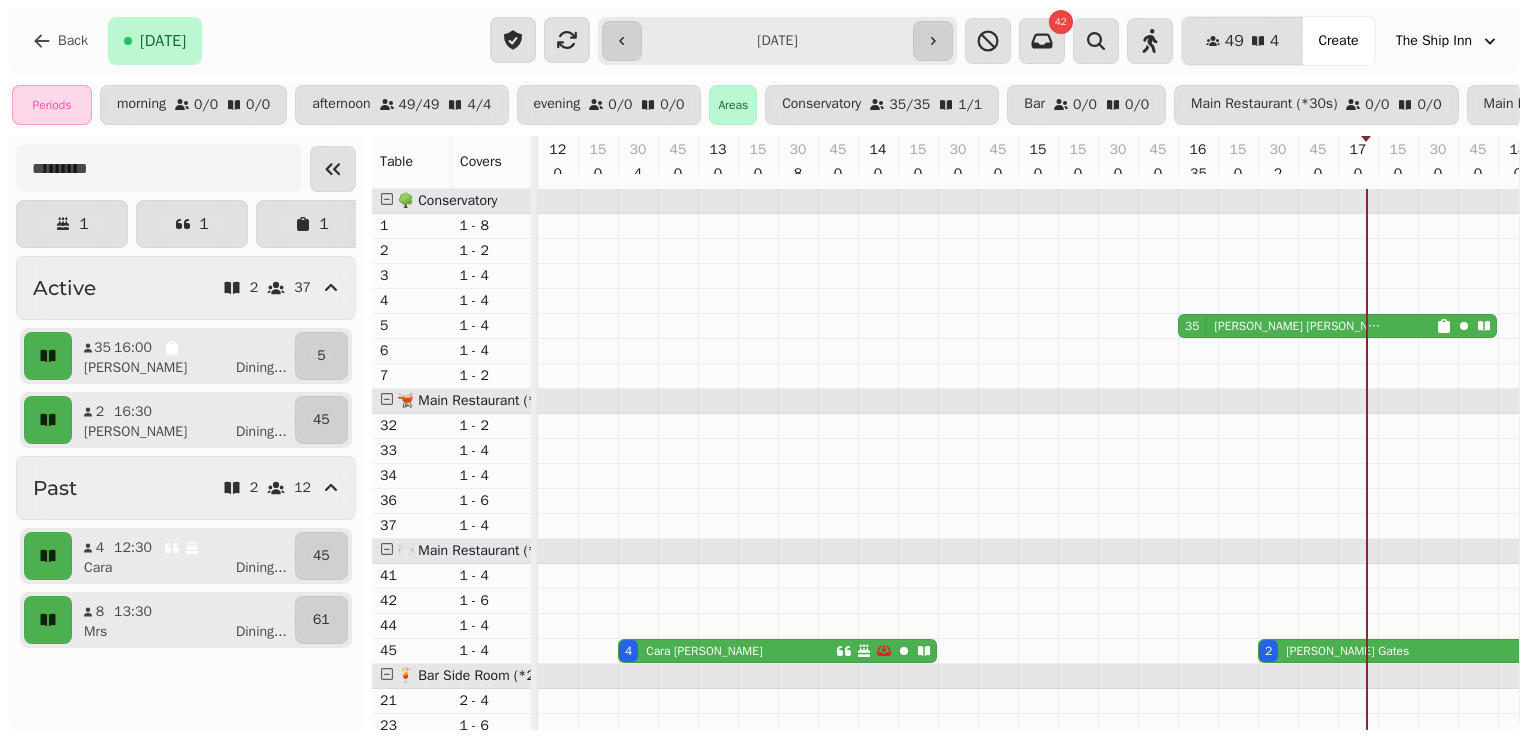 scroll, scrollTop: 0, scrollLeft: 698, axis: horizontal 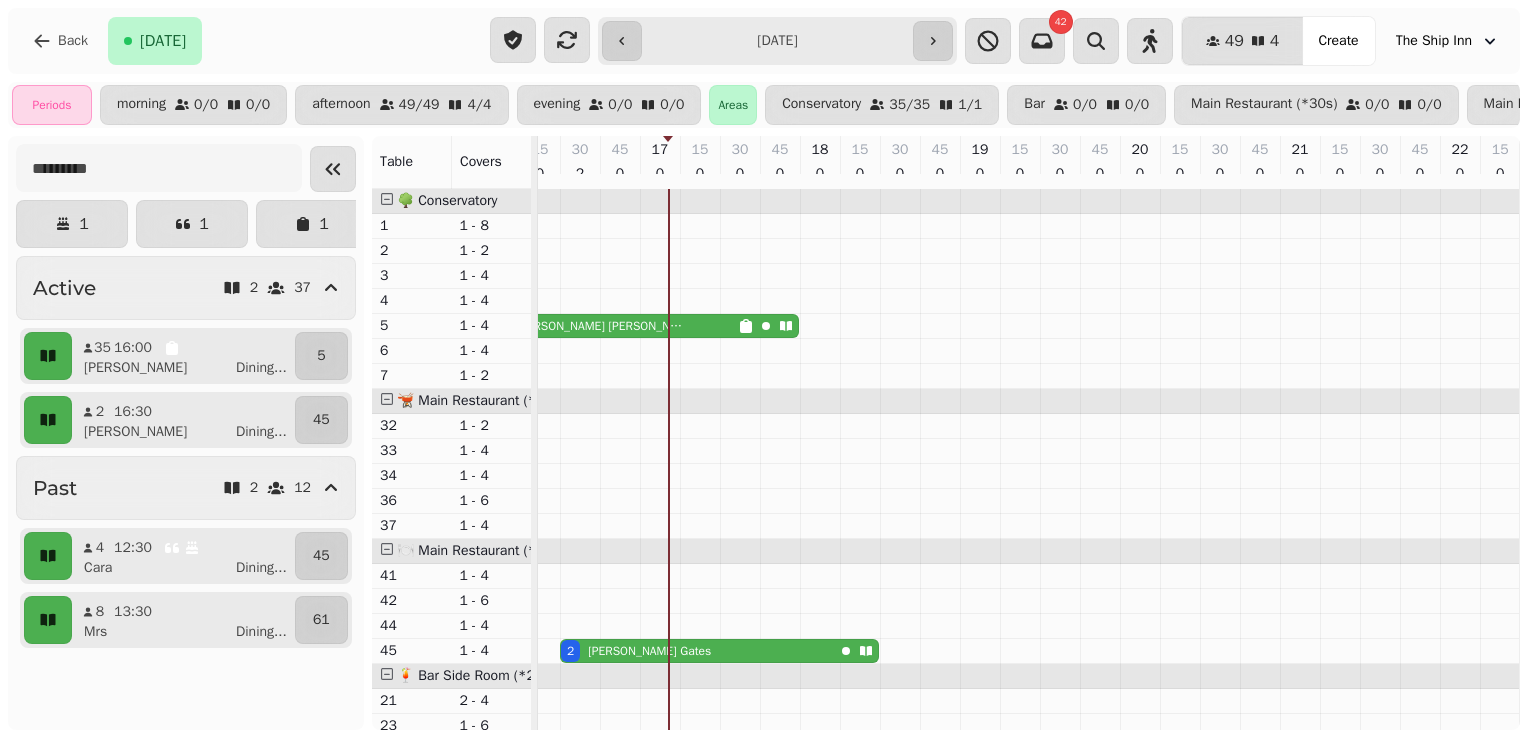 click on "35 [PERSON_NAME]" at bounding box center (609, 326) 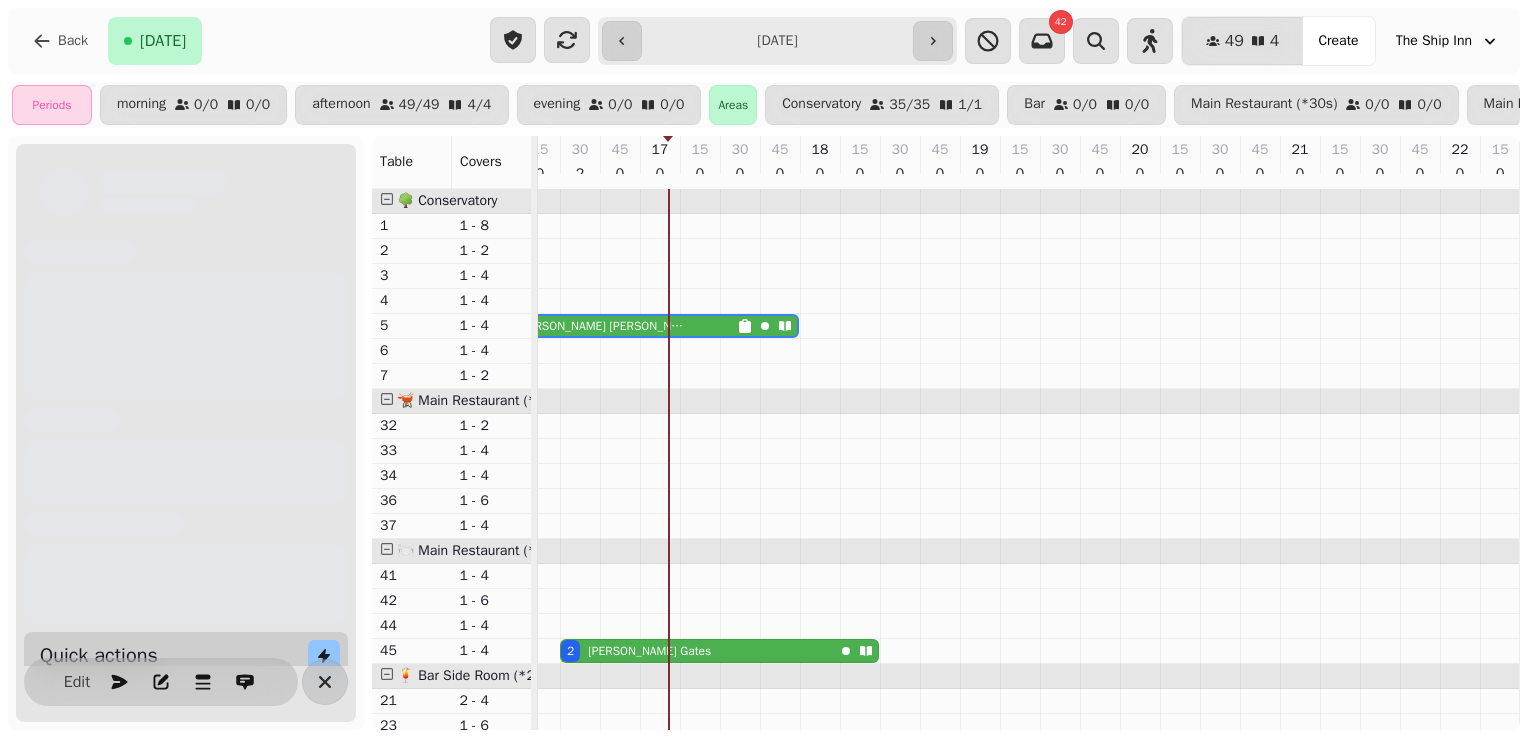 scroll, scrollTop: 0, scrollLeft: 627, axis: horizontal 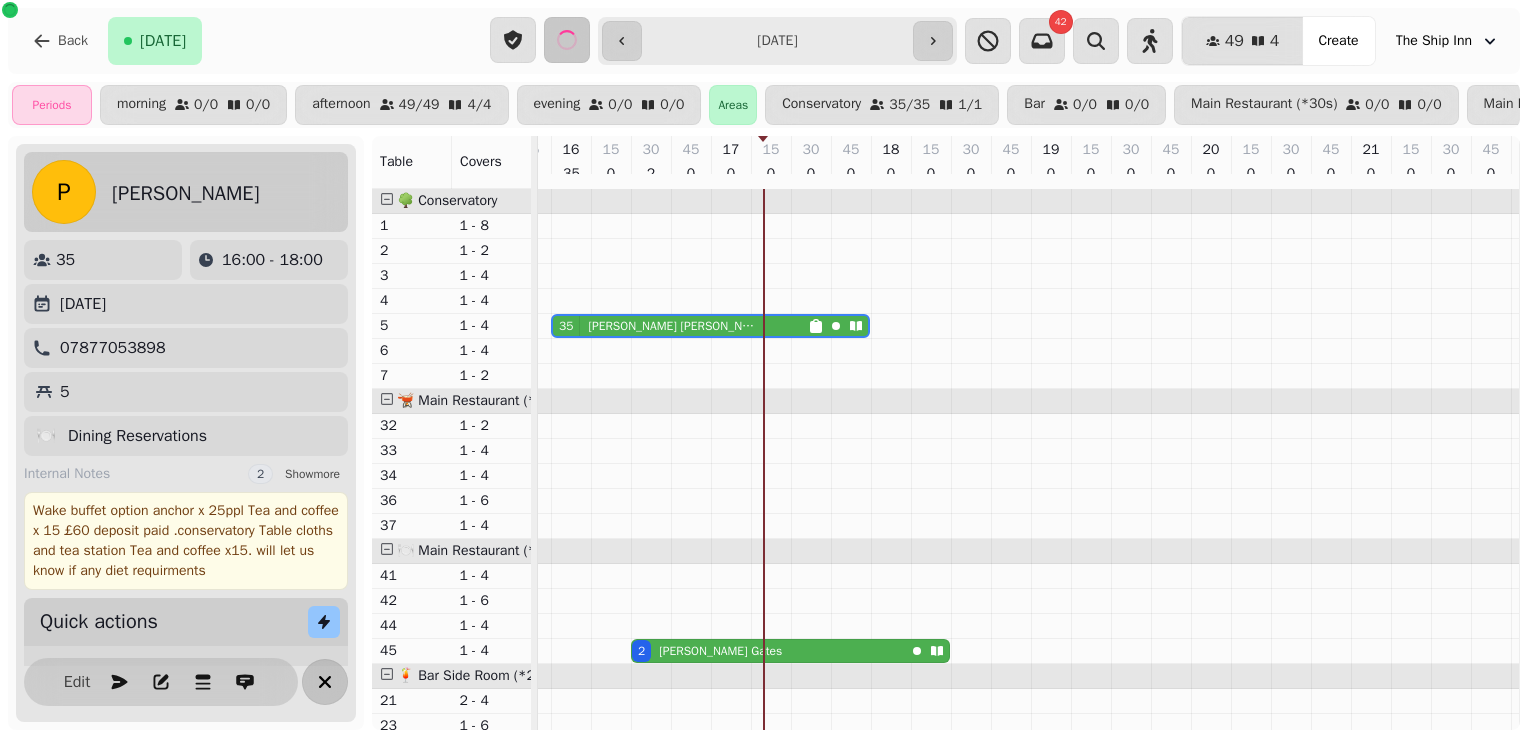 click at bounding box center (325, 682) 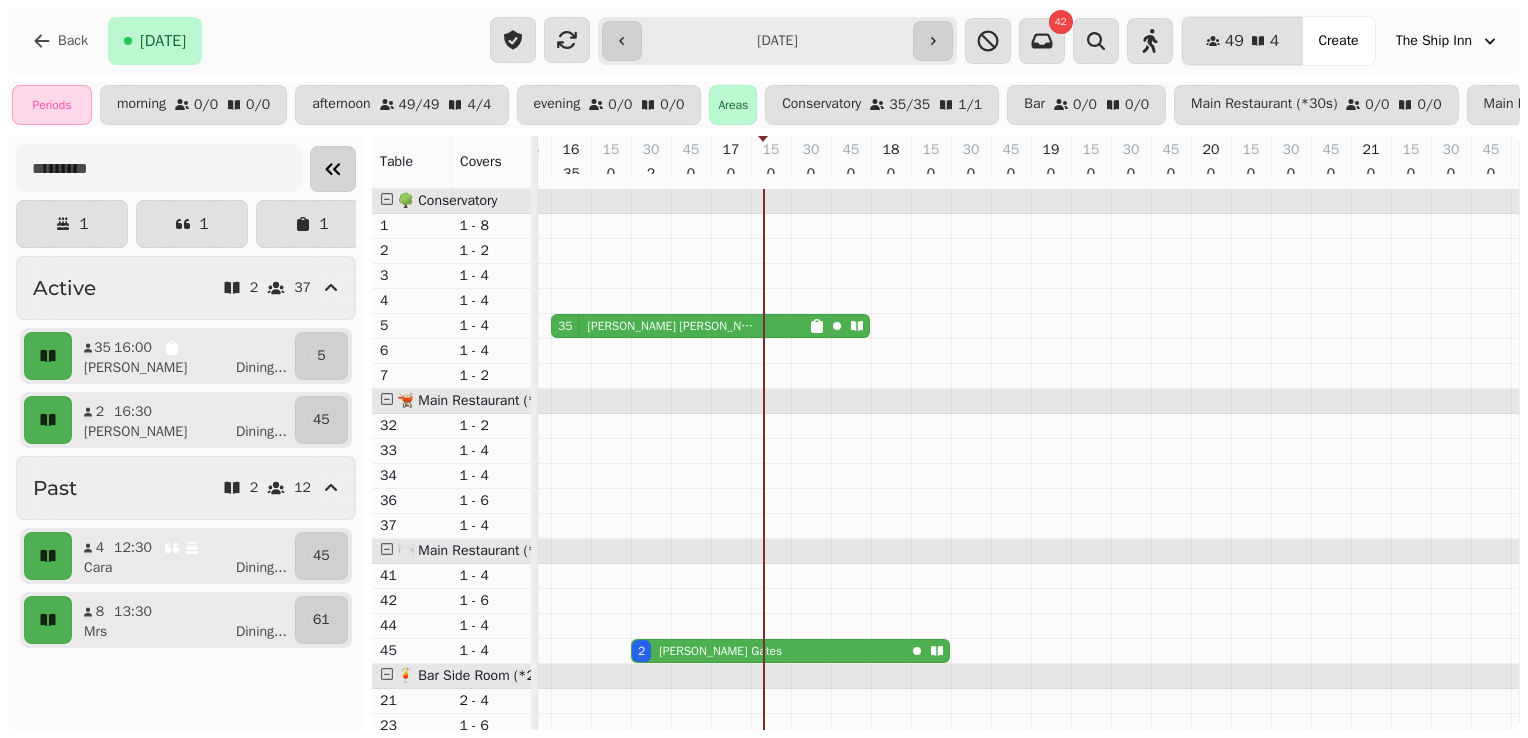 click 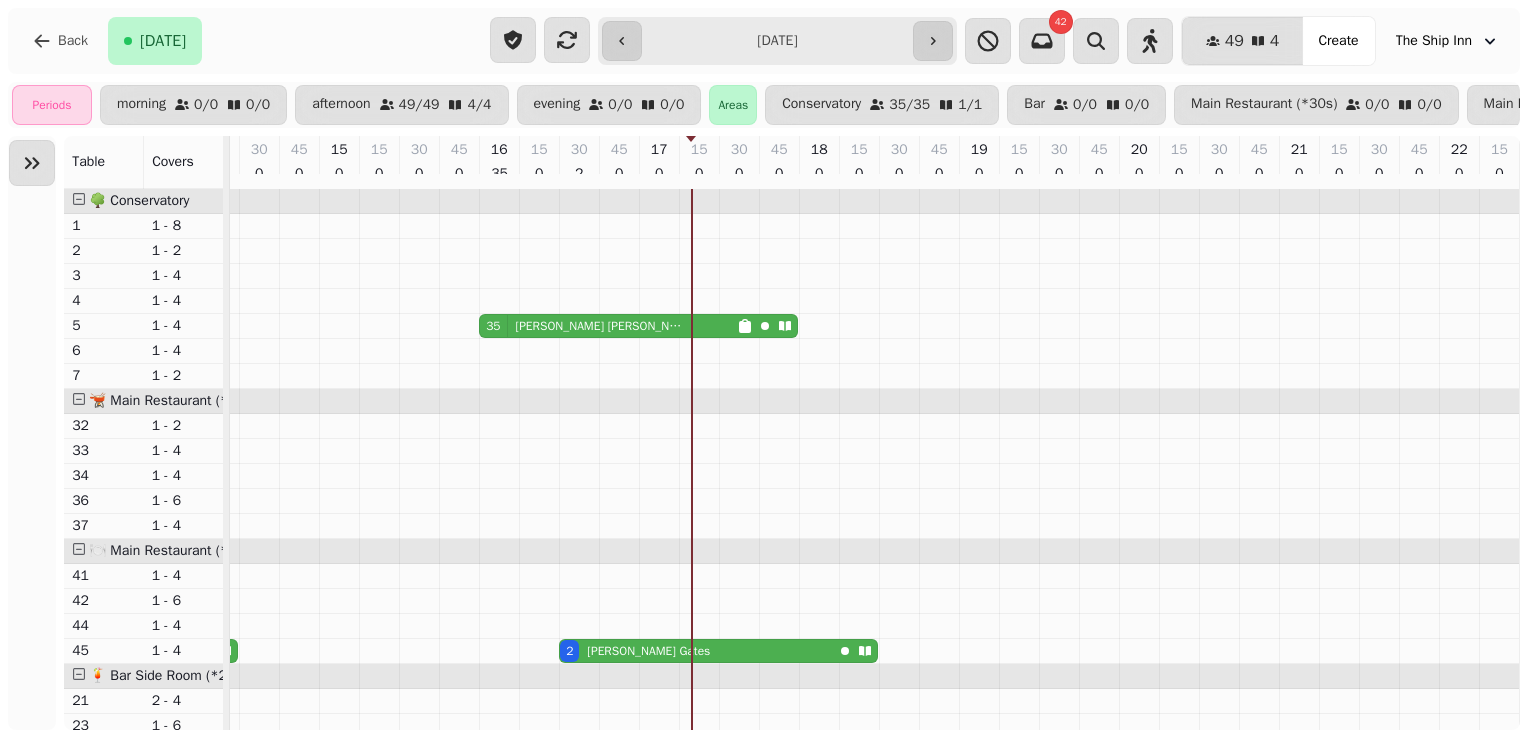 scroll, scrollTop: 0, scrollLeft: 406, axis: horizontal 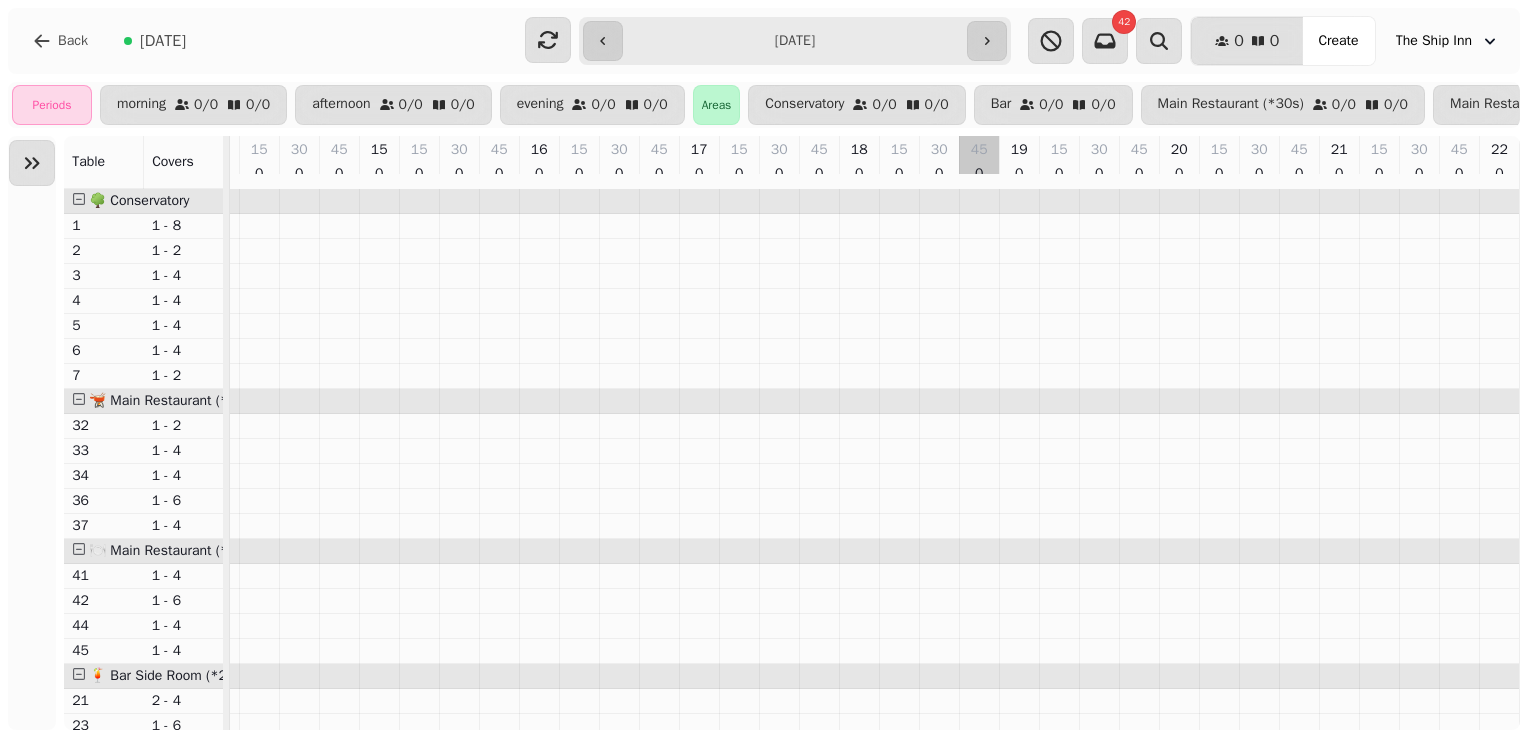 type on "**********" 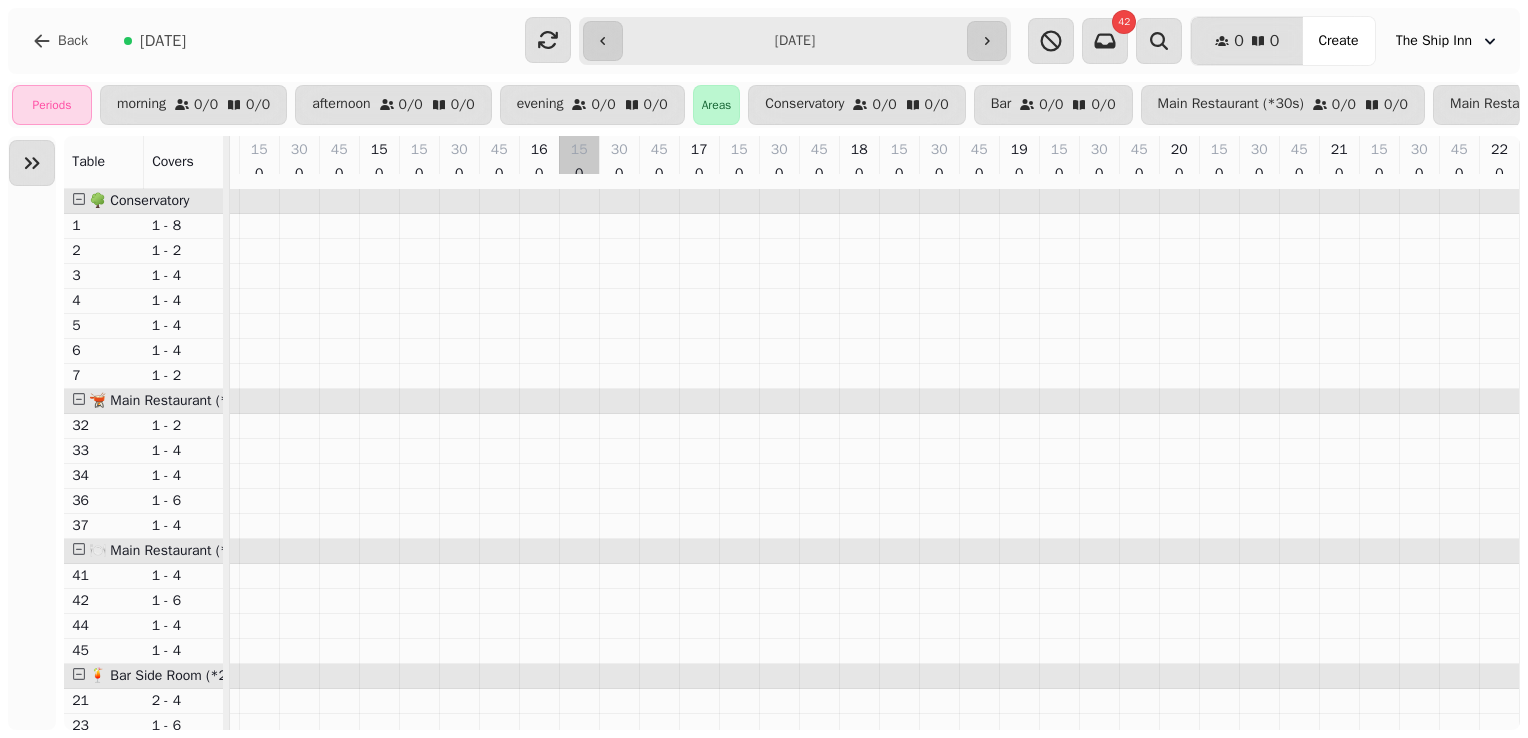 scroll, scrollTop: 28, scrollLeft: 433, axis: both 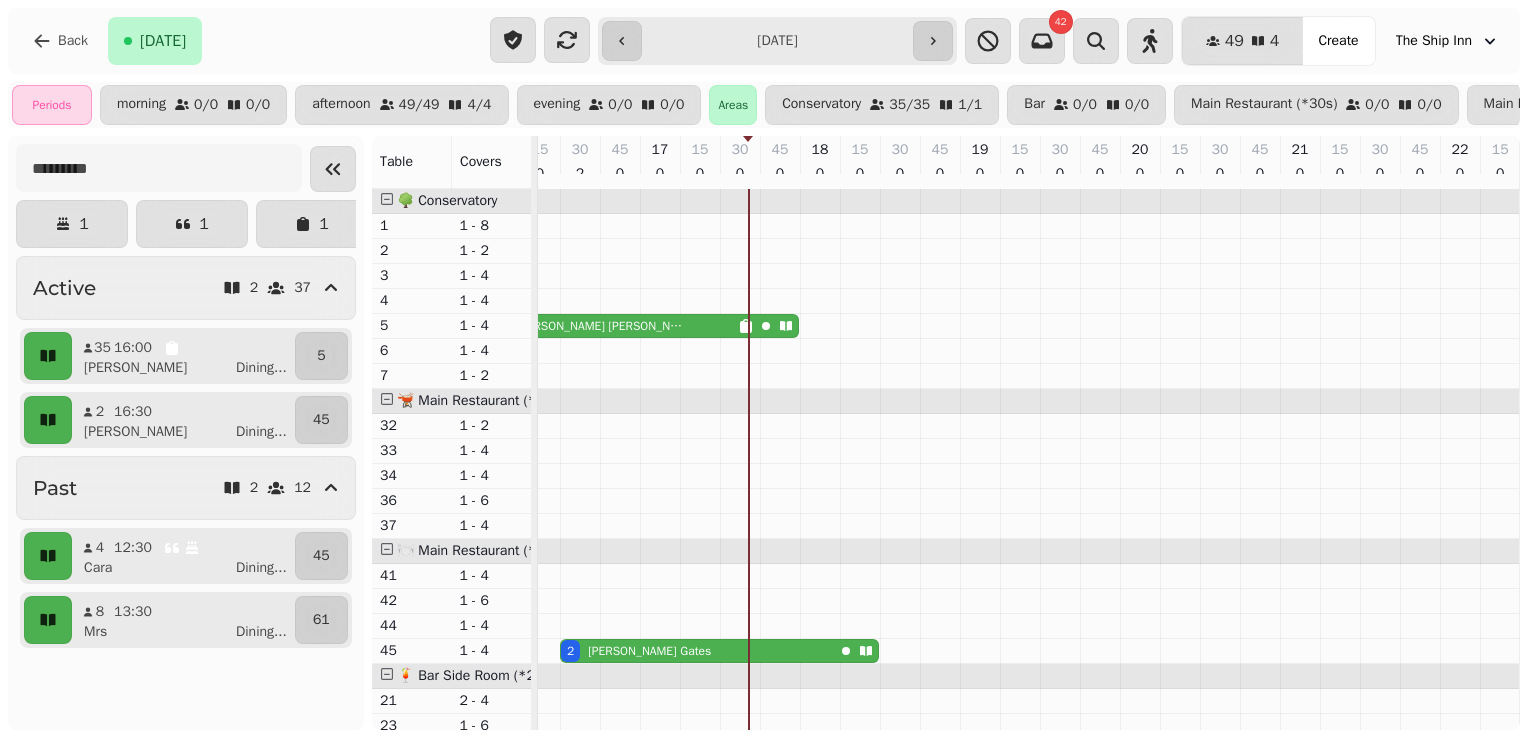 click on "35 [PERSON_NAME]" at bounding box center [609, 326] 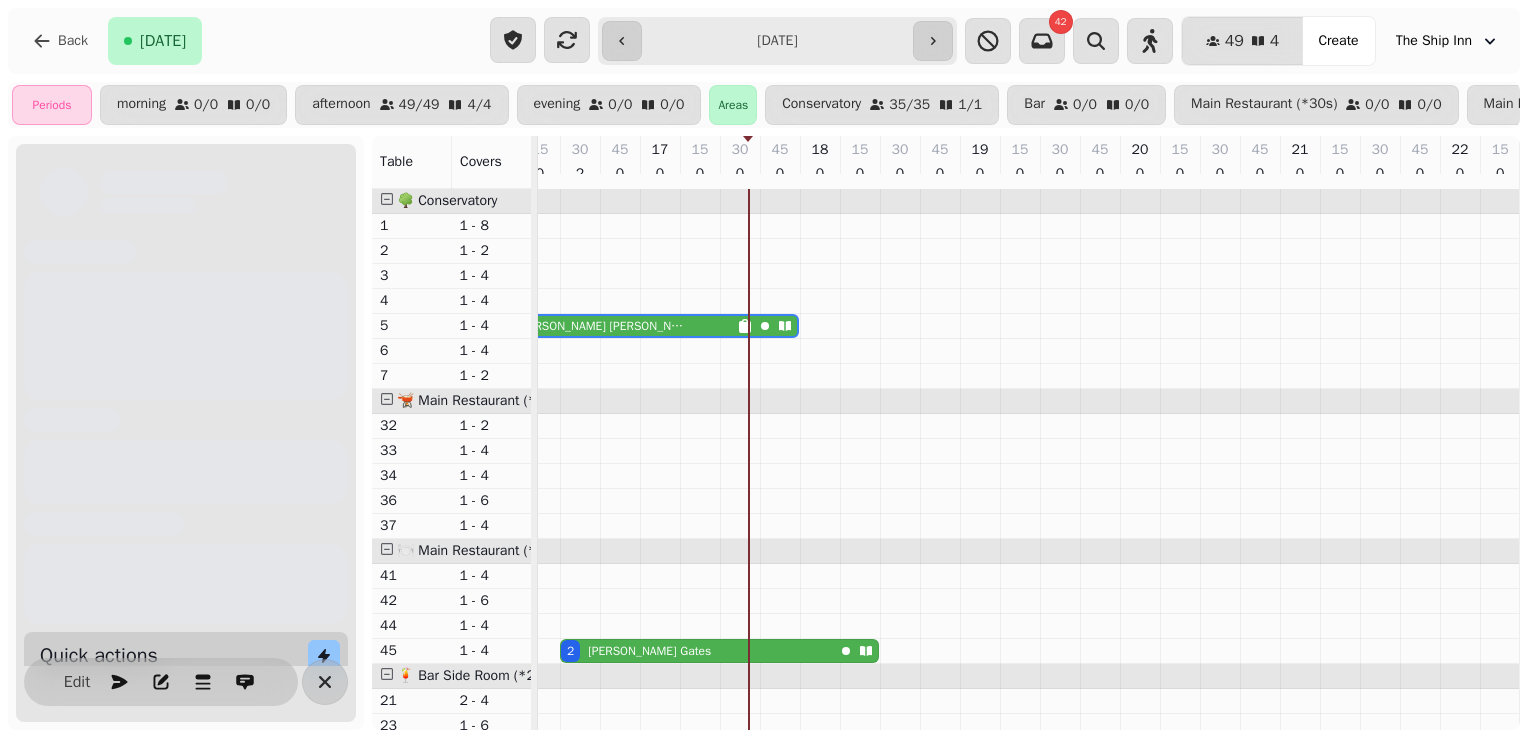 scroll, scrollTop: 0, scrollLeft: 627, axis: horizontal 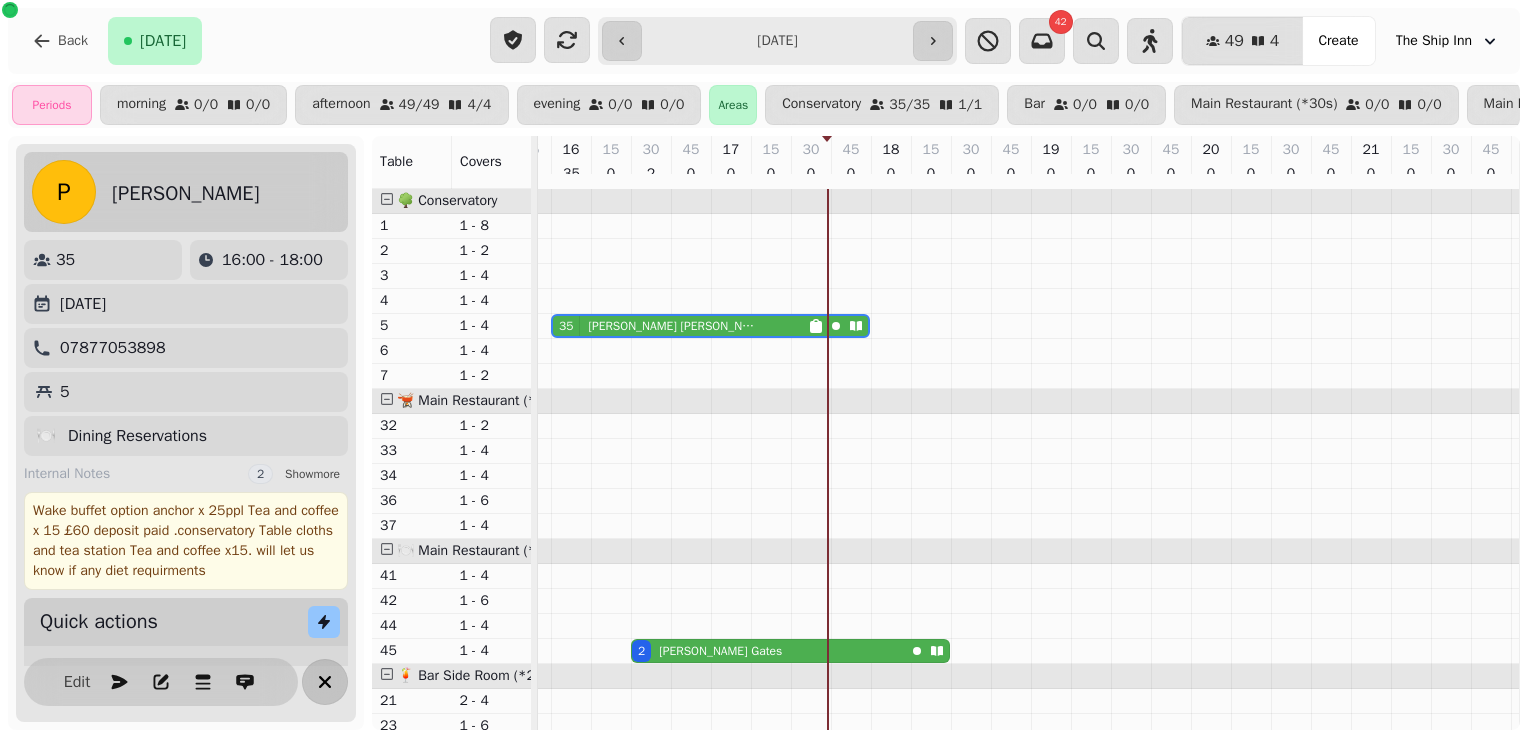 click 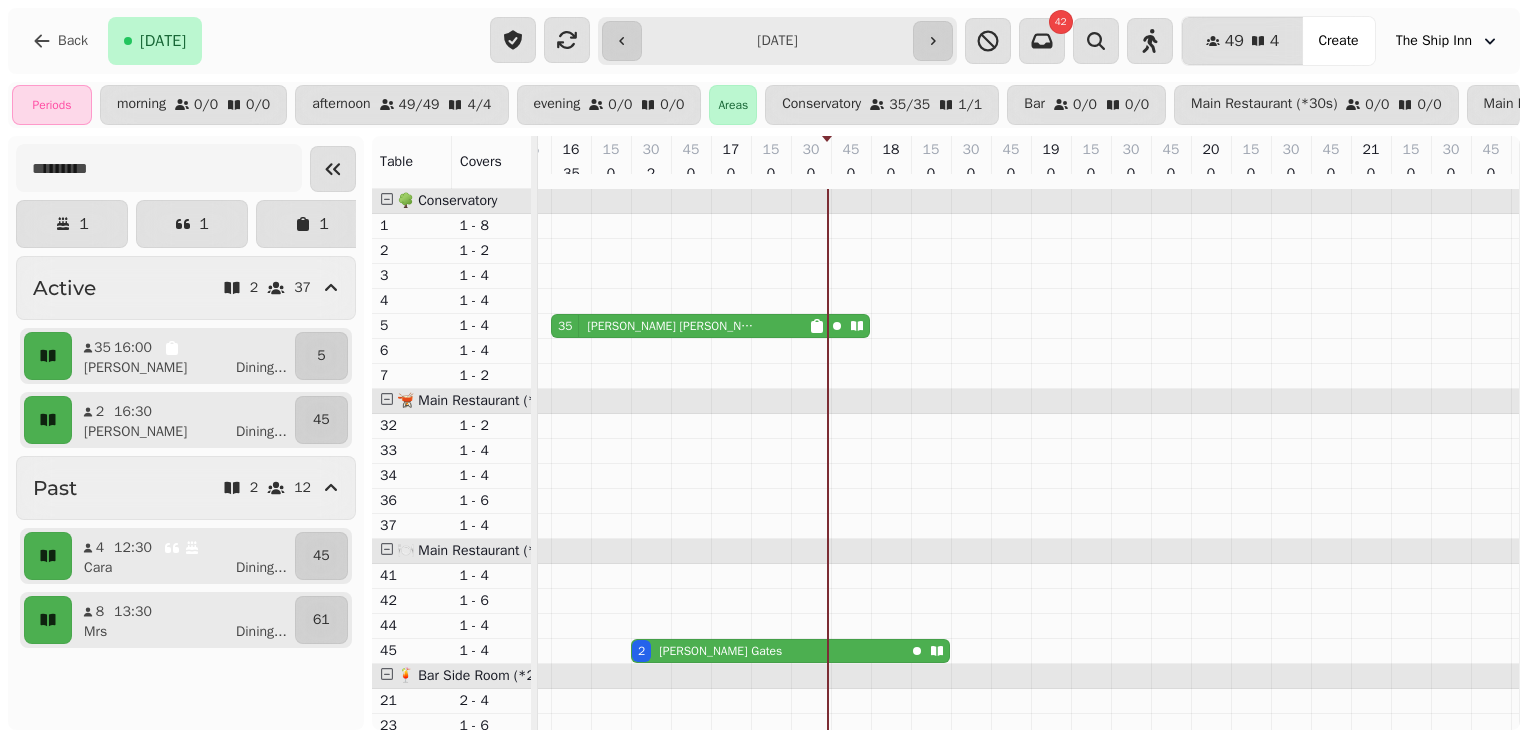 drag, startPoint x: 781, startPoint y: 6, endPoint x: 787, endPoint y: 42, distance: 36.496574 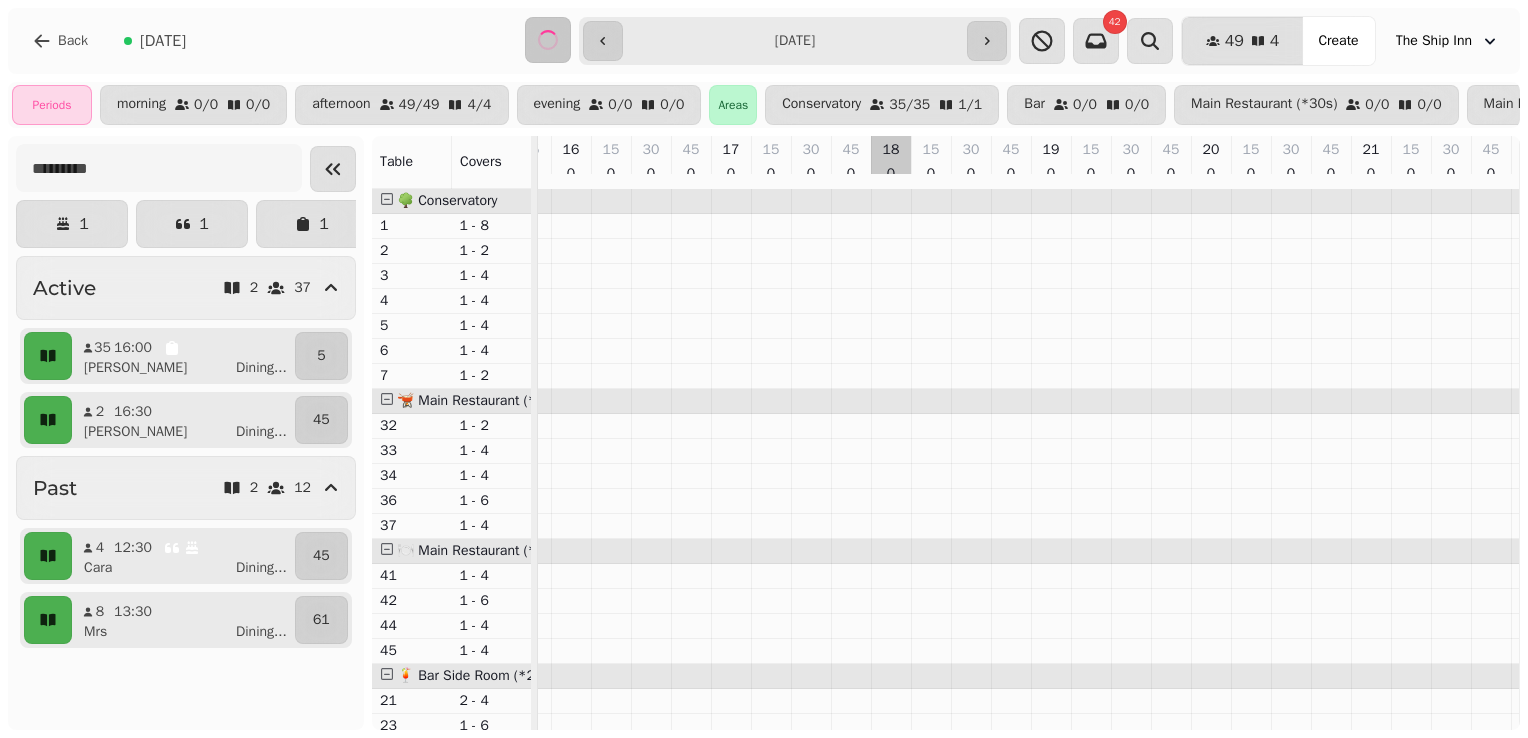 scroll, scrollTop: 0, scrollLeft: 713, axis: horizontal 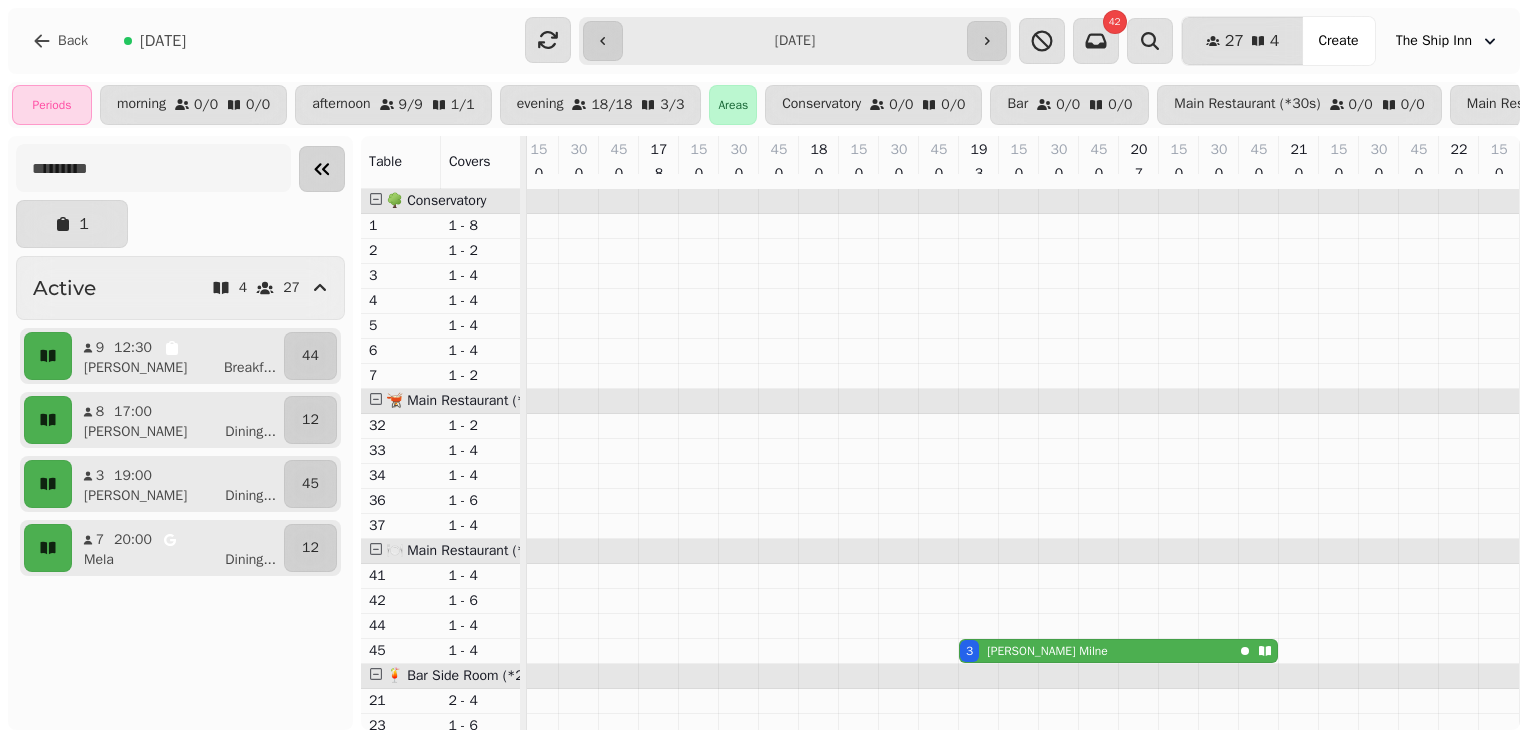 click at bounding box center [322, 169] 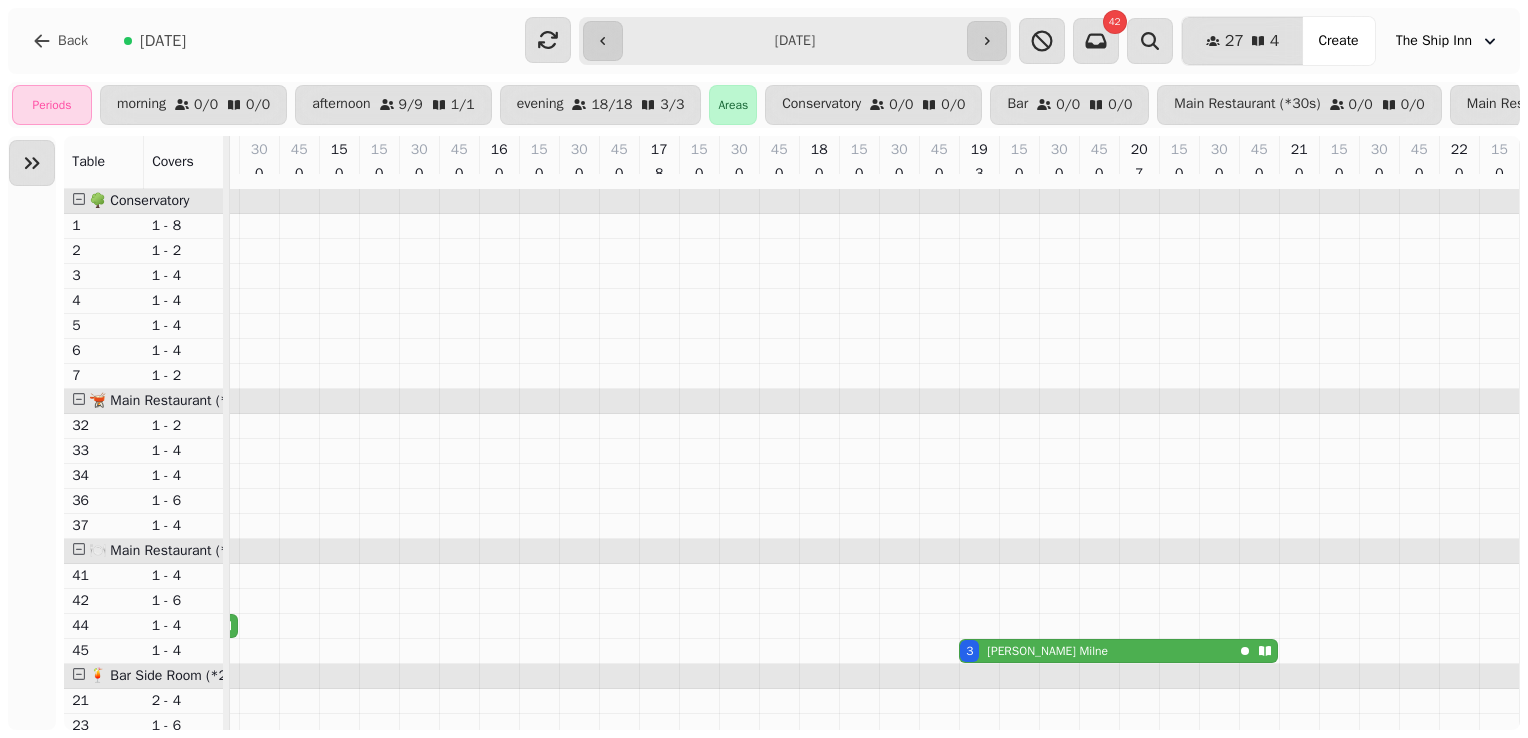 scroll, scrollTop: 0, scrollLeft: 886, axis: horizontal 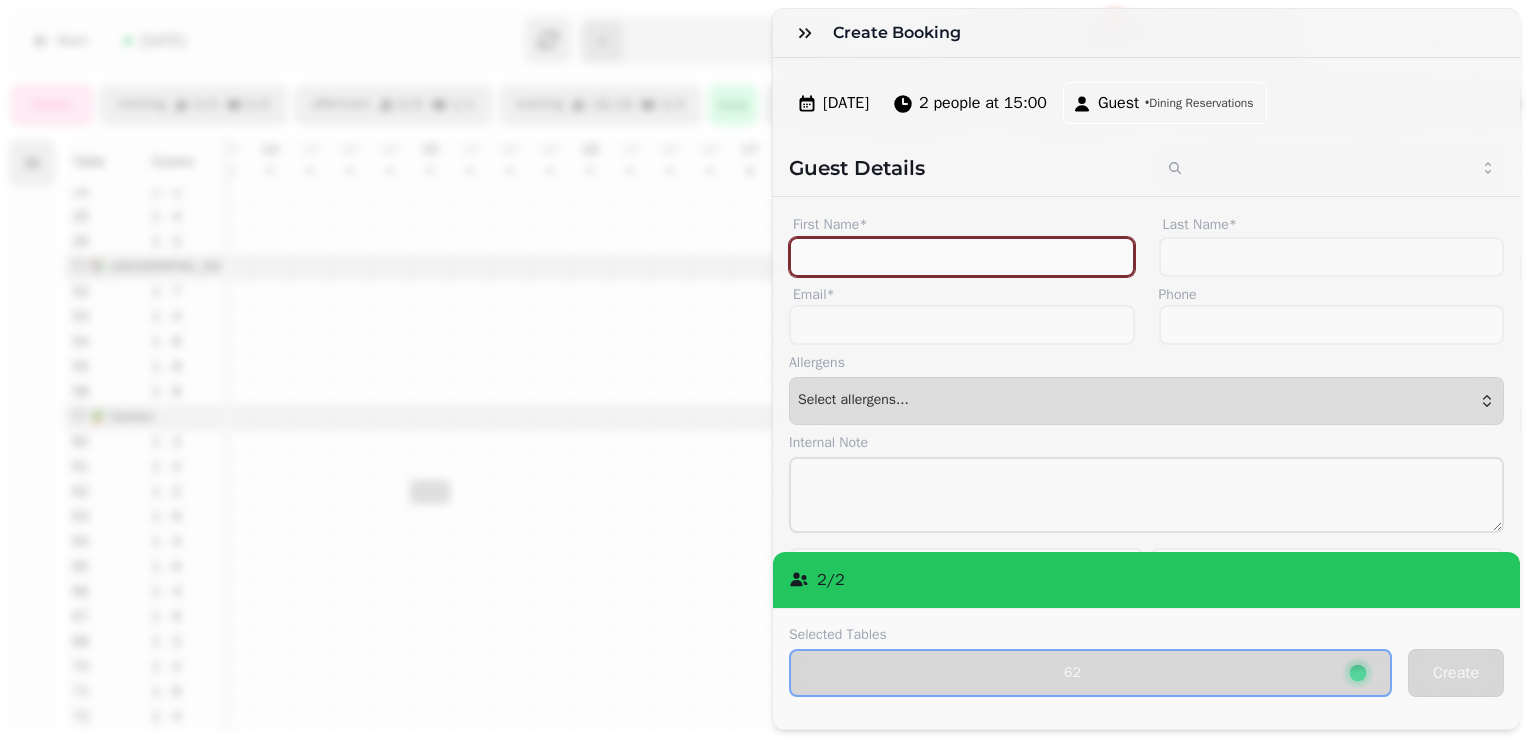 click on "First Name*" at bounding box center [962, 257] 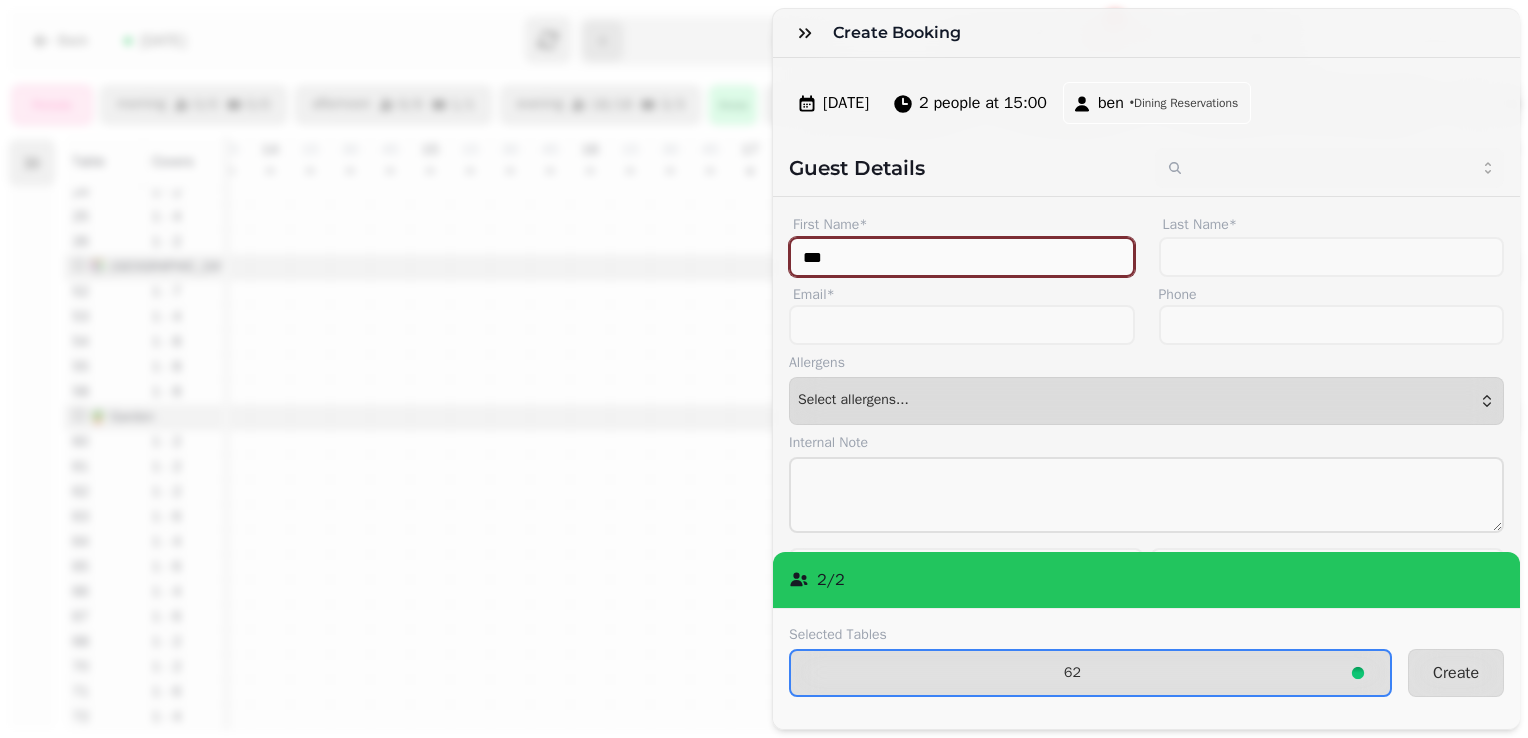 type on "***" 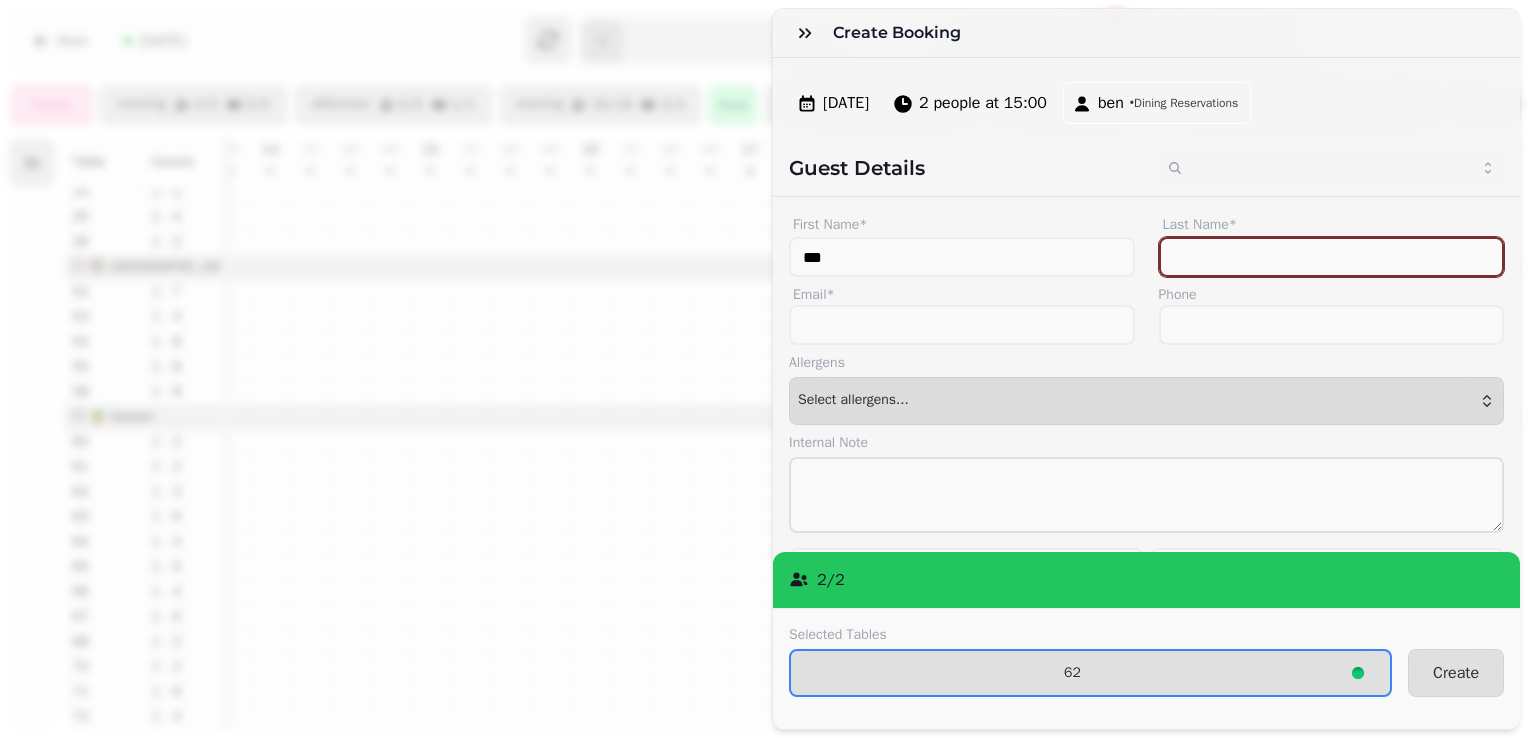 click on "Last Name*" at bounding box center (1332, 257) 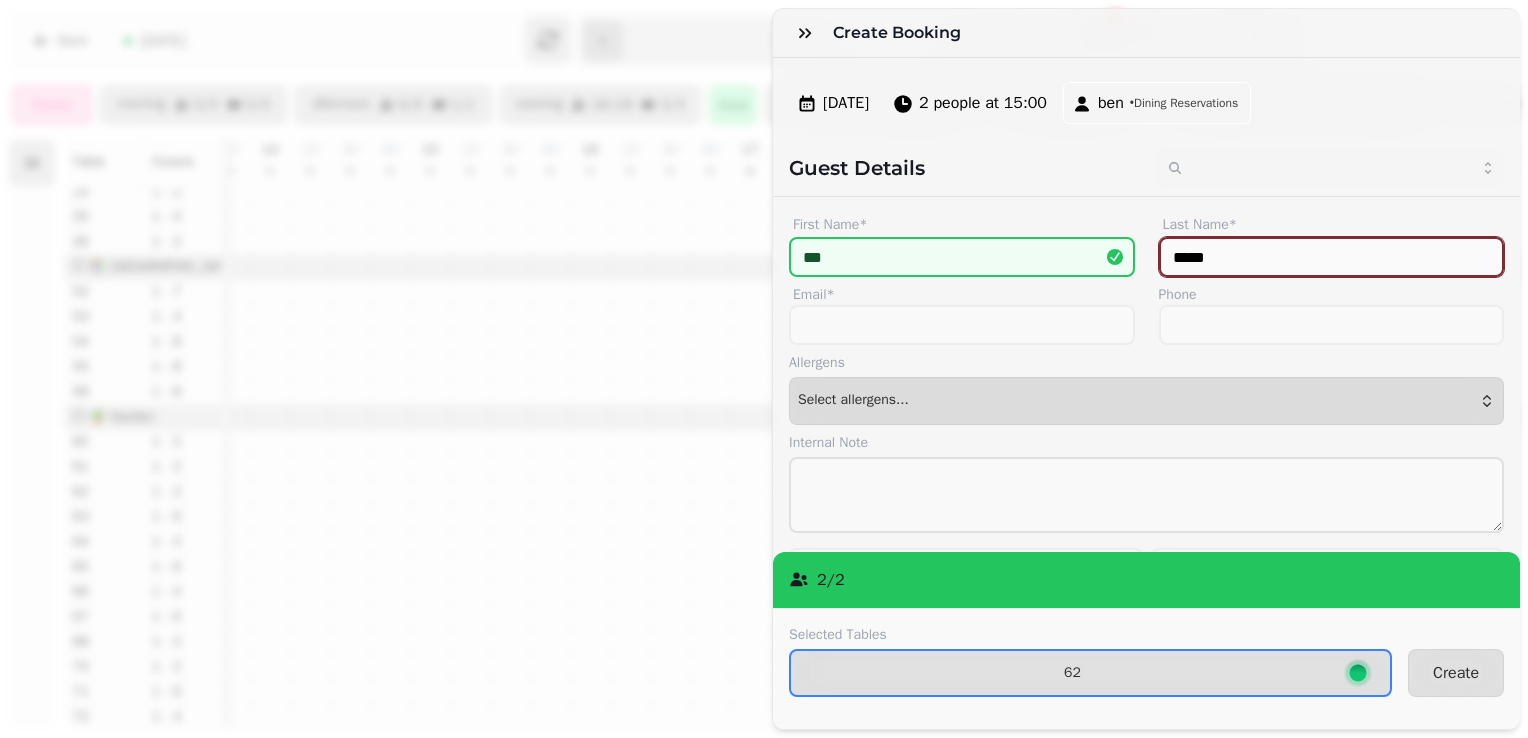 type on "*****" 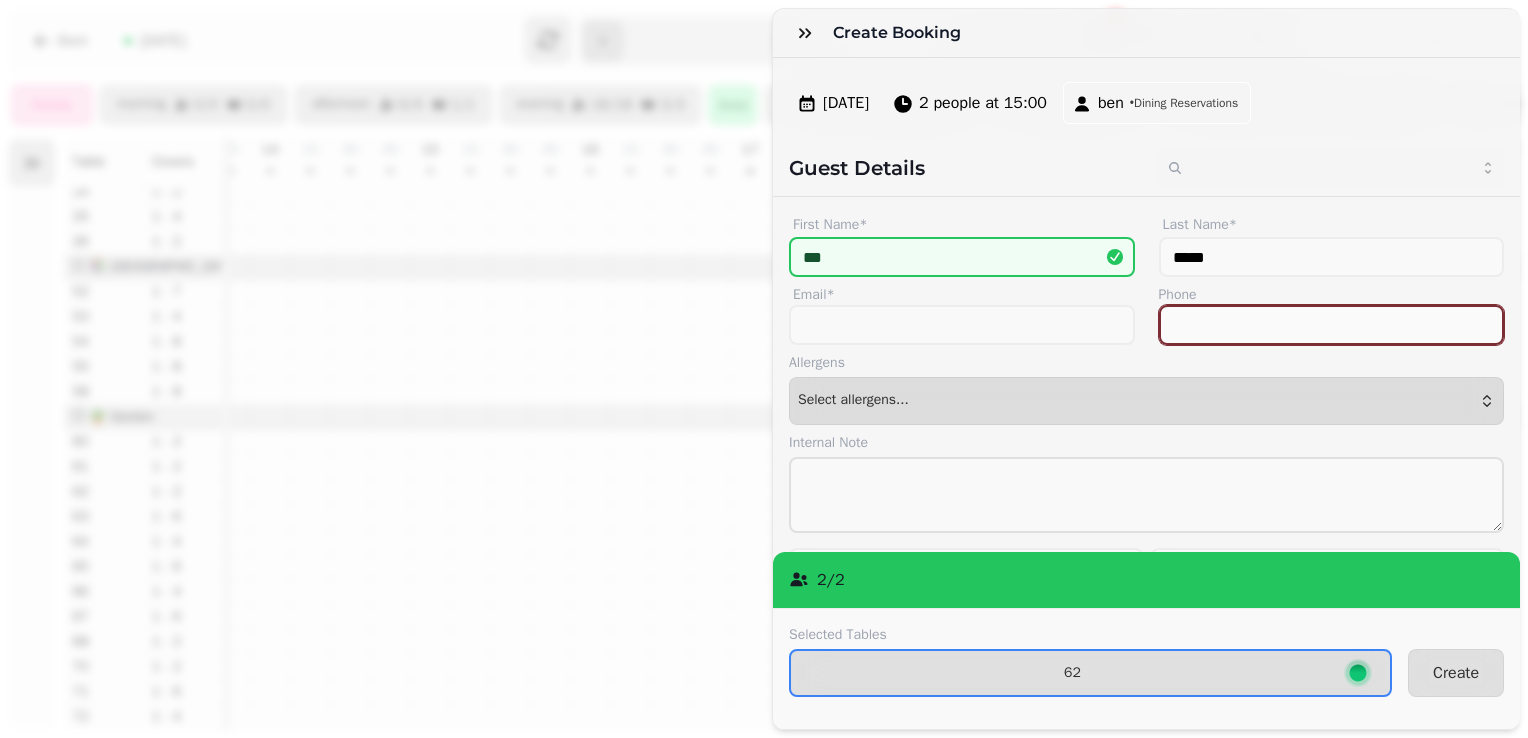 click on "Phone" at bounding box center [1332, 325] 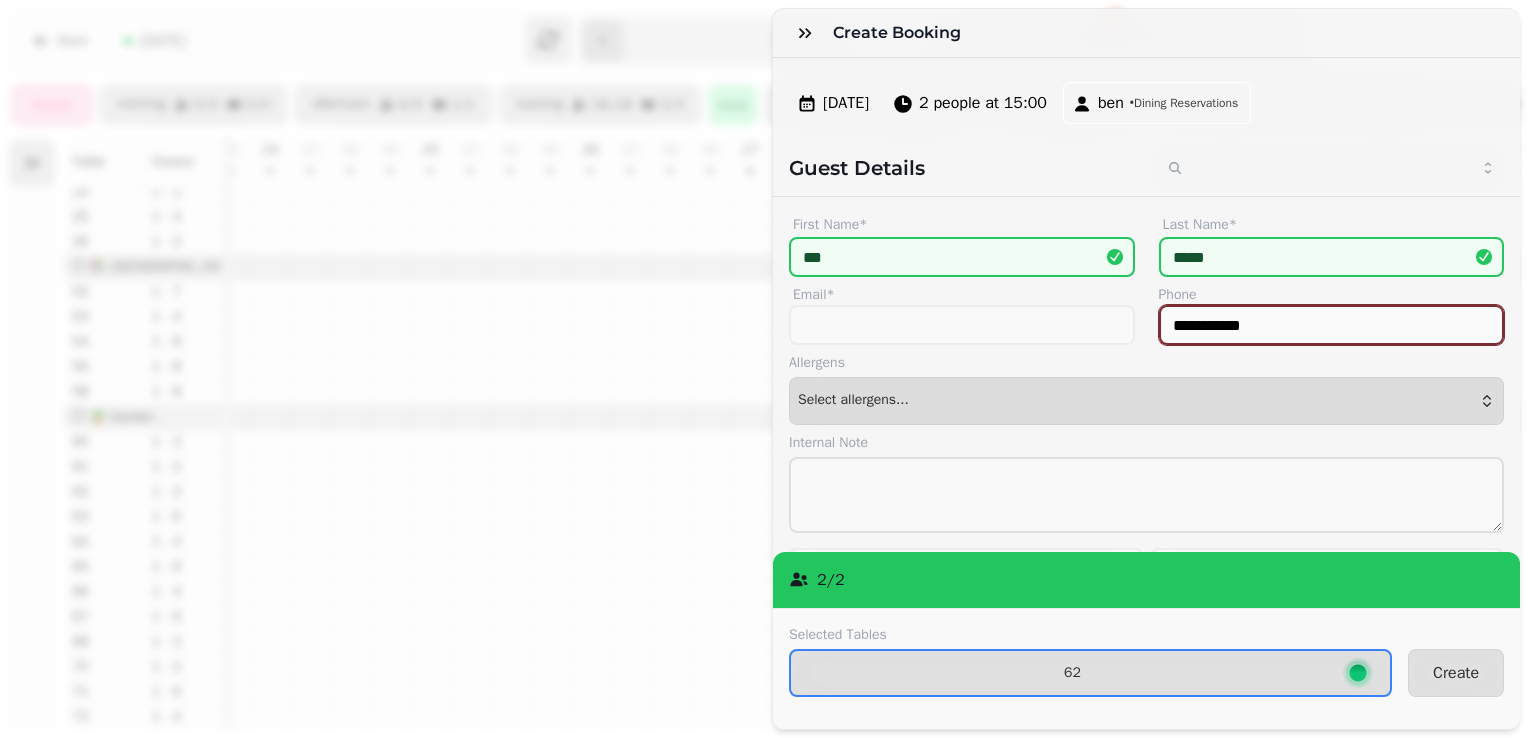 scroll, scrollTop: 36, scrollLeft: 0, axis: vertical 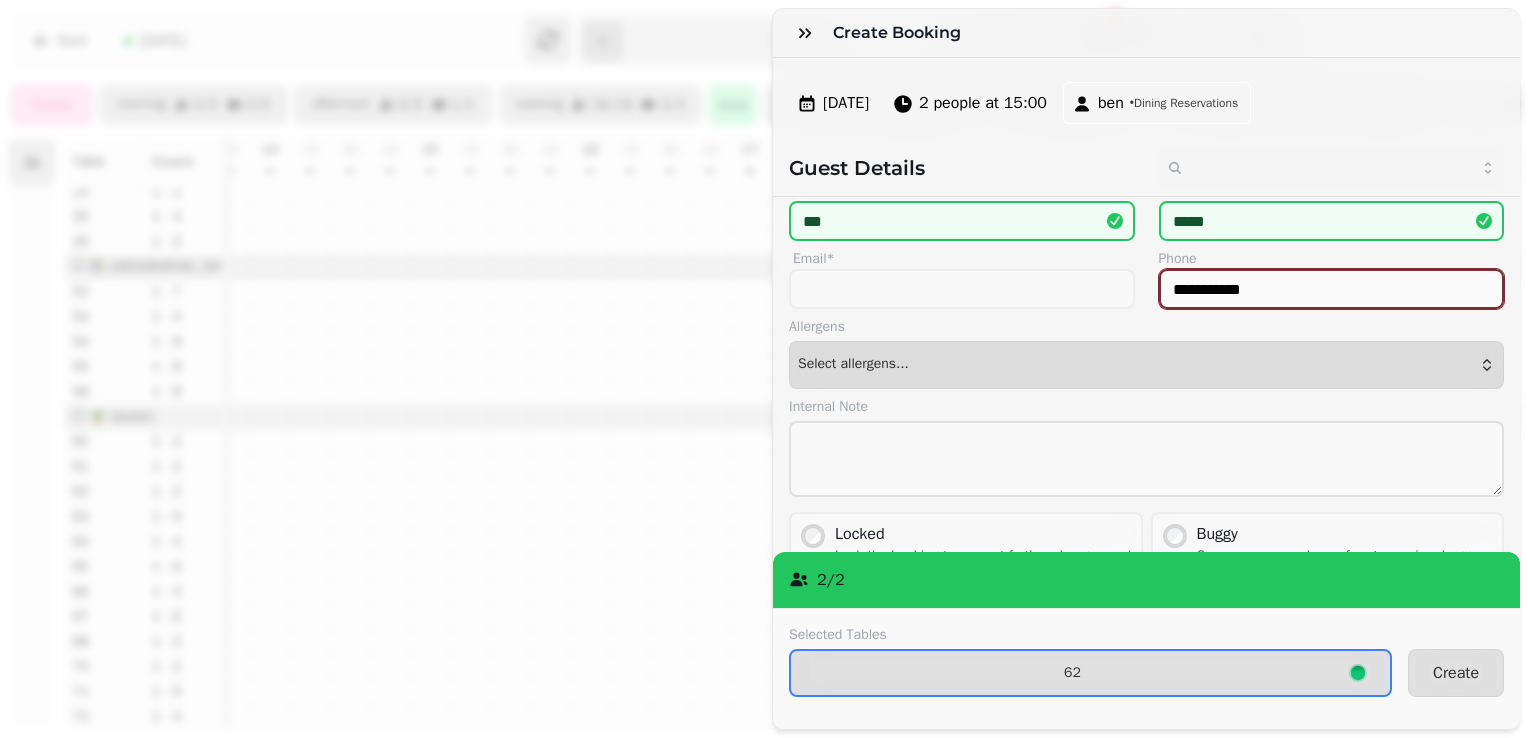 type on "**********" 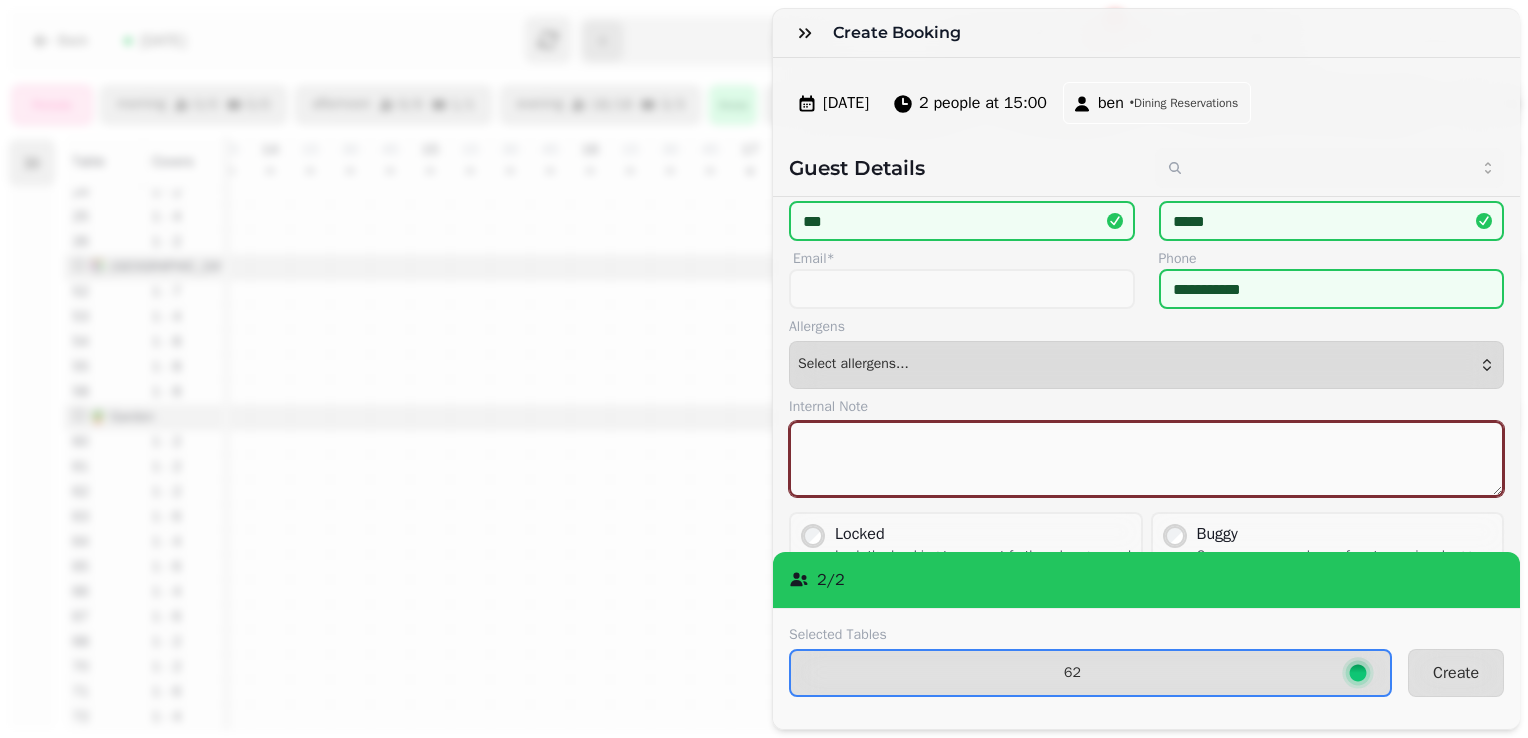 click at bounding box center (1146, 459) 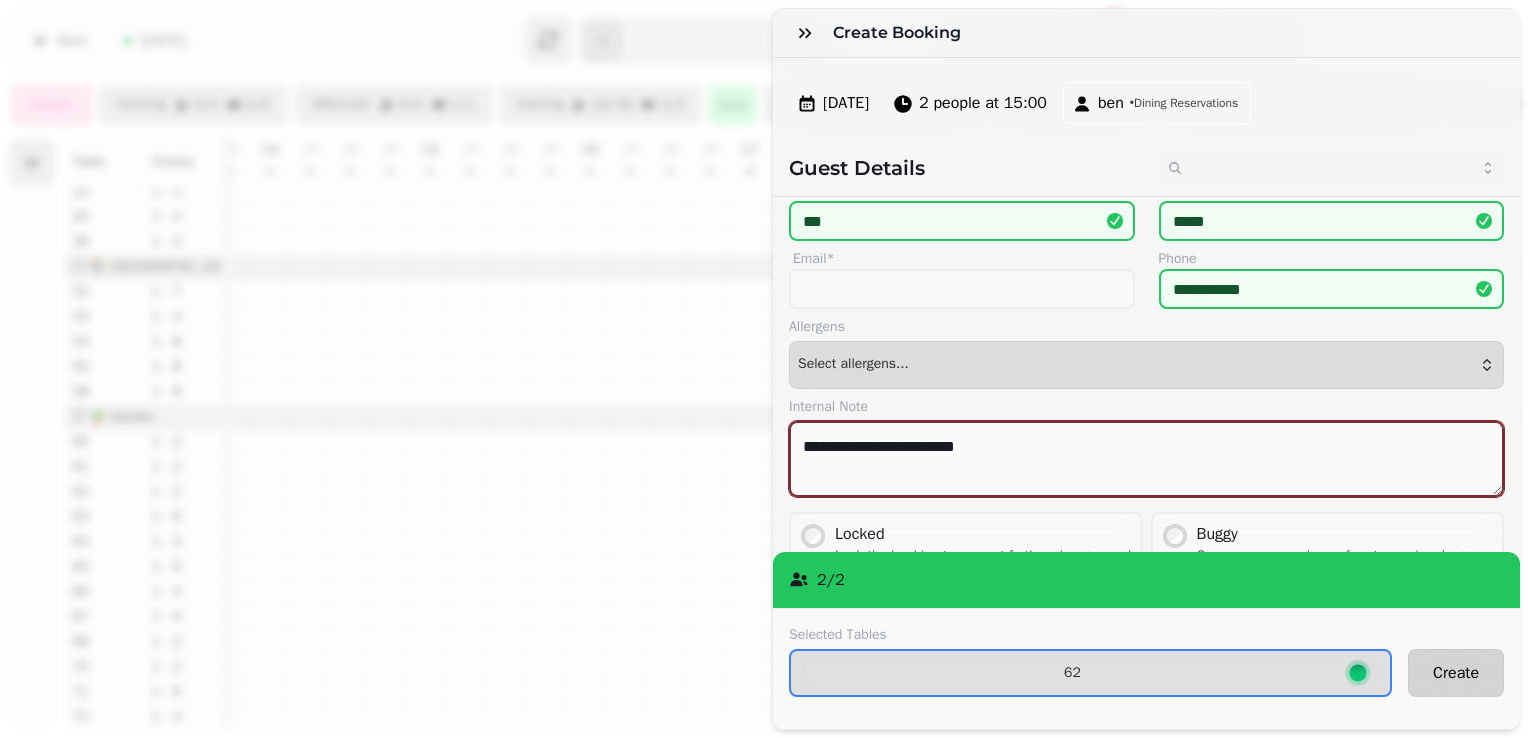 type on "**********" 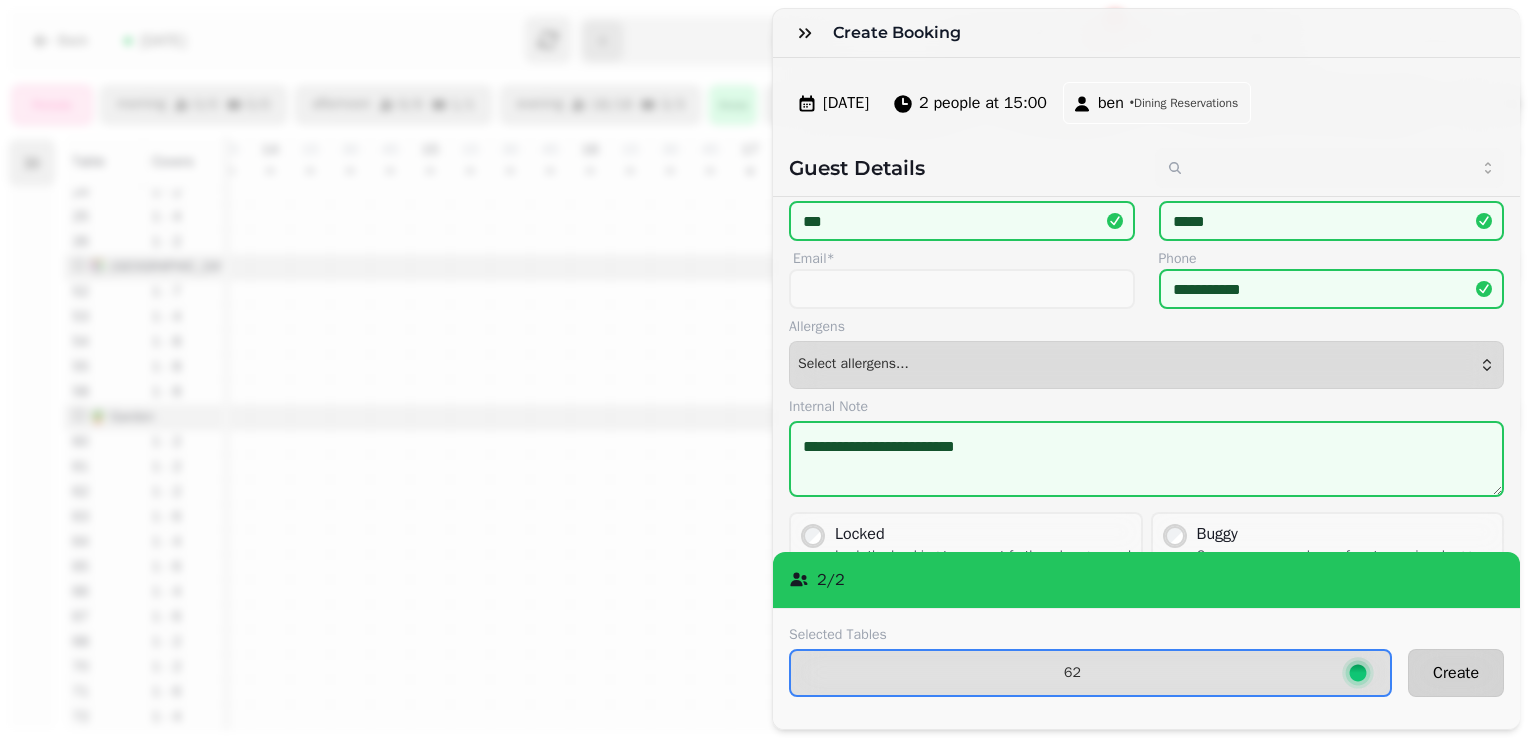 click on "Create" at bounding box center (1456, 673) 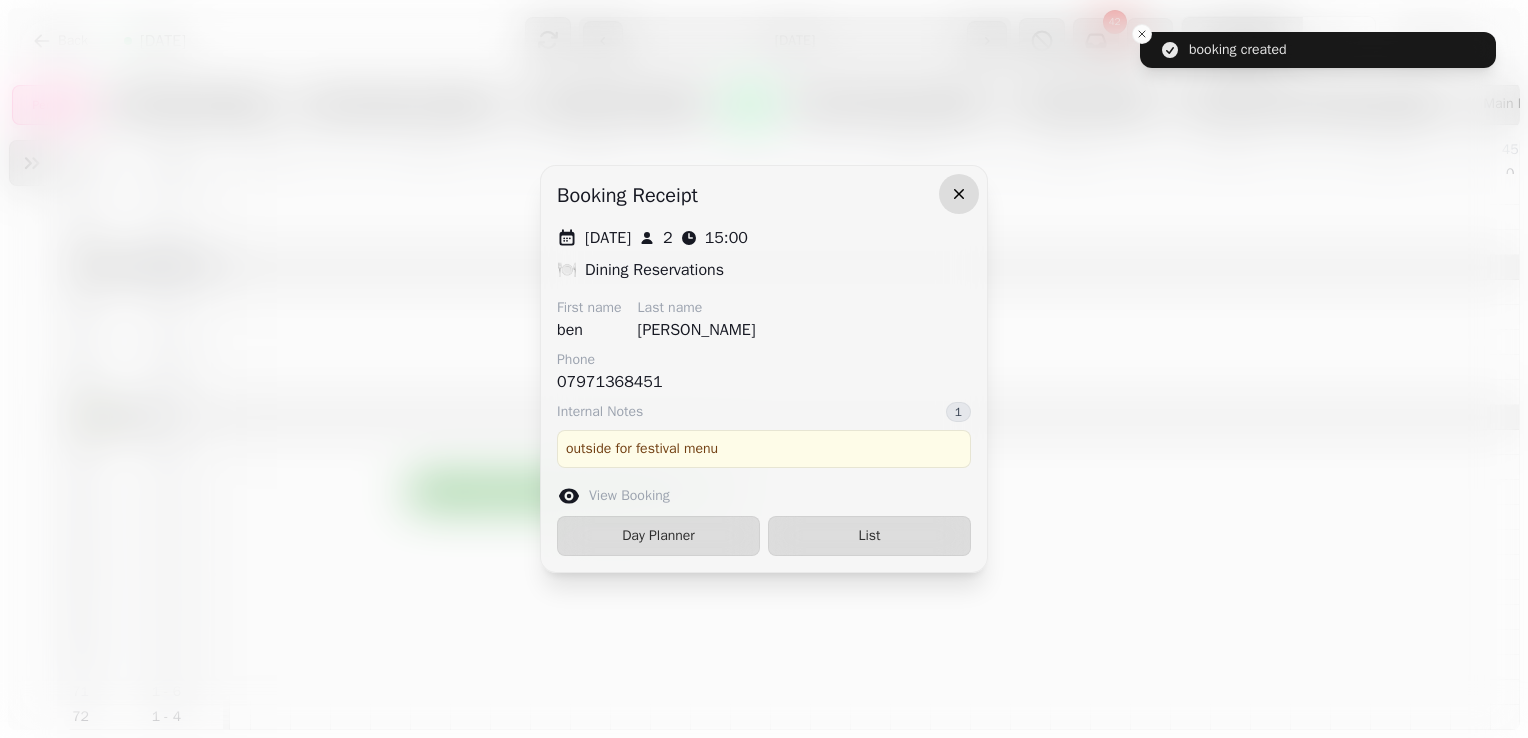 click 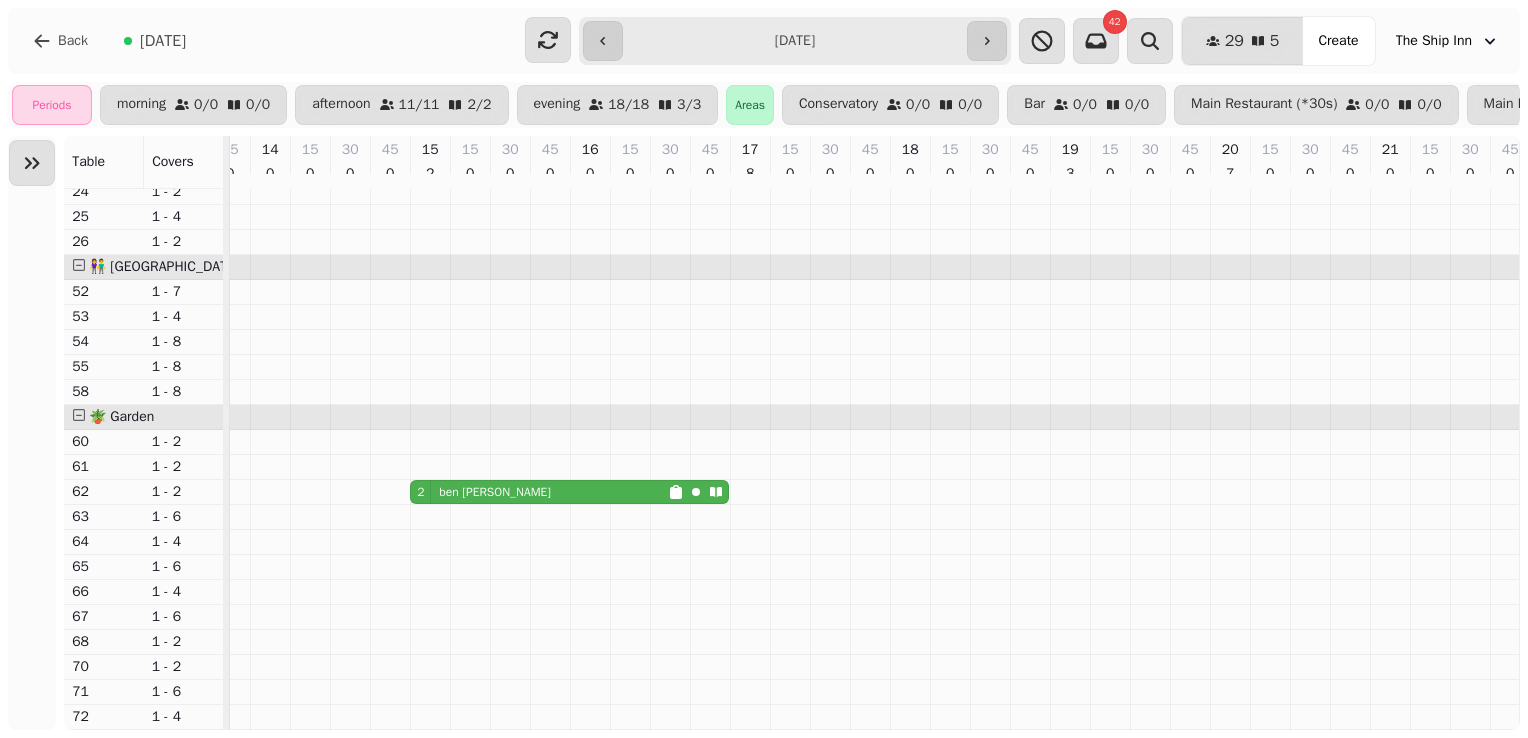 click on "2" at bounding box center [421, 492] 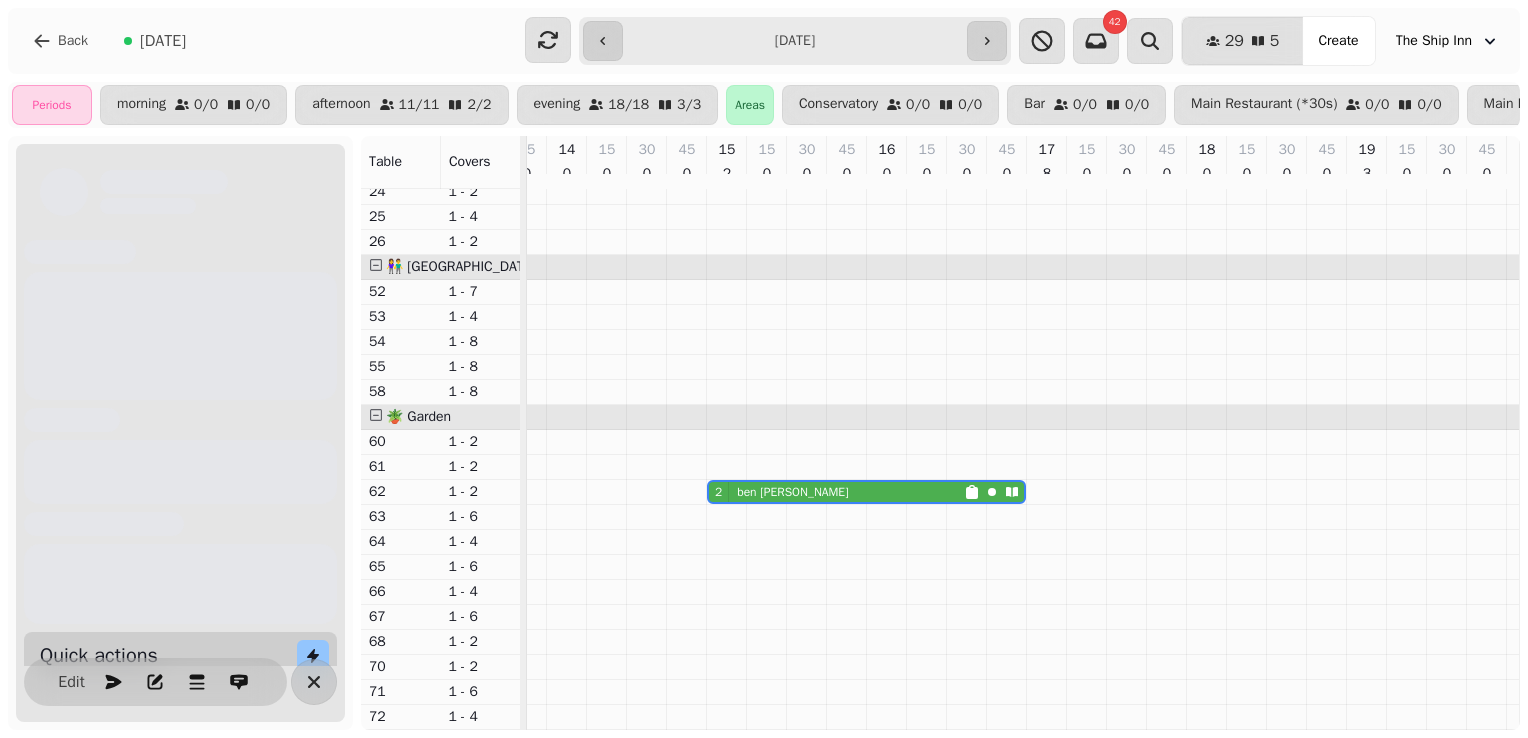scroll, scrollTop: 0, scrollLeft: 888, axis: horizontal 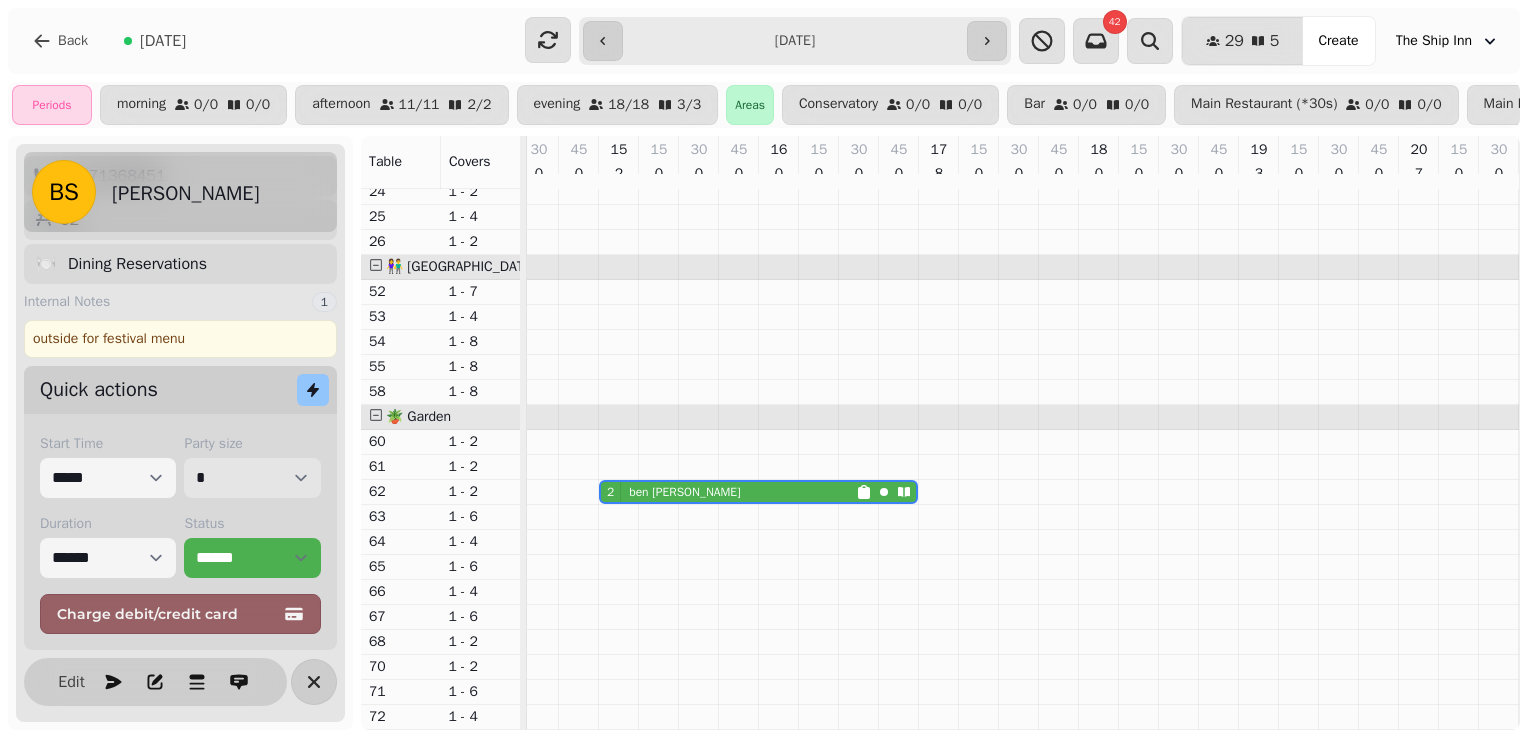 click on "* * * * * * * * * ** ** ** ** ** ** ** ** ** ** ** ** ** ** ** ** ** ** ** ** ** ** ** ** ** ** ** ** ** ** ** ** ** ** ** ** ** ** ** ** ** ** ** ** ** ** ** ** ** ** ** ** ** ** ** ** ** ** ** ** ** ** ** ** ** ** ** ** ** ** ** ** ** ** ** ** ** ** ** ** ** ** ** ** ** ** ** ** ** ** *** *** *** *** *** *** *** *** *** *** *** *** *** *** *** *** *** *** *** *** *** *** *** *** *** *** *** *** *** *** *** *** *** *** *** *** *** *** *** *** *** *** *** *** *** *** *** *** *** *** *** *** *** *** *** *** *** *** *** *** *** *** *** *** *** *** *** *** *** *** *** *** *** *** *** *** *** *** *** *** *** *** *** *** *** *** *** *** *** *** *** *** *** *** *** *** *** *** *** *** *** *** *** *** *** *** *** *** *** *** *** *** *** *** *** *** *** *** *** *** *** *** *** *** *** *** *** *** *** *** *** *** *** *** *** *** *** *** *** *** *** *** *** *** *** *** *** *** *** *** ***" at bounding box center (252, 478) 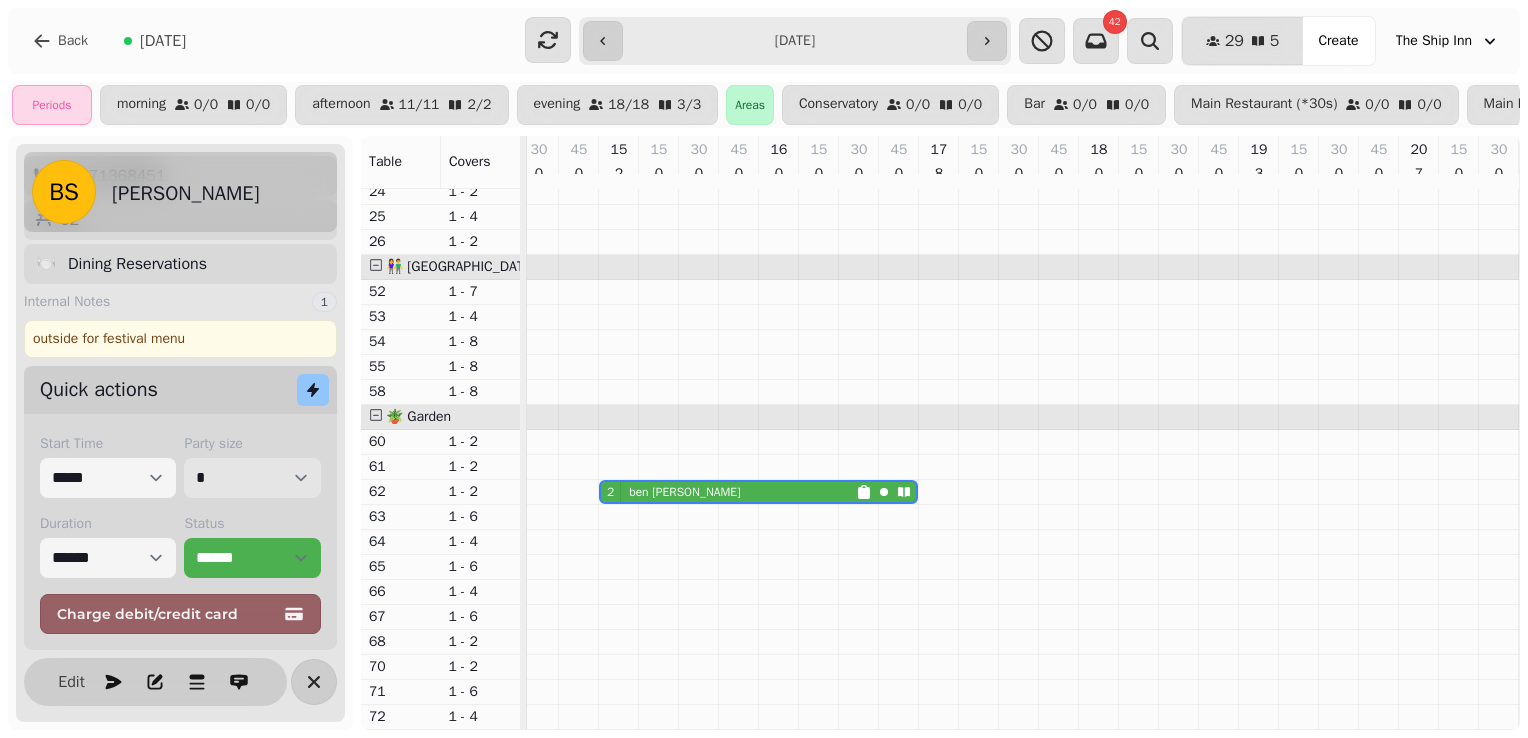 select on "*" 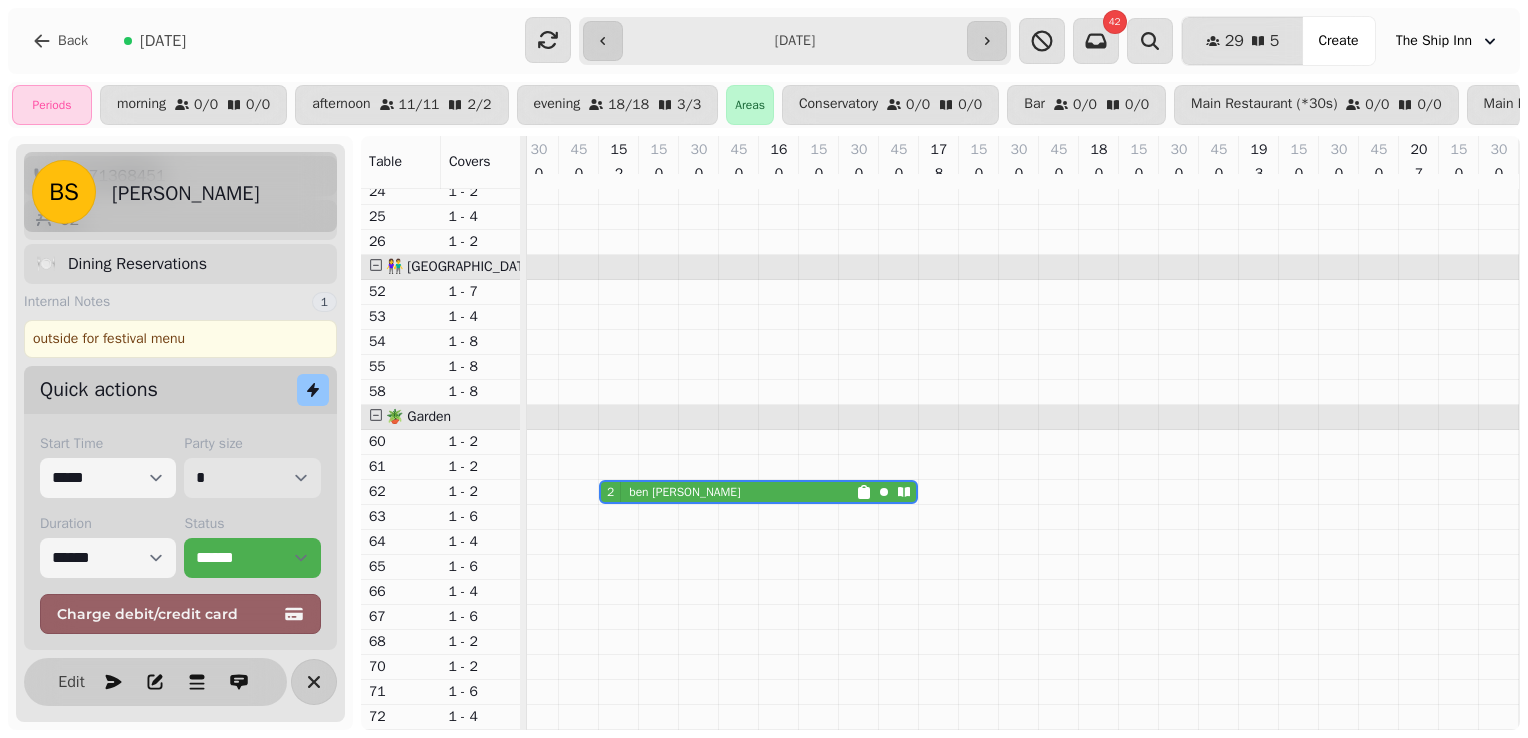 click on "* * * * * * * * * ** ** ** ** ** ** ** ** ** ** ** ** ** ** ** ** ** ** ** ** ** ** ** ** ** ** ** ** ** ** ** ** ** ** ** ** ** ** ** ** ** ** ** ** ** ** ** ** ** ** ** ** ** ** ** ** ** ** ** ** ** ** ** ** ** ** ** ** ** ** ** ** ** ** ** ** ** ** ** ** ** ** ** ** ** ** ** ** ** ** *** *** *** *** *** *** *** *** *** *** *** *** *** *** *** *** *** *** *** *** *** *** *** *** *** *** *** *** *** *** *** *** *** *** *** *** *** *** *** *** *** *** *** *** *** *** *** *** *** *** *** *** *** *** *** *** *** *** *** *** *** *** *** *** *** *** *** *** *** *** *** *** *** *** *** *** *** *** *** *** *** *** *** *** *** *** *** *** *** *** *** *** *** *** *** *** *** *** *** *** *** *** *** *** *** *** *** *** *** *** *** *** *** *** *** *** *** *** *** *** *** *** *** *** *** *** *** *** *** *** *** *** *** *** *** *** *** *** *** *** *** *** *** *** *** *** *** *** *** *** ***" at bounding box center (252, 478) 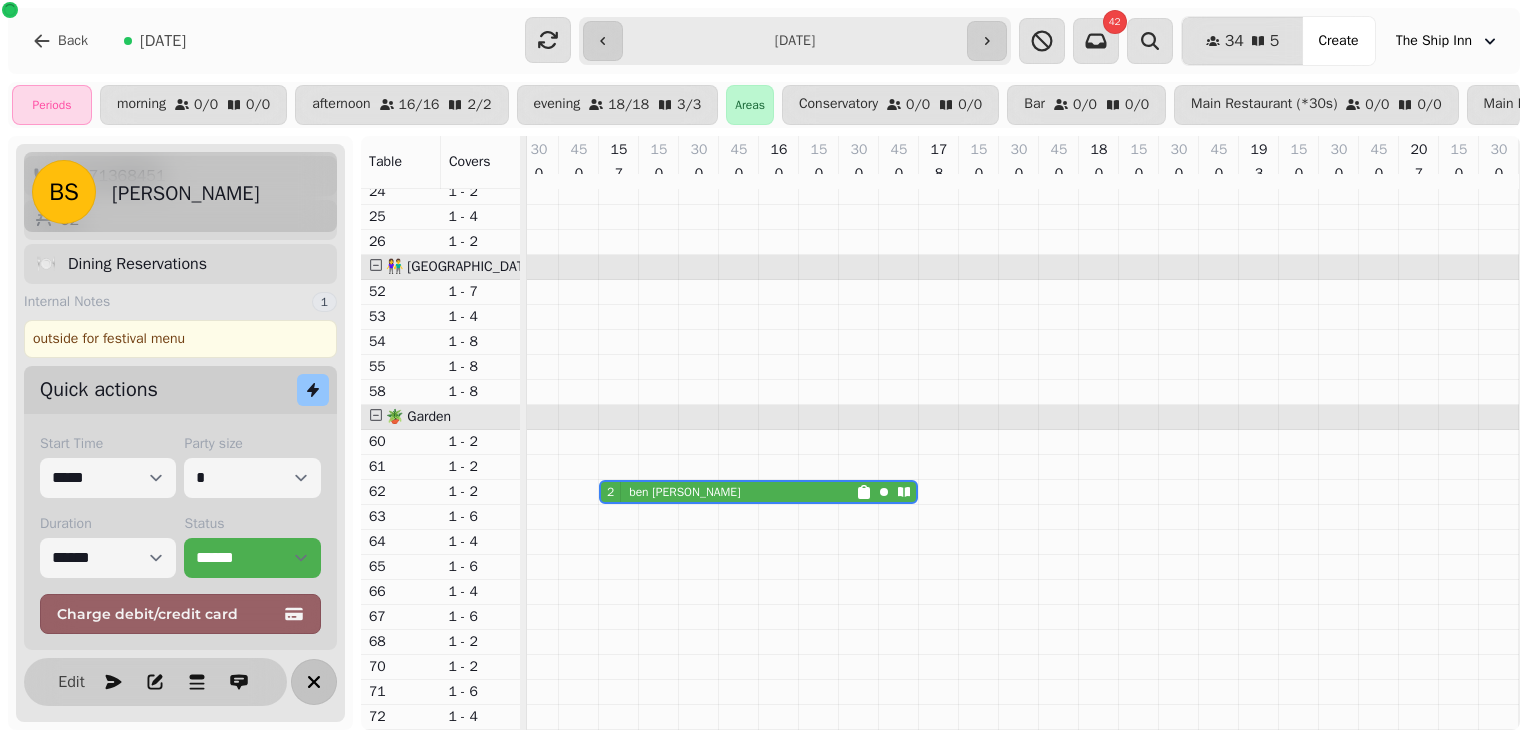click 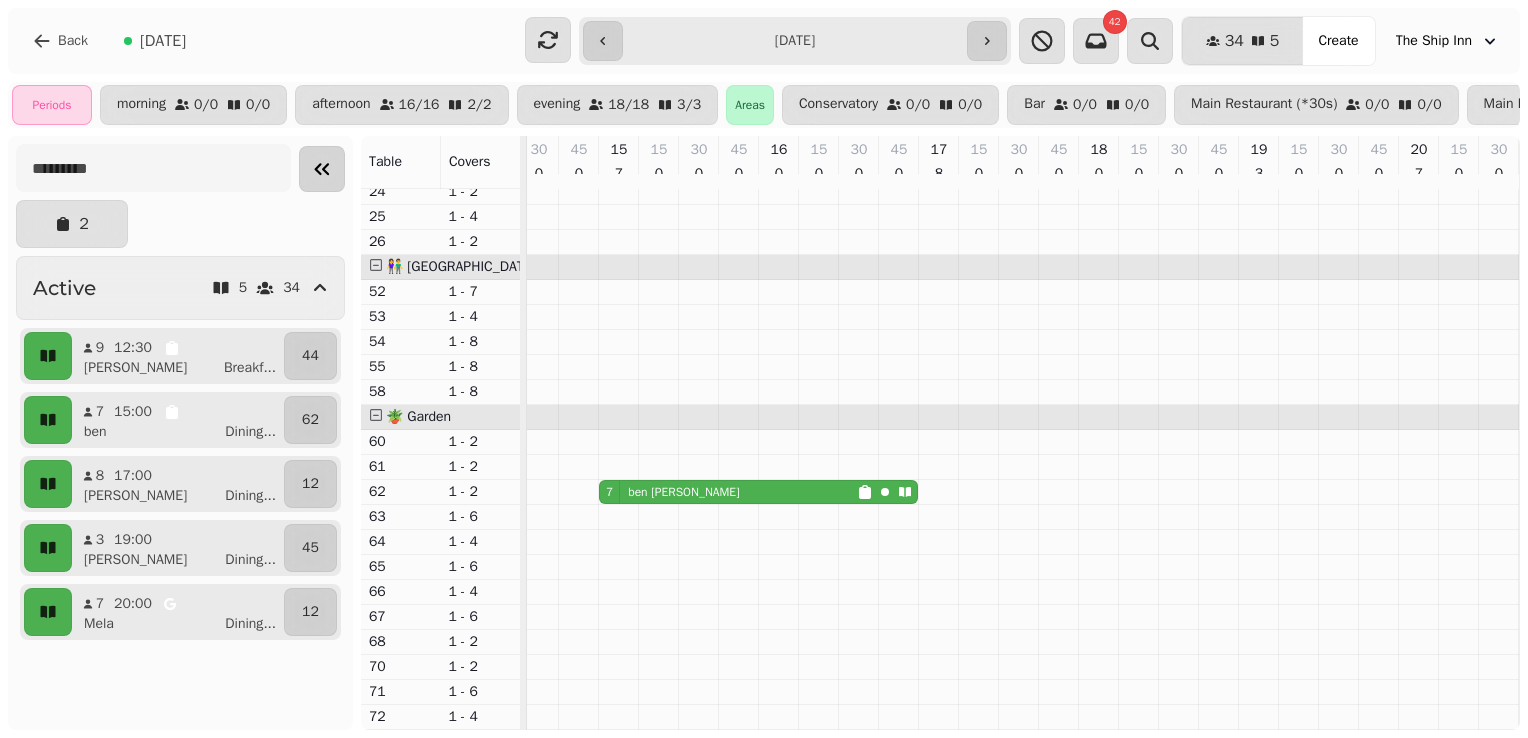 click at bounding box center (322, 169) 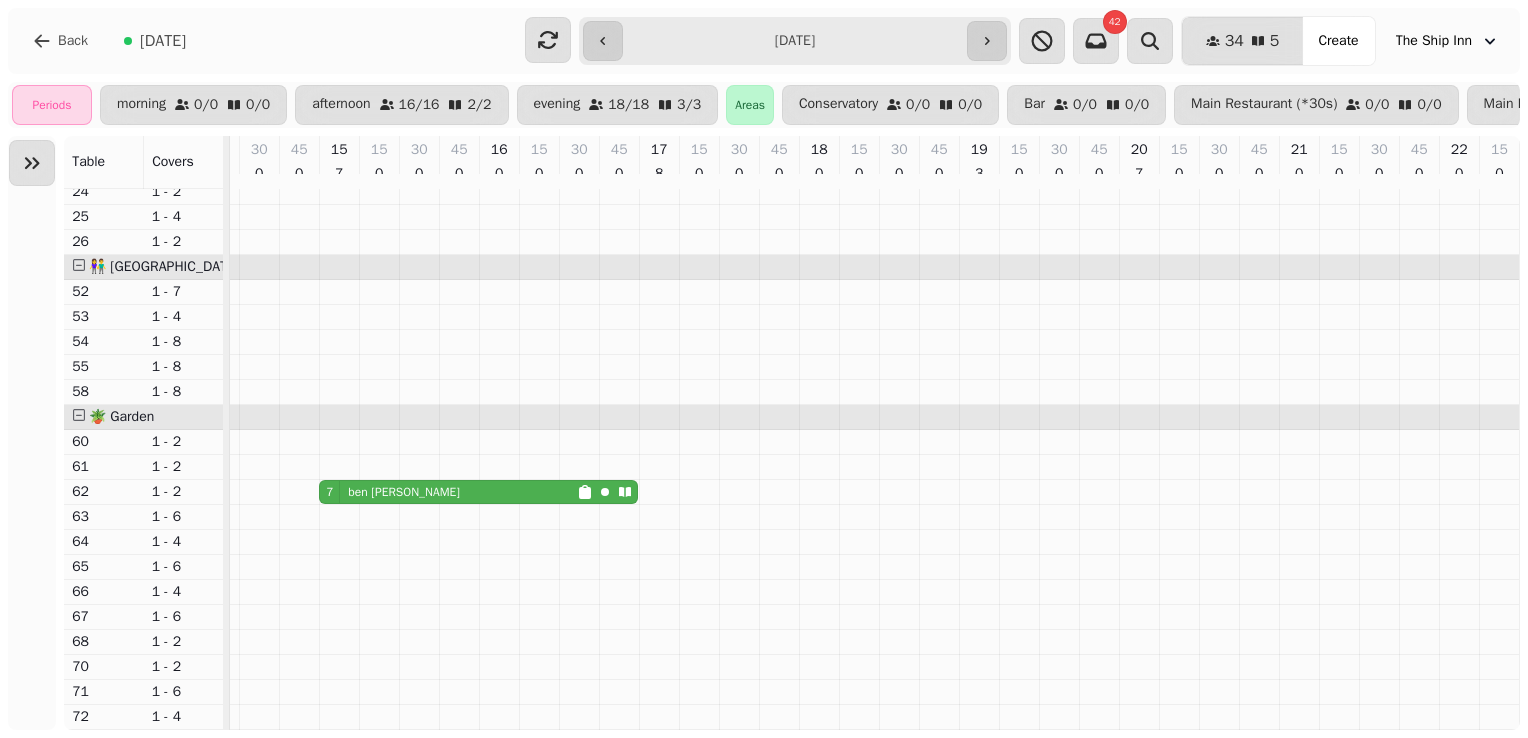 scroll, scrollTop: 0, scrollLeft: 886, axis: horizontal 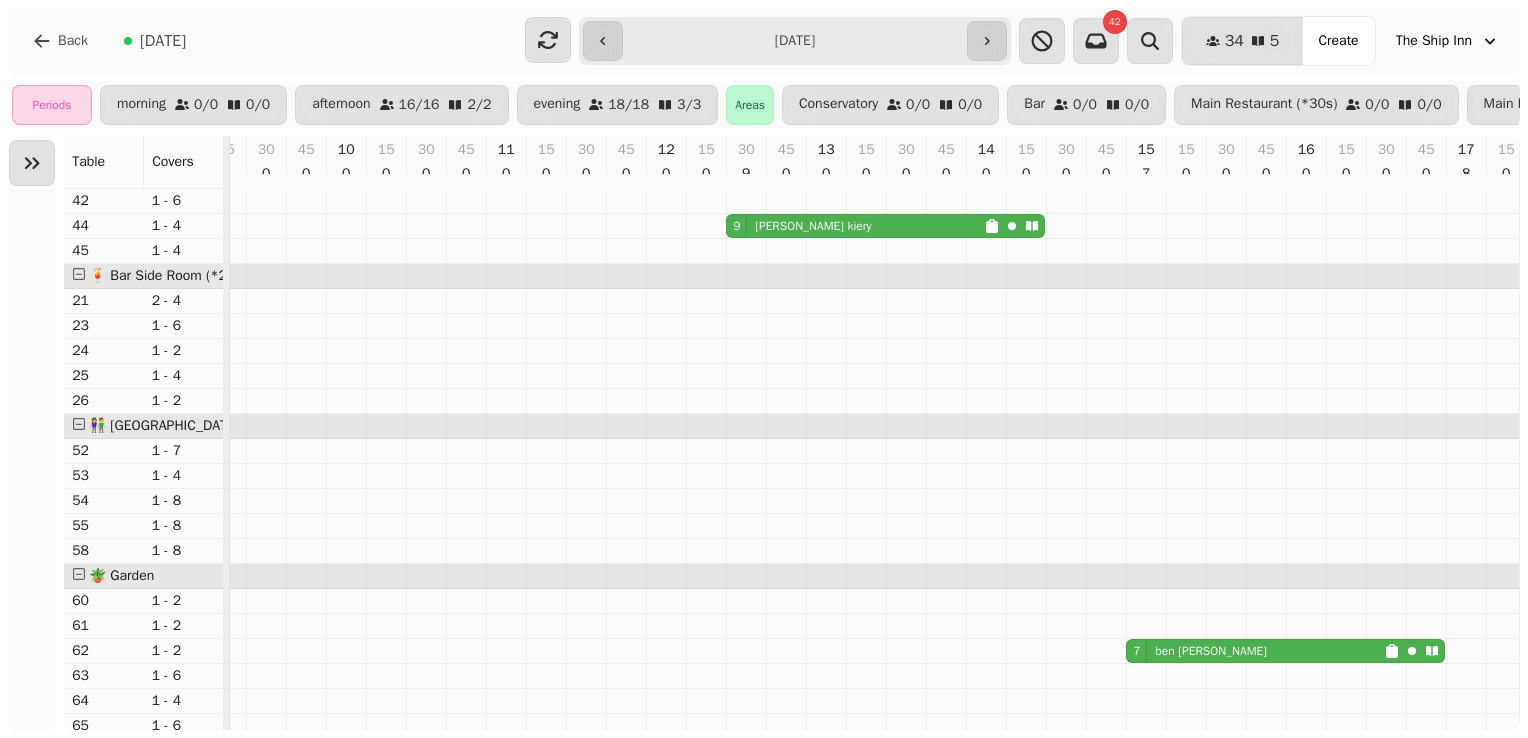 click on "nina    kiery" at bounding box center [813, 226] 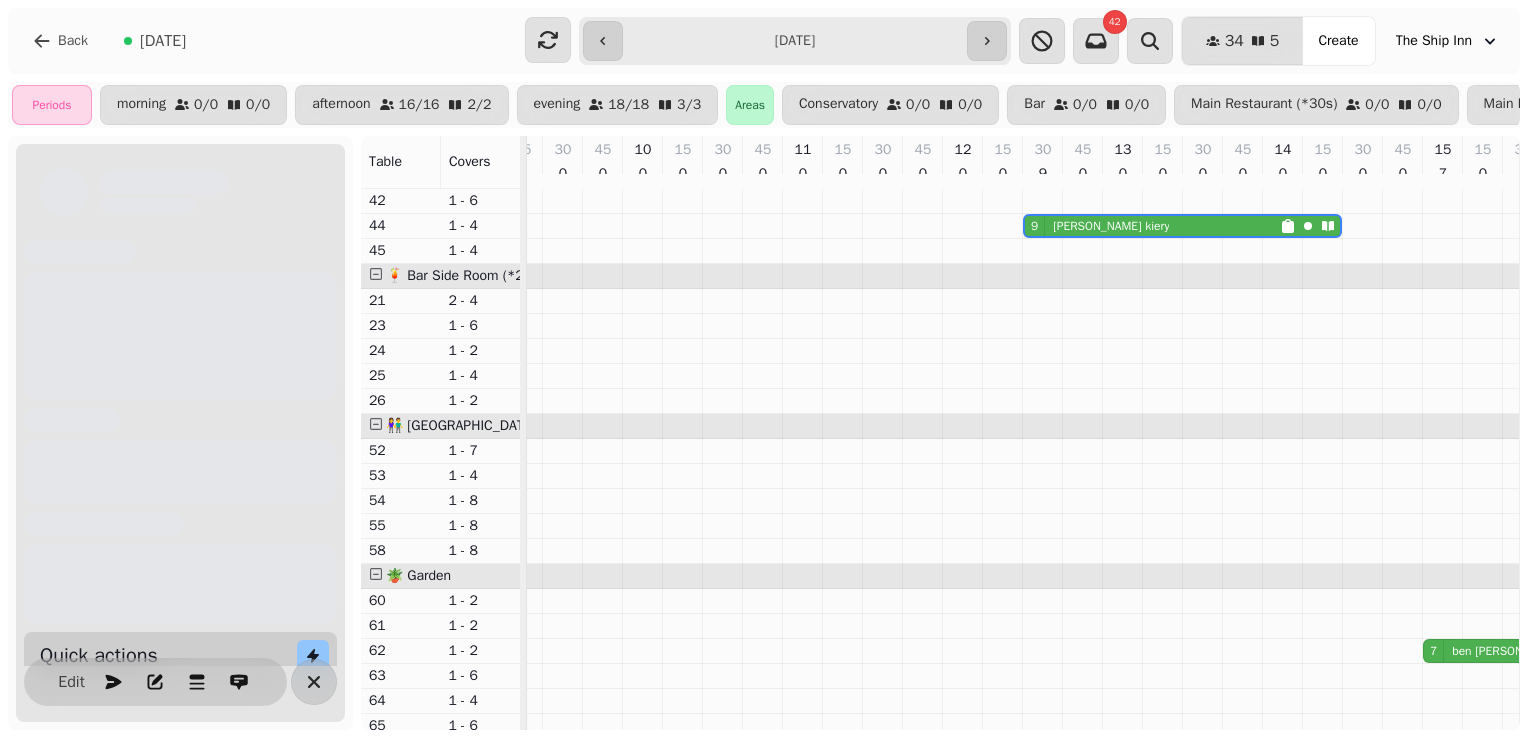 scroll, scrollTop: 0, scrollLeft: 547, axis: horizontal 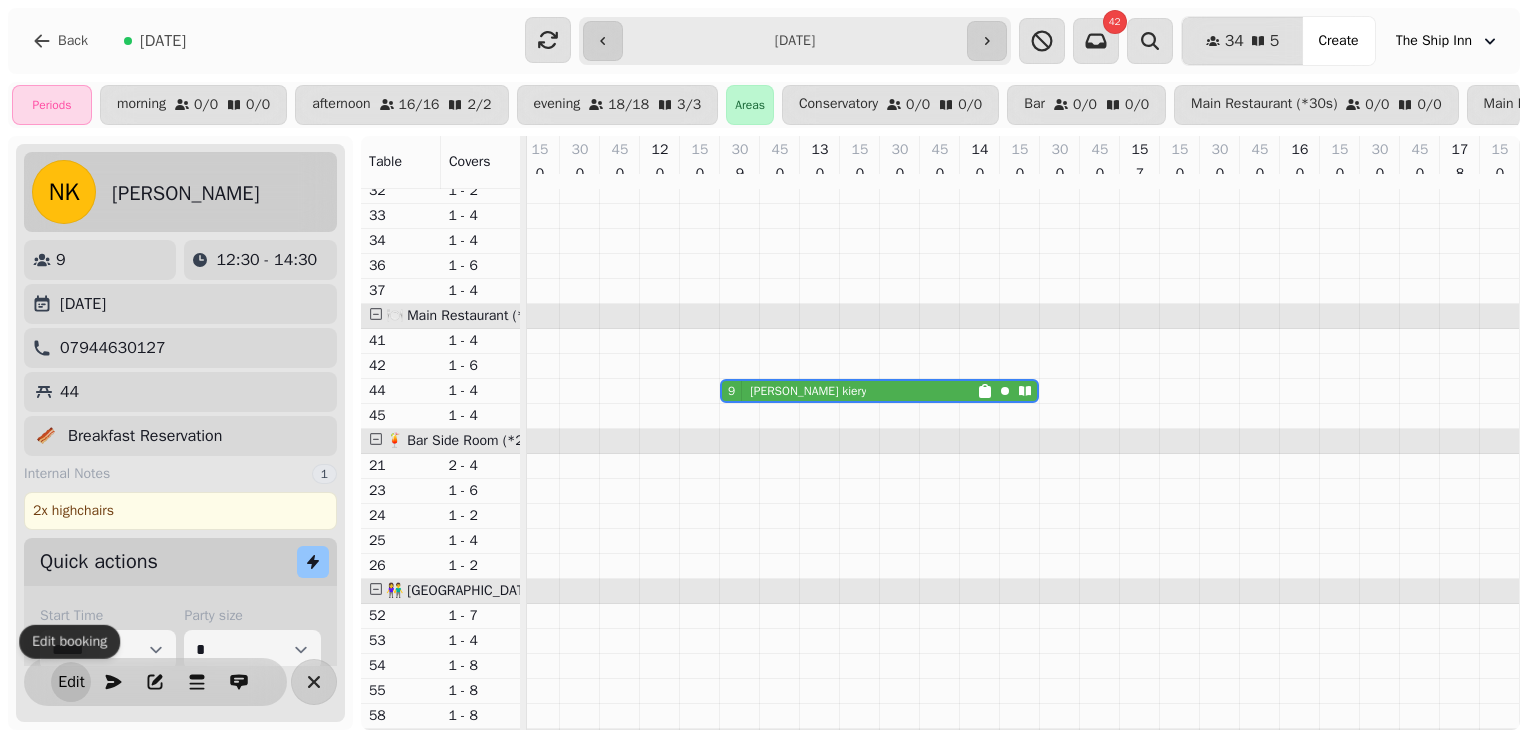 click on "Edit" at bounding box center [71, 682] 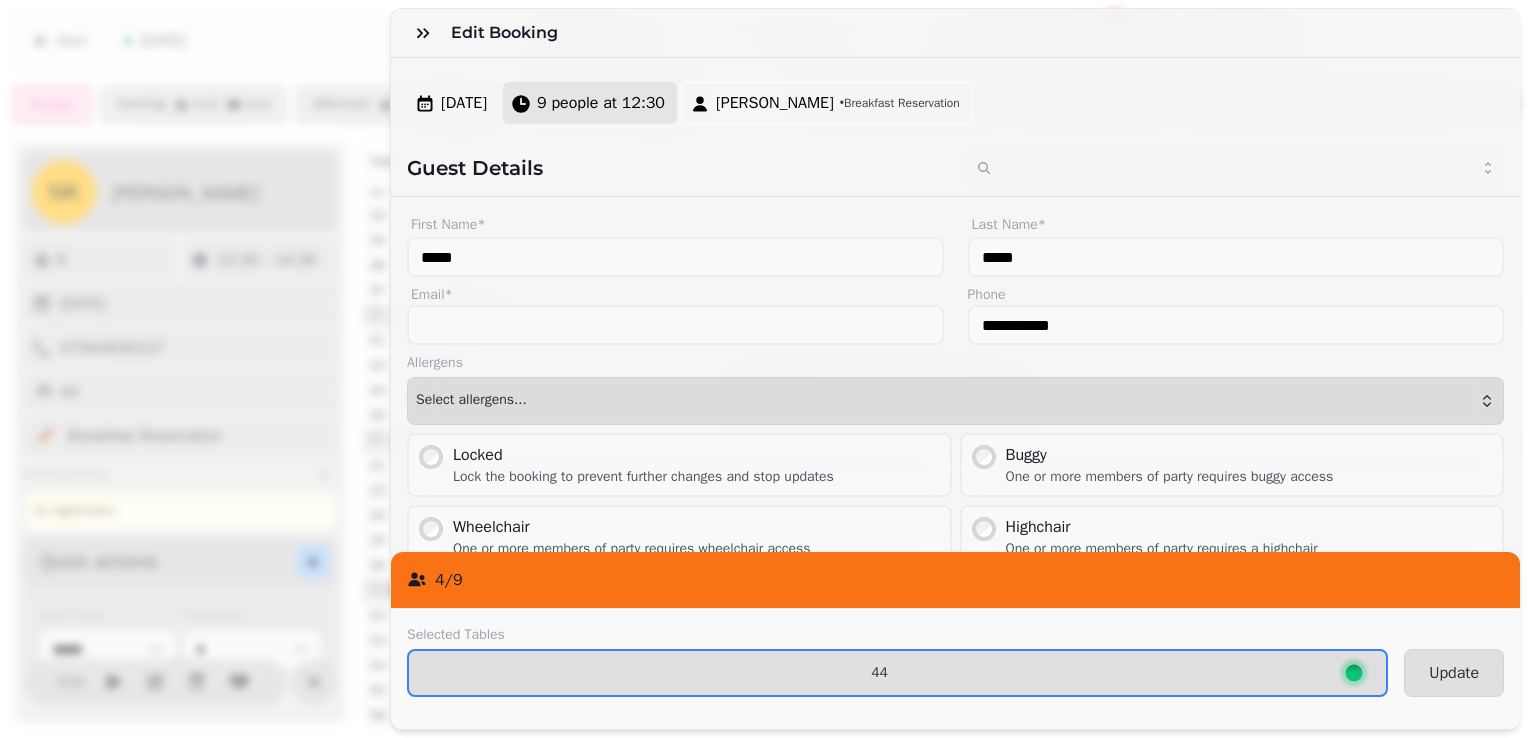 click on "9 people at 12:30" at bounding box center (601, 103) 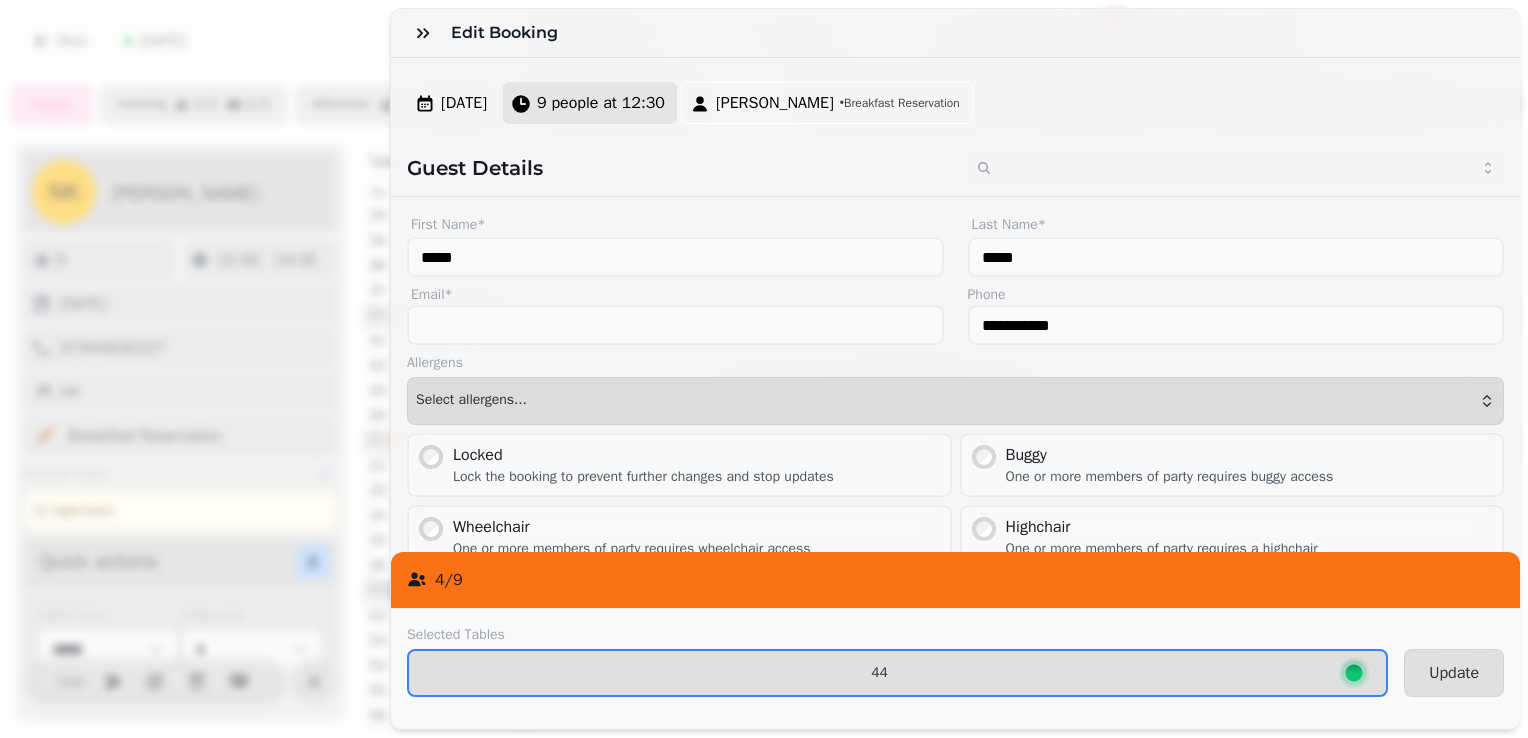 select on "*" 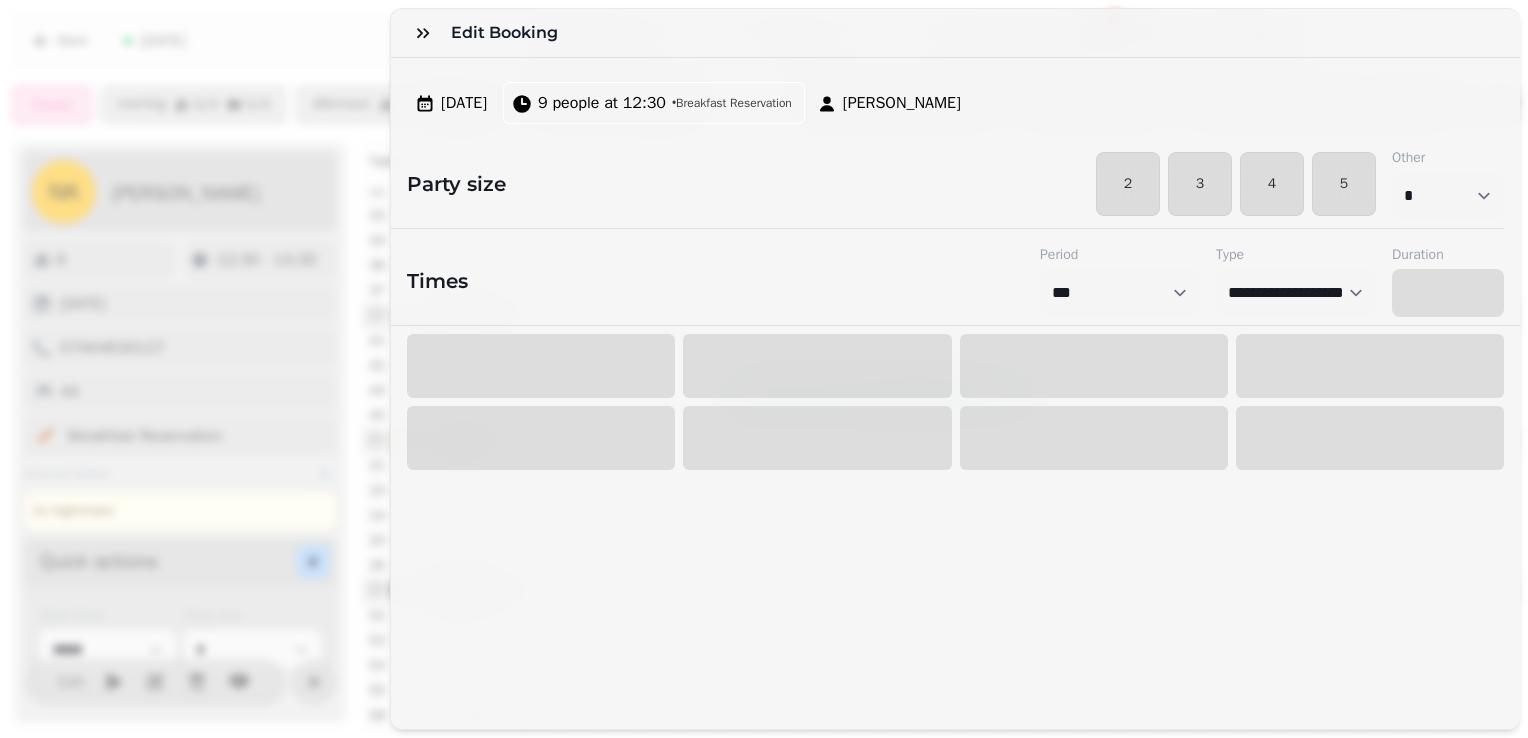 select on "****" 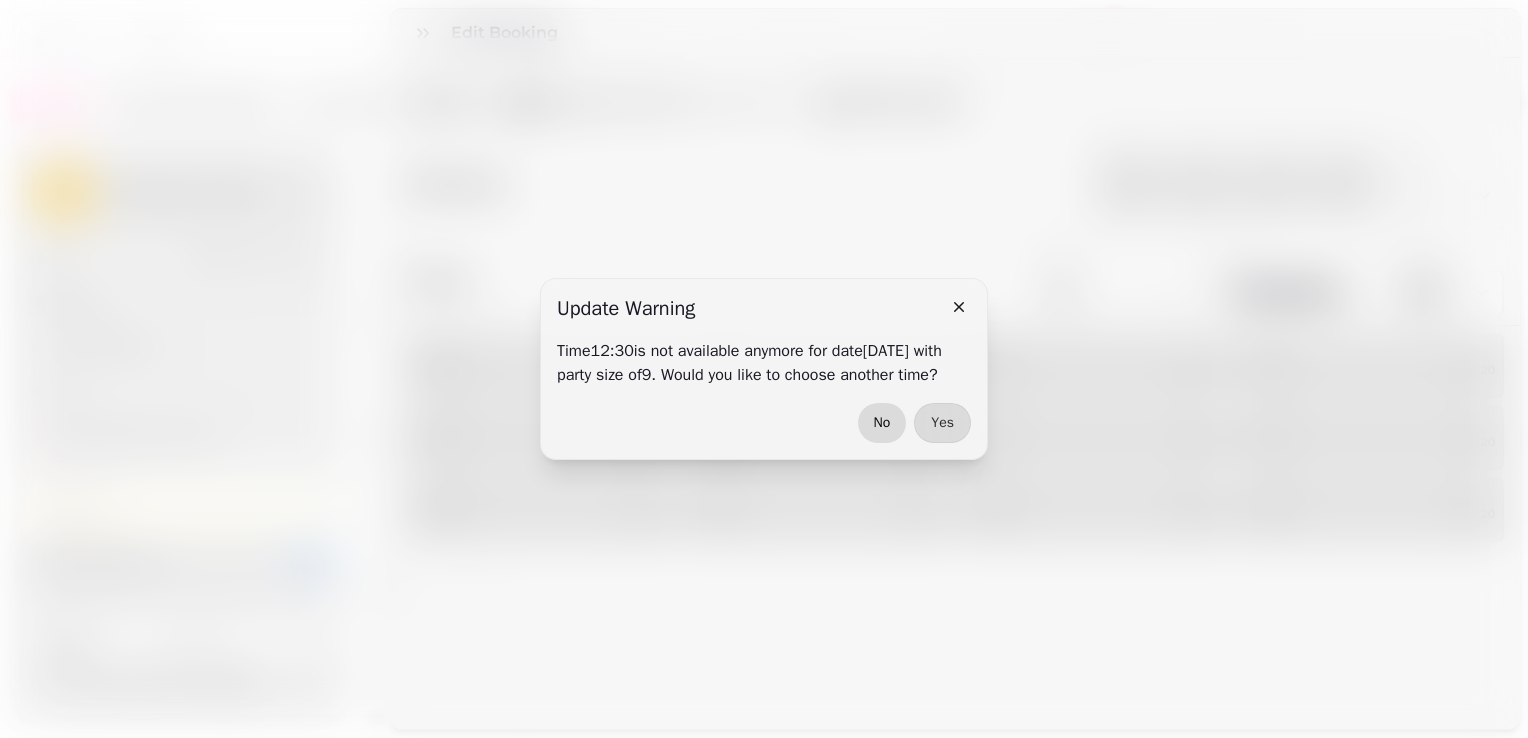 click on "No" at bounding box center [882, 423] 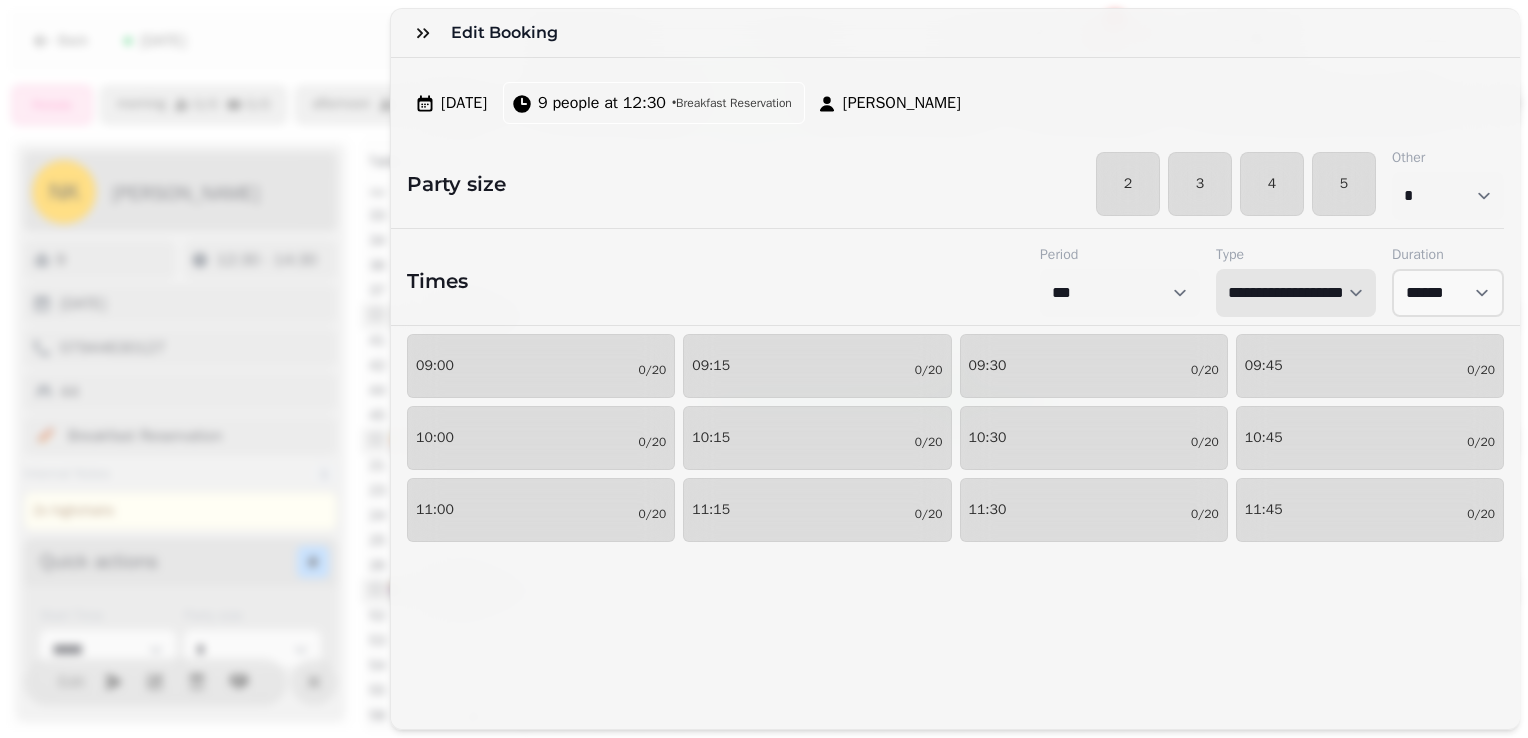 click on "**********" at bounding box center [1296, 293] 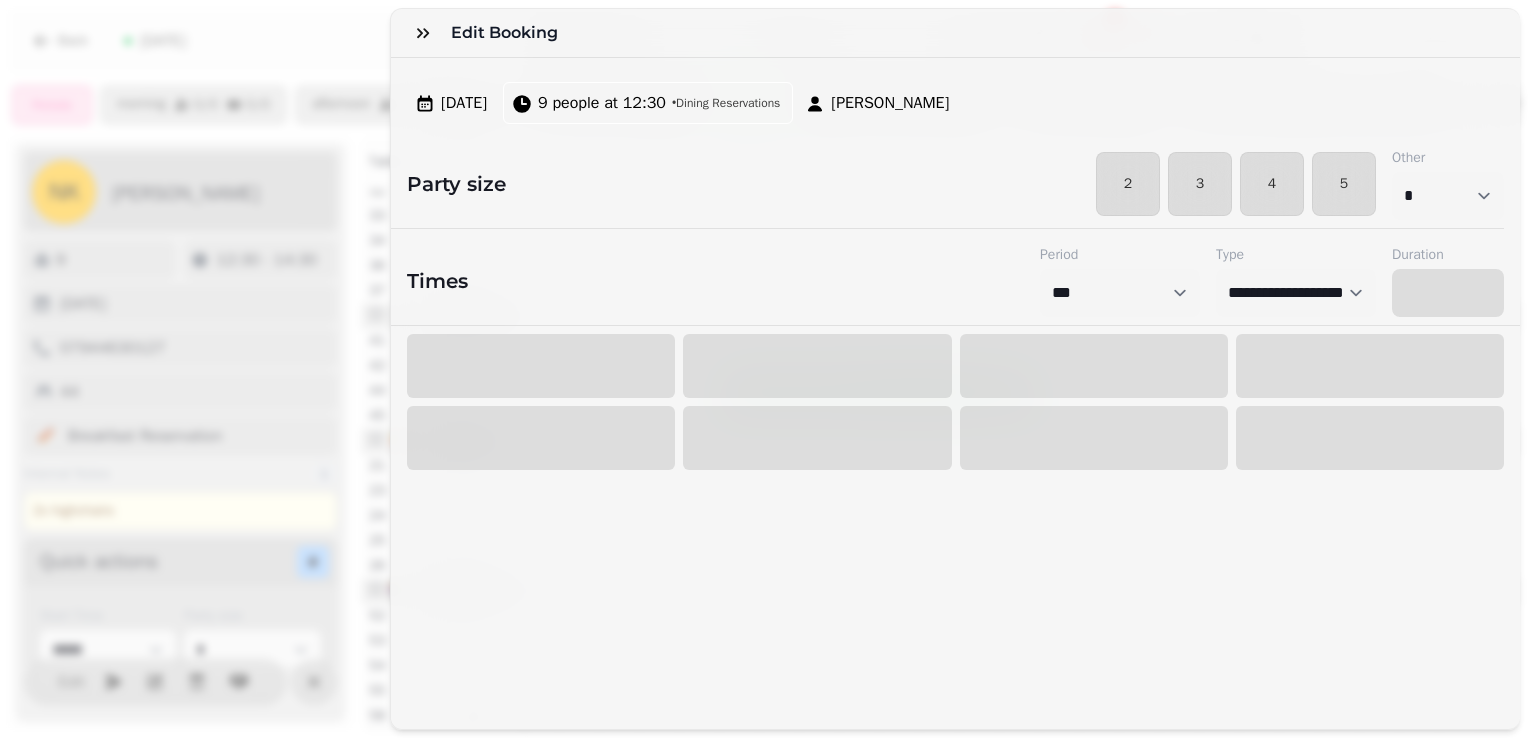 select on "****" 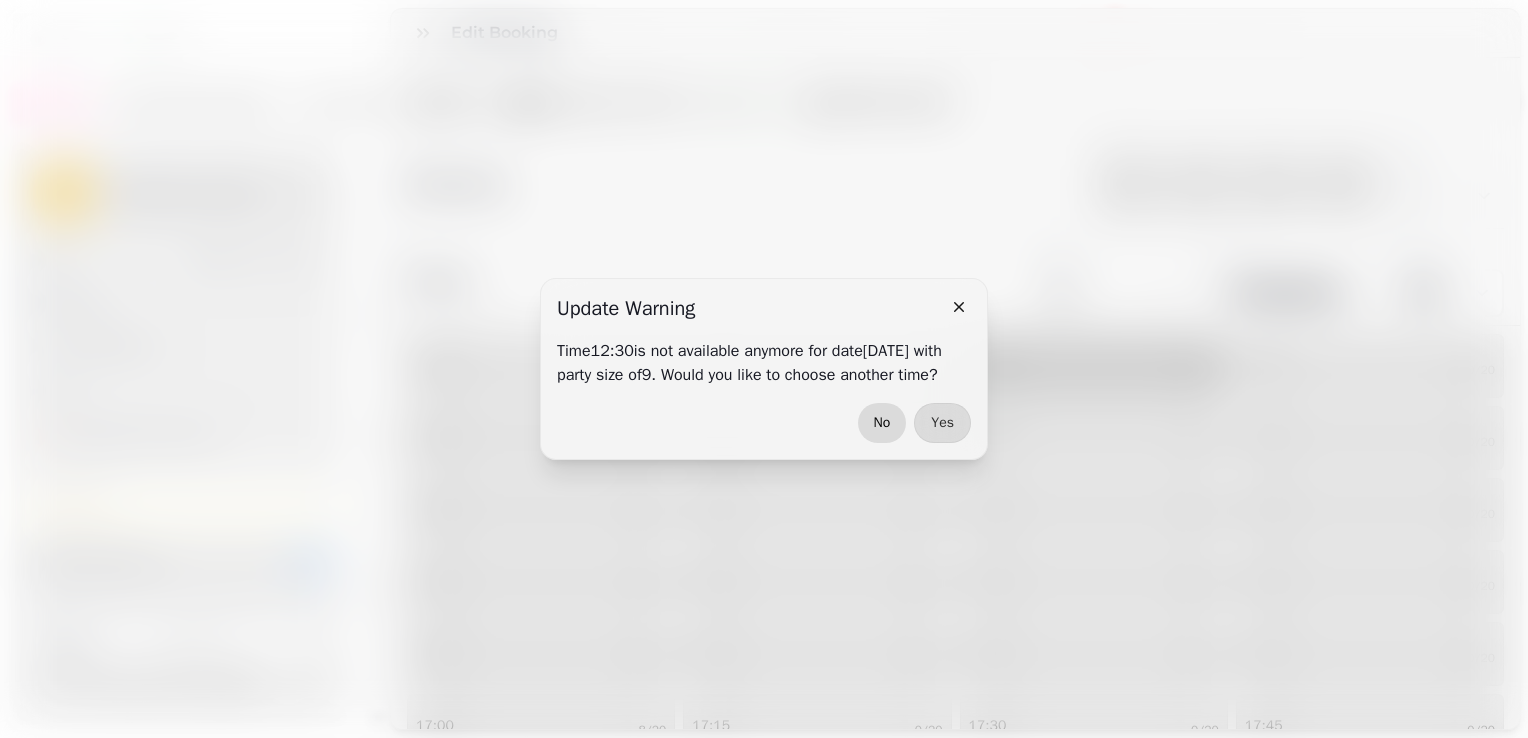 click on "No" at bounding box center (882, 423) 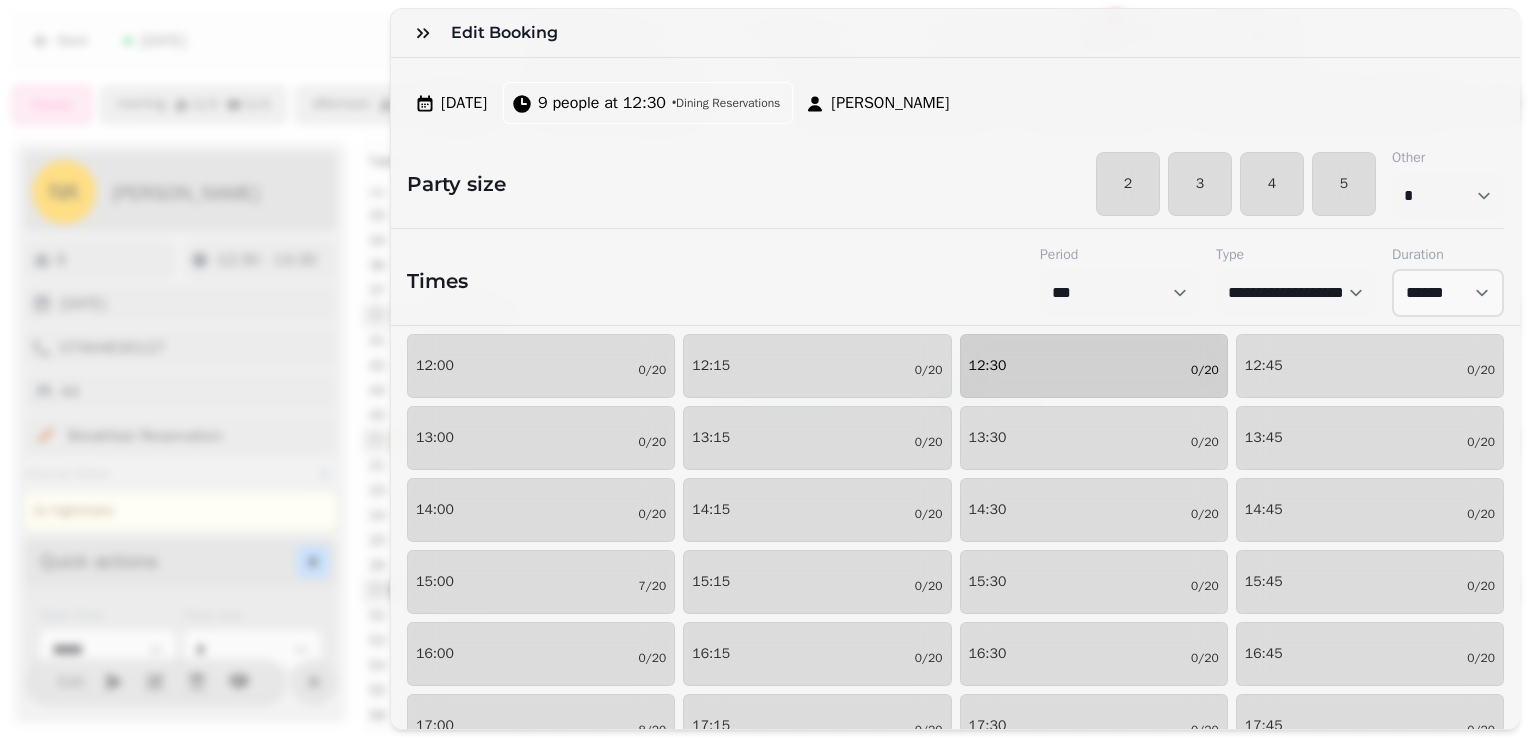 click on "12:30 0/20" at bounding box center [1094, 366] 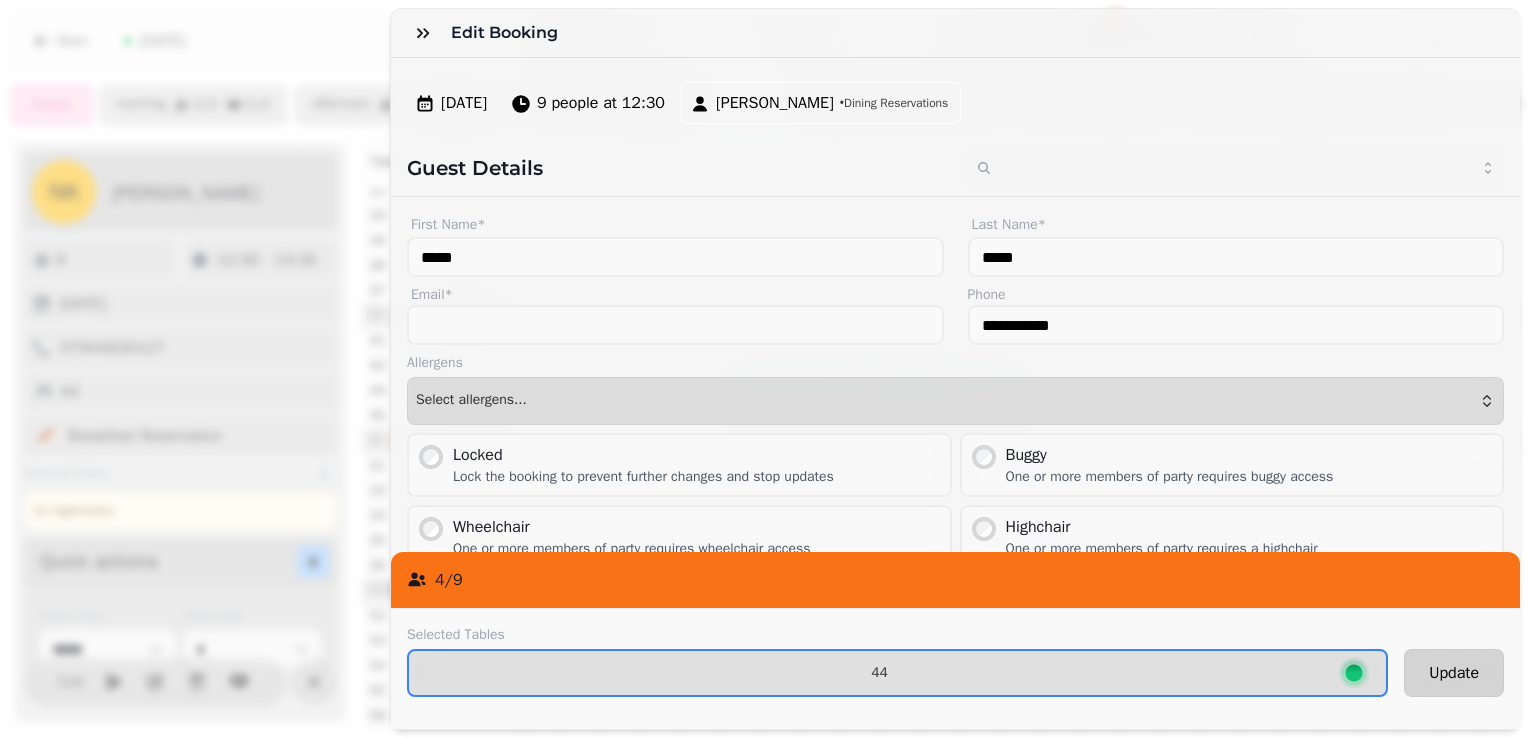 click on "Update" at bounding box center [1454, 673] 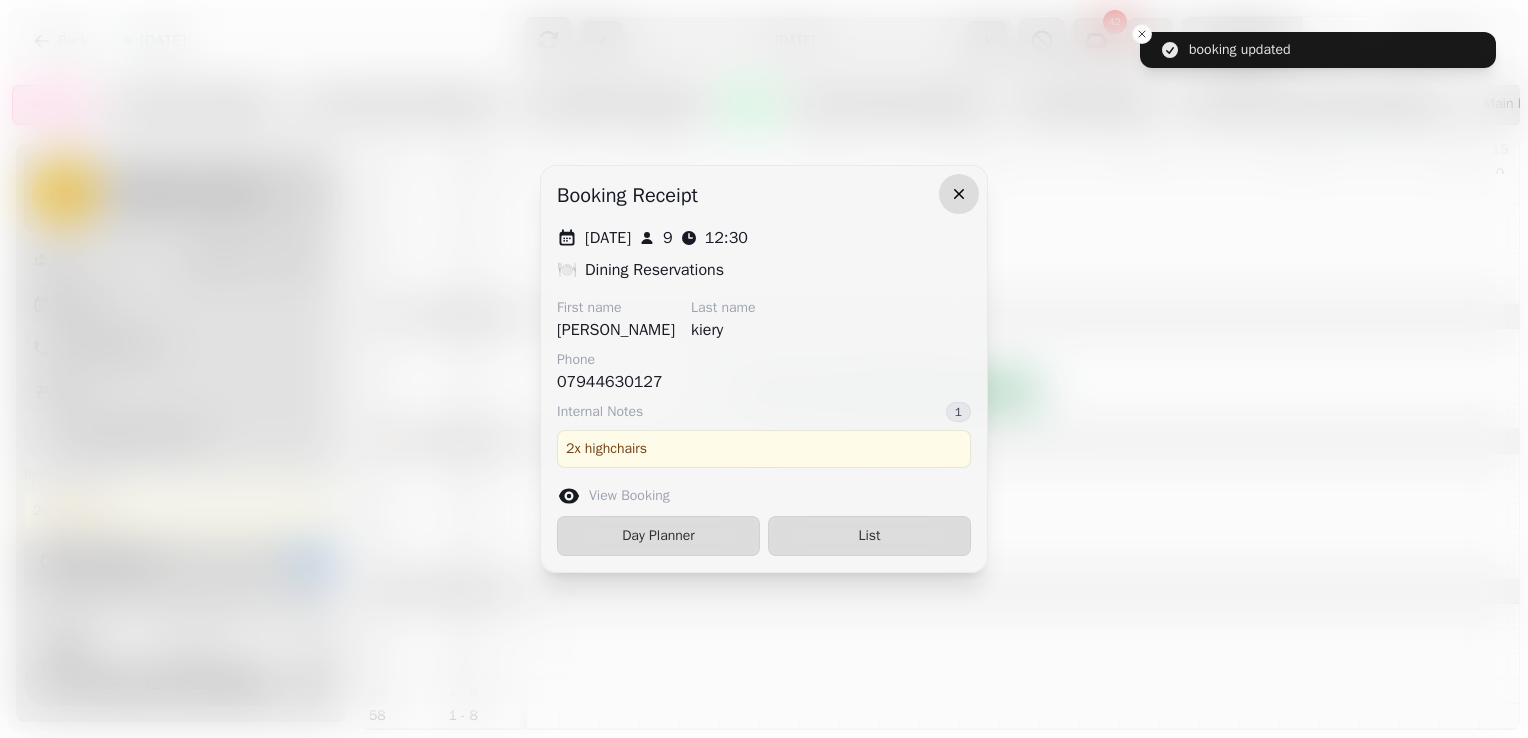 click 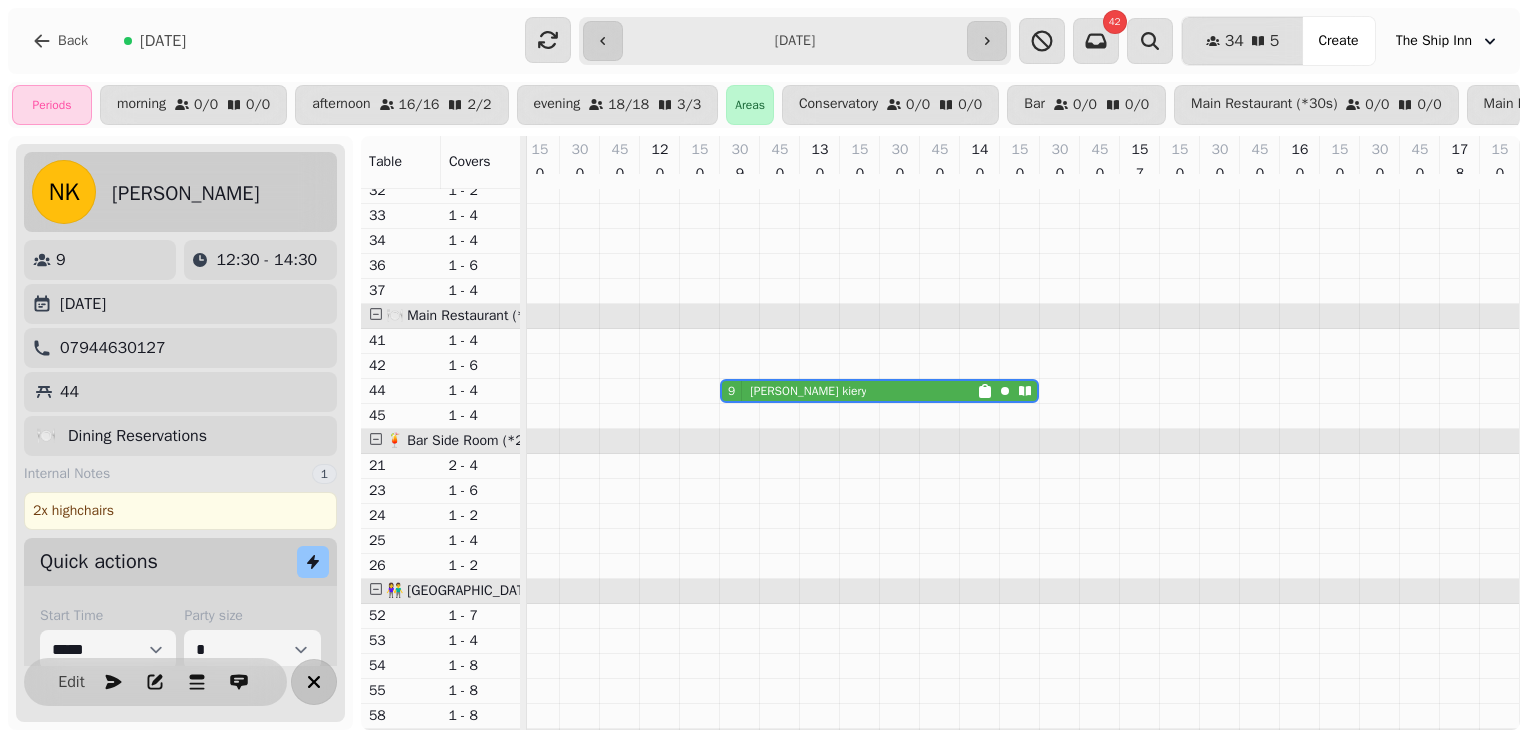 click 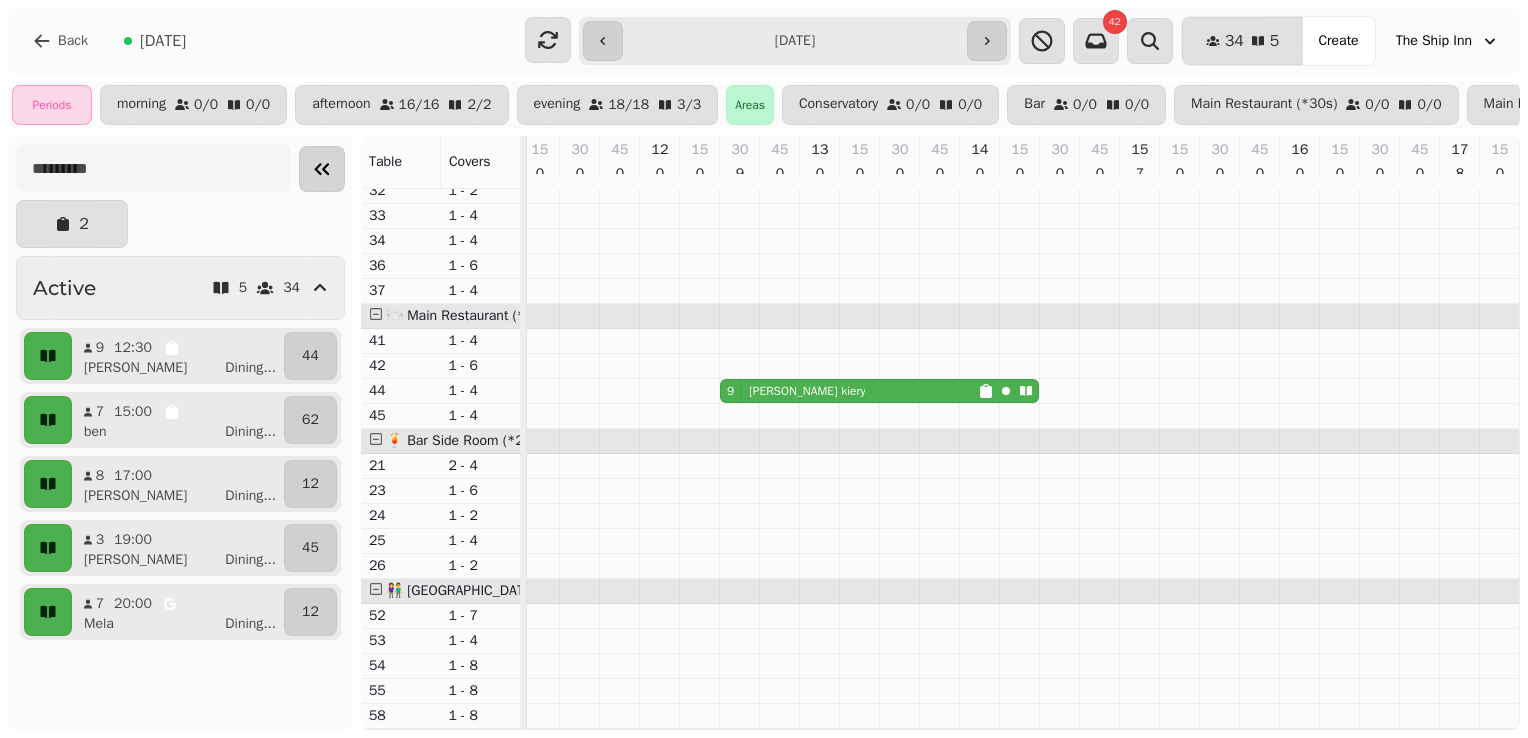 click 